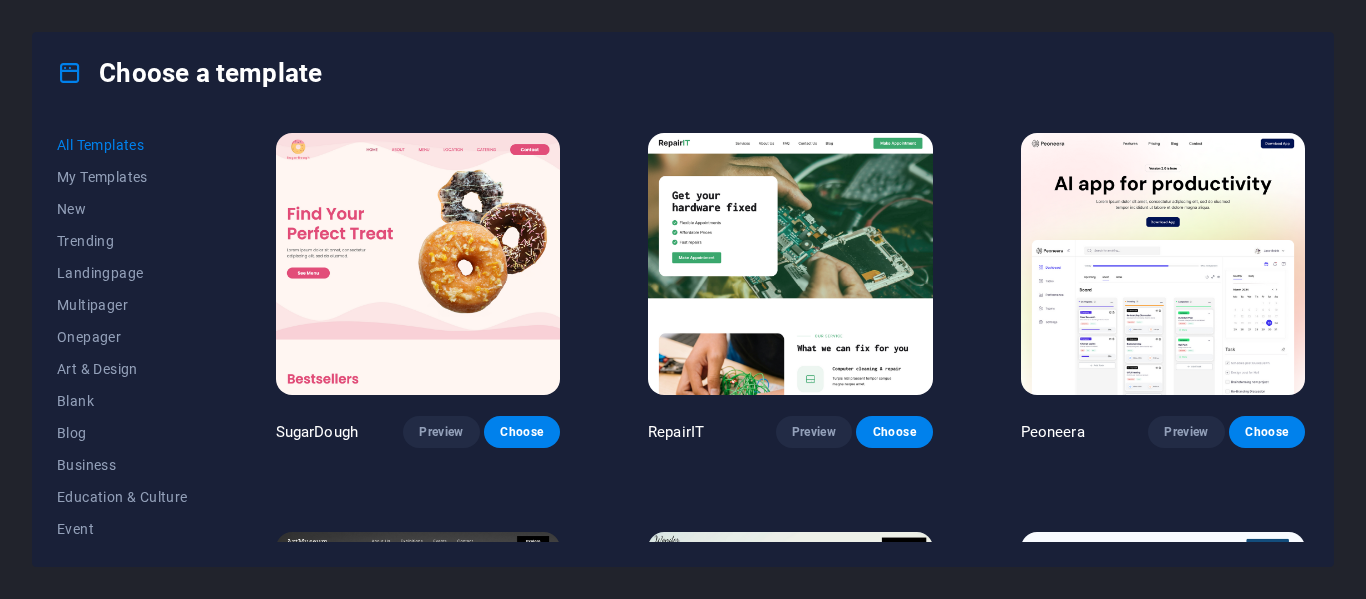 scroll, scrollTop: 0, scrollLeft: 0, axis: both 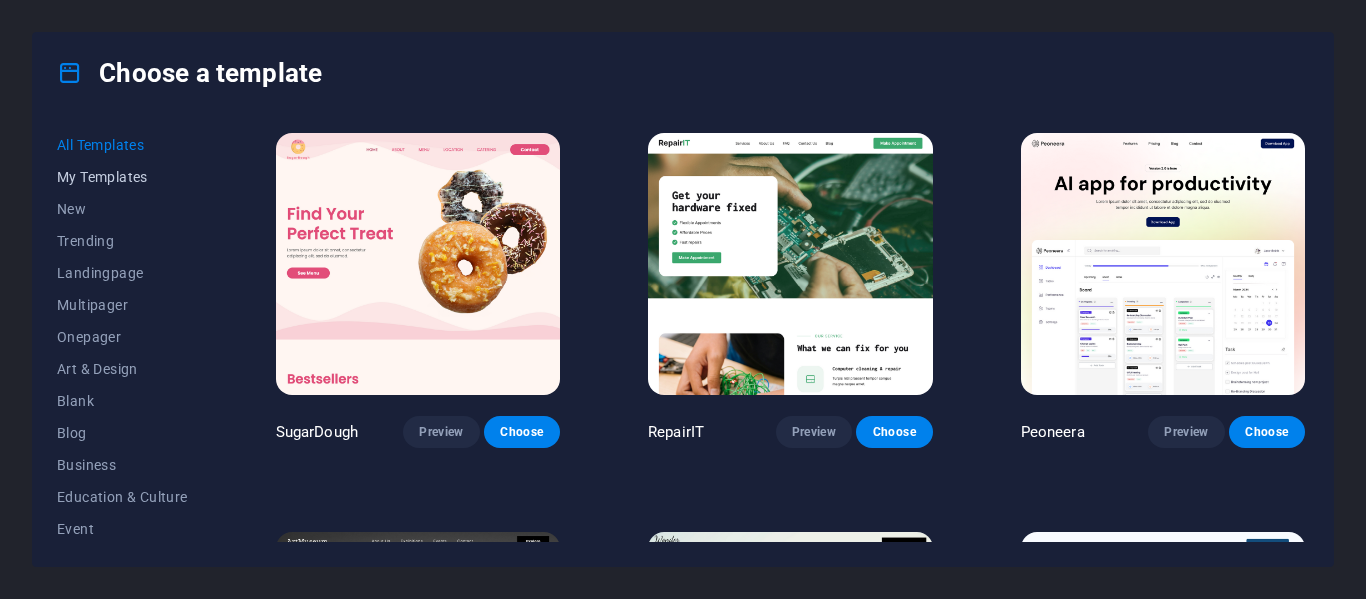 click on "My Templates" at bounding box center (122, 177) 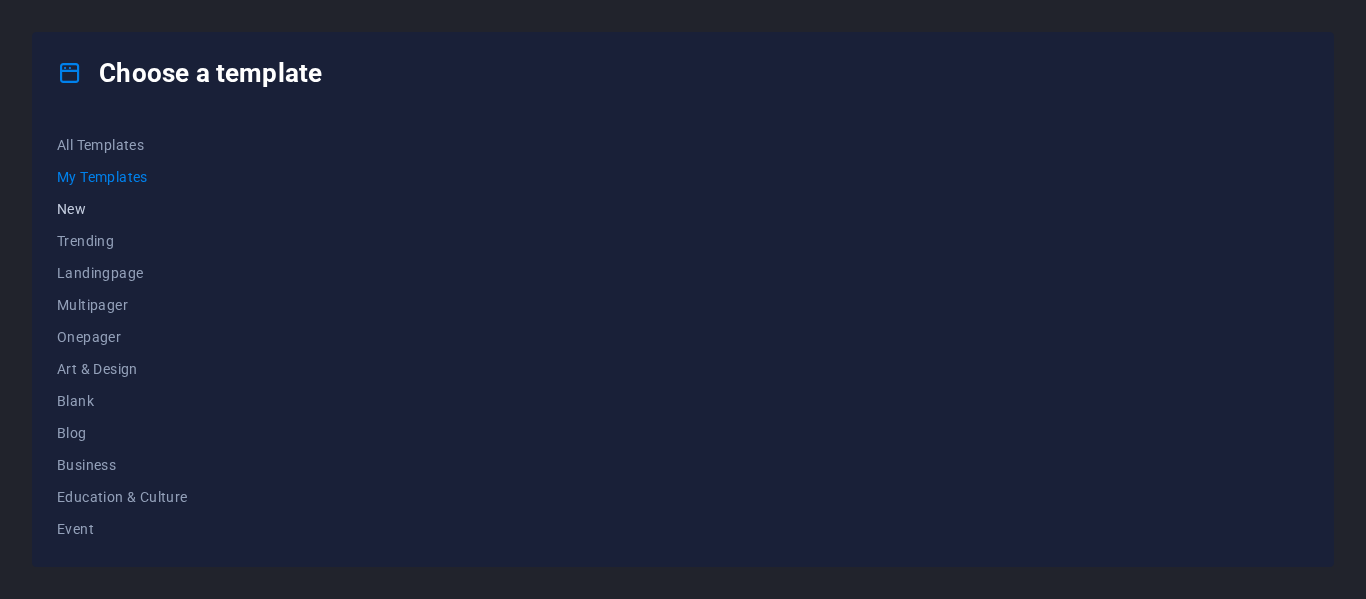 click on "New" at bounding box center (122, 209) 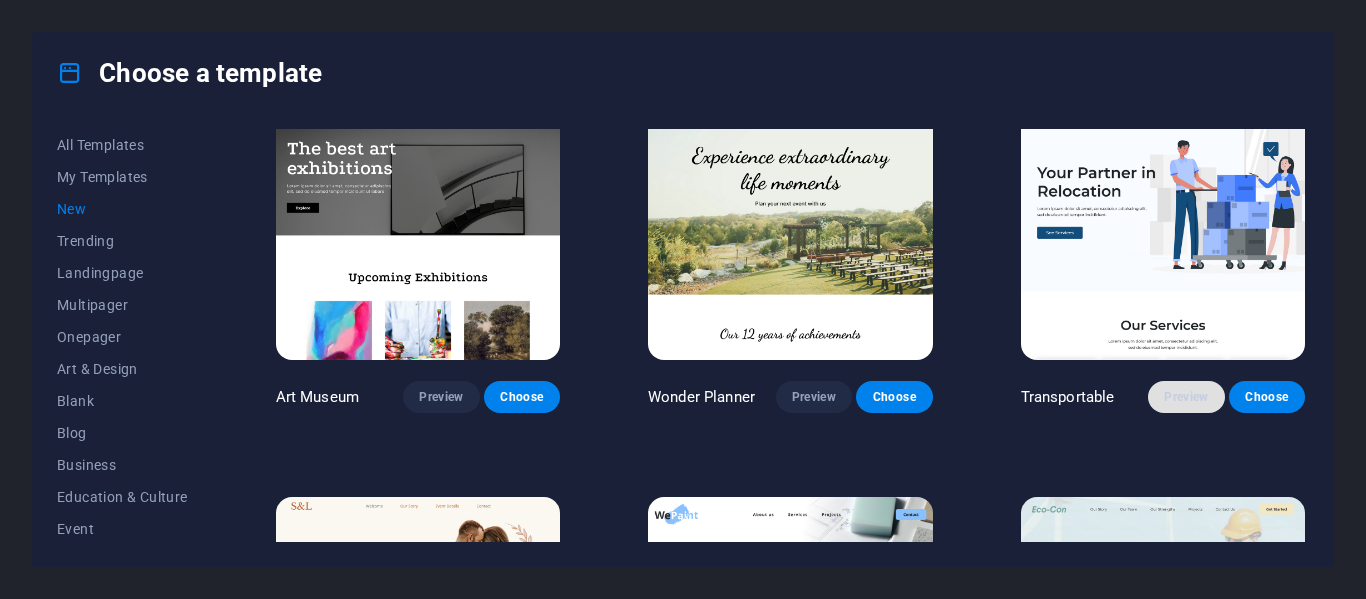 scroll, scrollTop: 435, scrollLeft: 0, axis: vertical 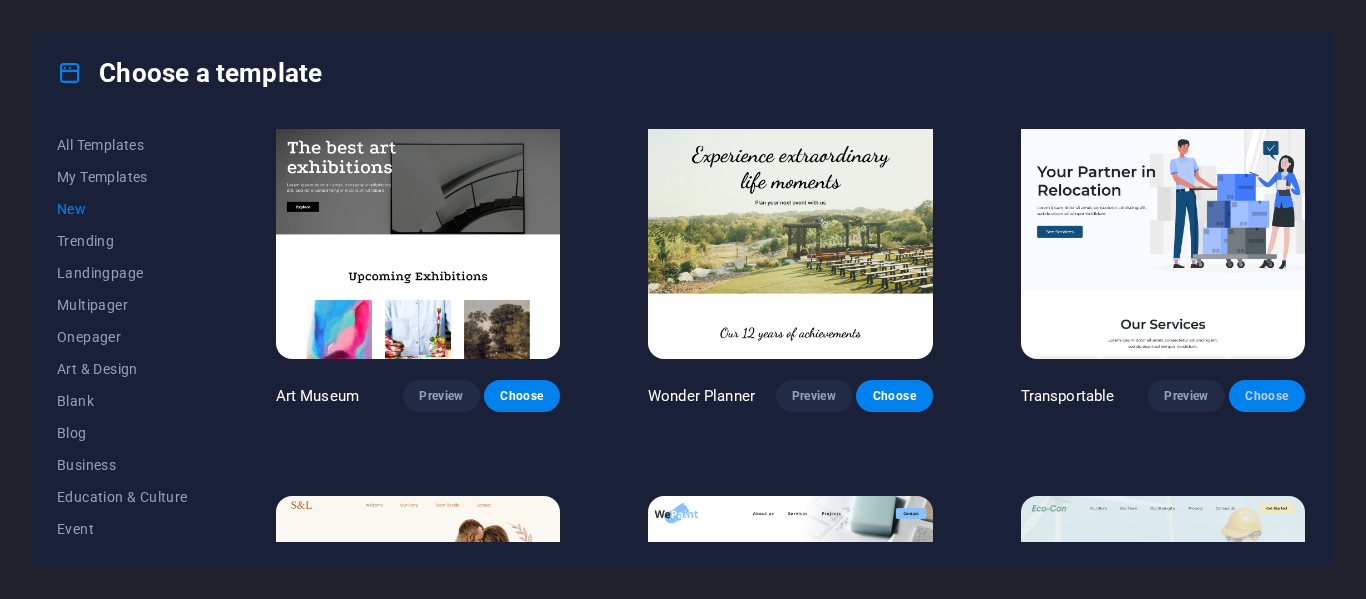 click on "Choose" at bounding box center [1267, 396] 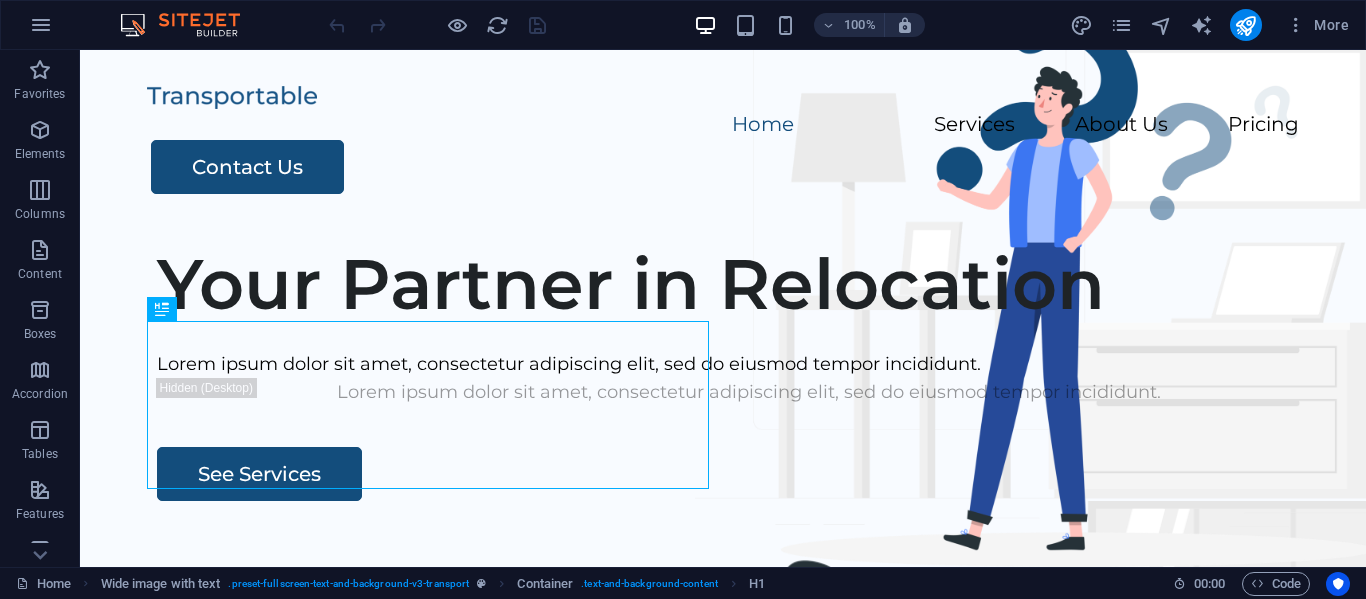 scroll, scrollTop: 0, scrollLeft: 0, axis: both 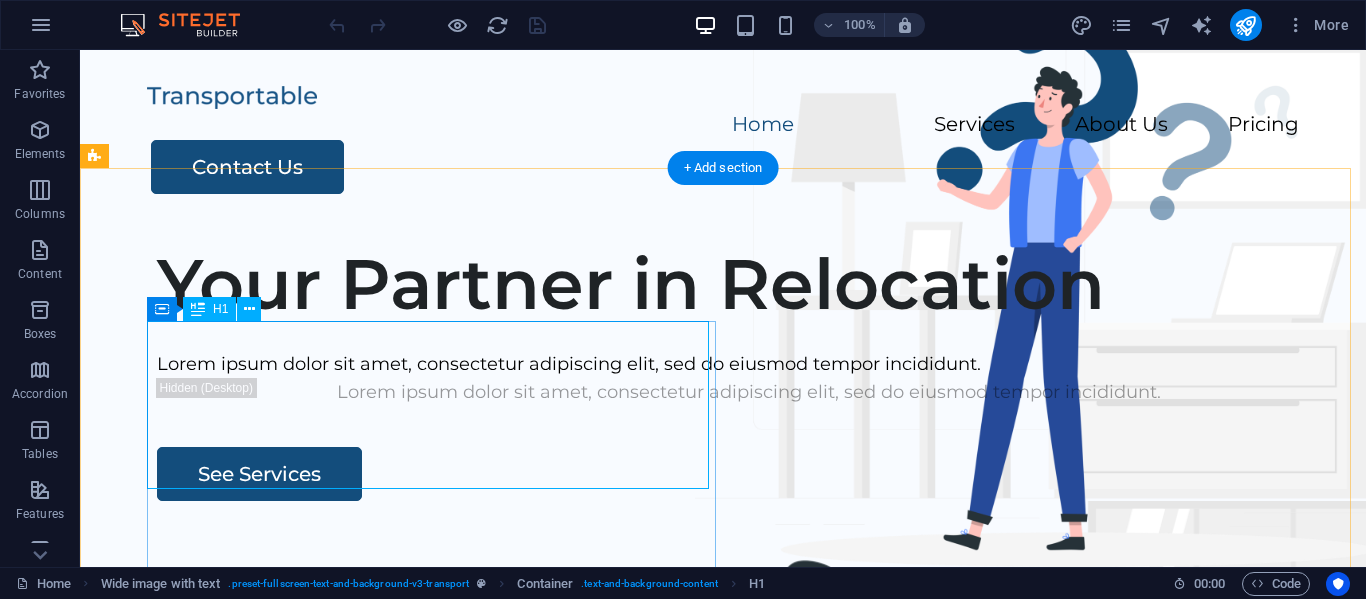 click on "Your Partner in Relocation" at bounding box center [749, 284] 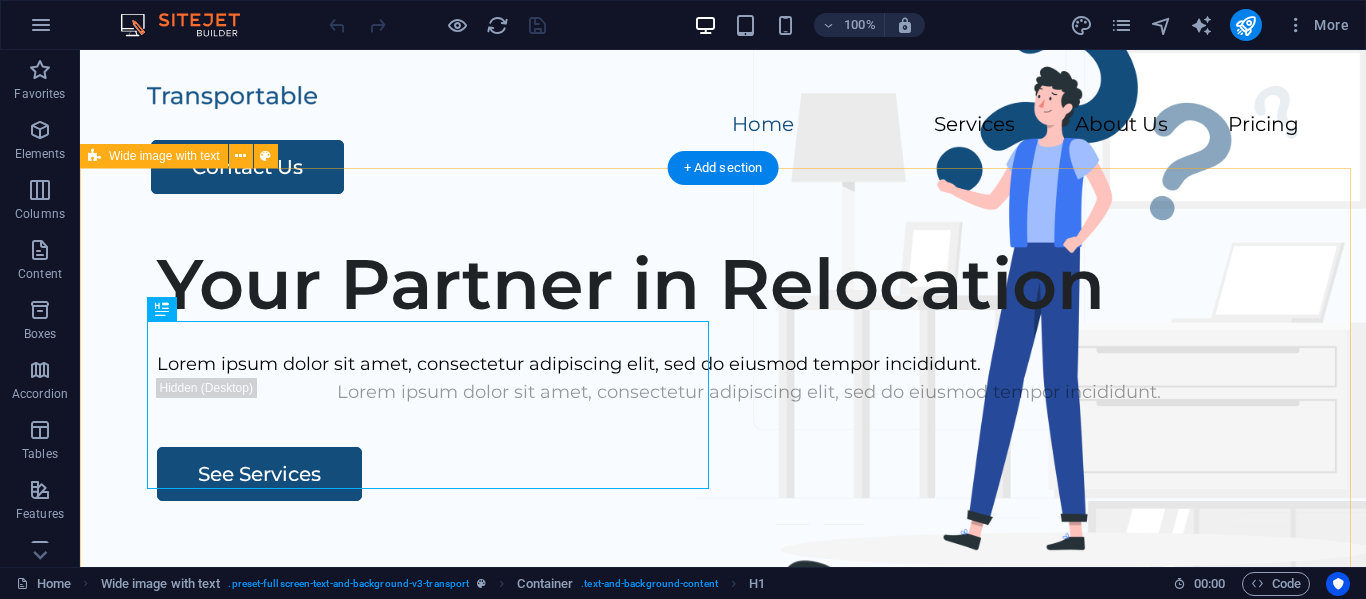 click on "Your Partner in Relocation Lorem ipsum dolor sit amet, consectetur adipiscing elit, sed do eiusmod tempor incididunt.  Lorem ipsum dolor sit amet, consectetur adipiscing elit, sed do eiusmod tempor incididunt.  See Services" at bounding box center [723, 609] 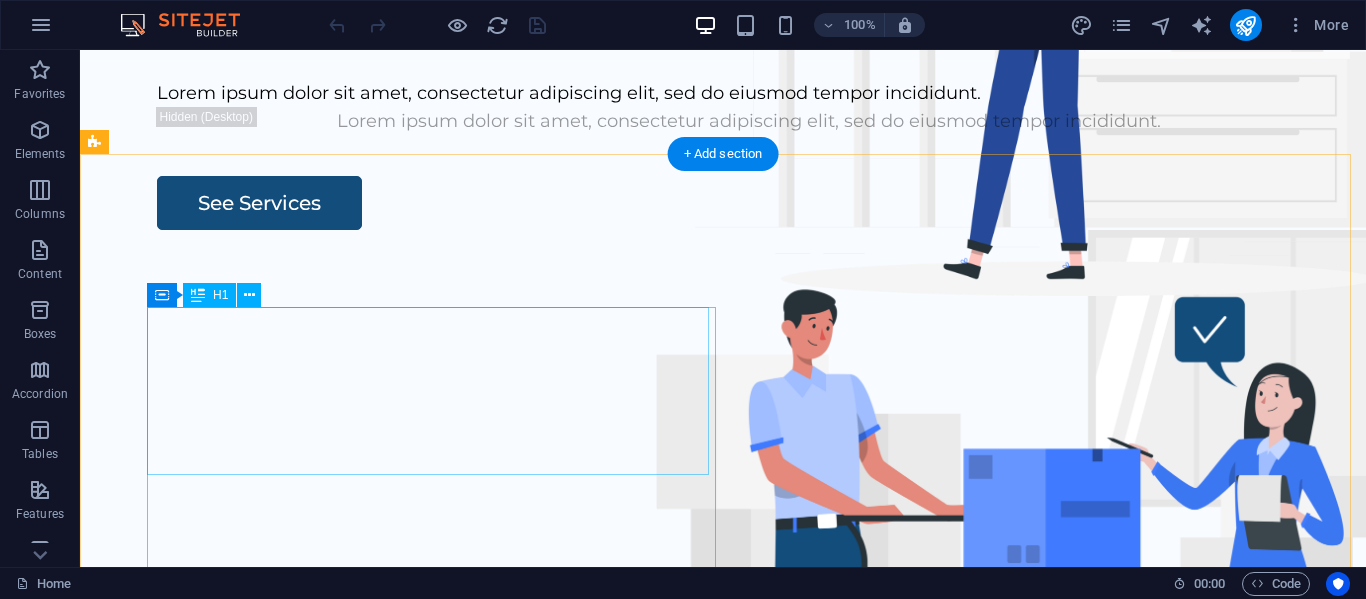 scroll, scrollTop: 0, scrollLeft: 0, axis: both 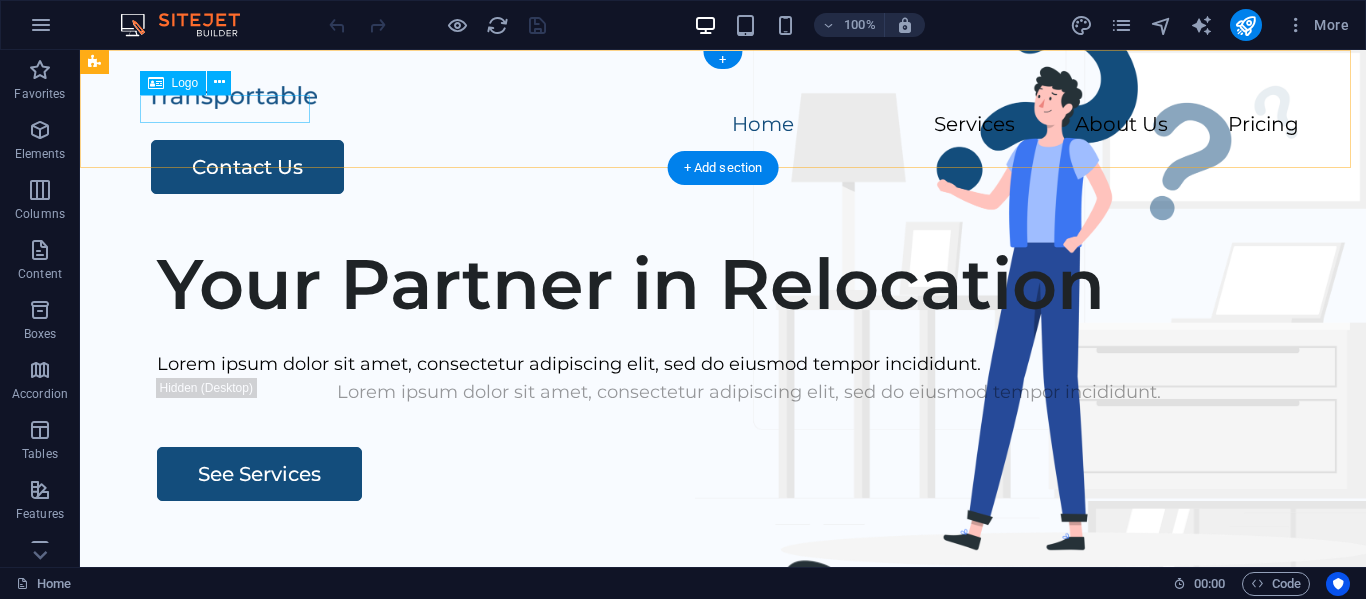 click at bounding box center (723, 96) 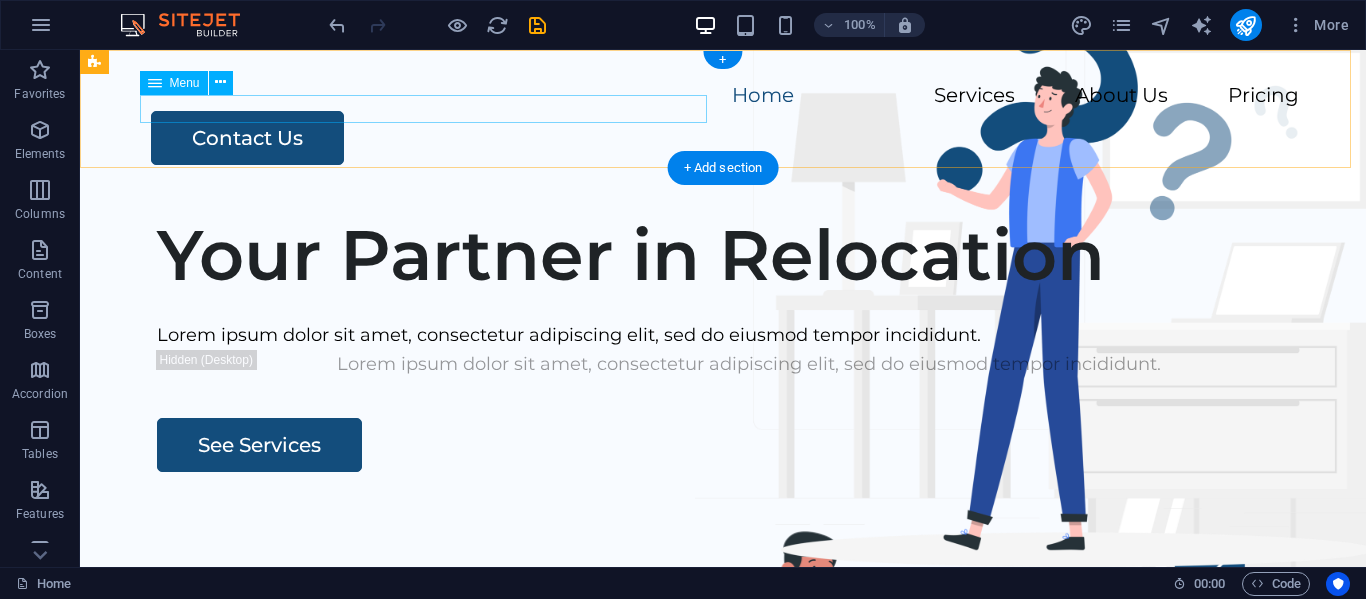 click on "Home Services About Us Pricing" at bounding box center [723, 96] 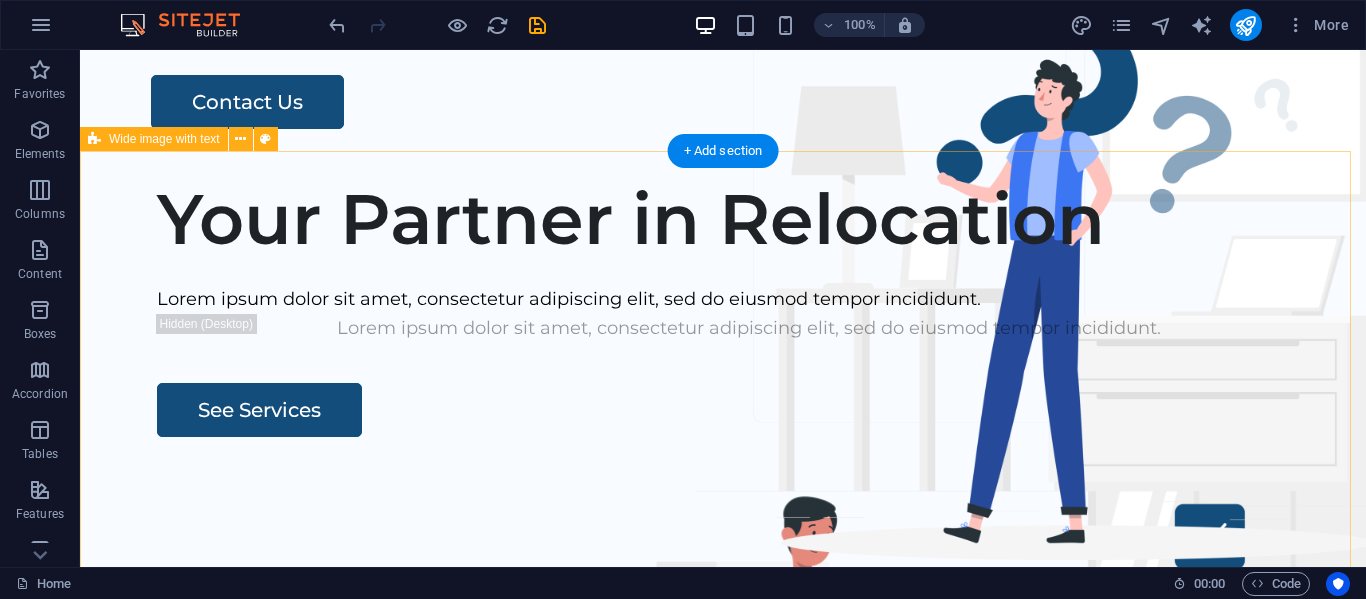 scroll, scrollTop: 0, scrollLeft: 0, axis: both 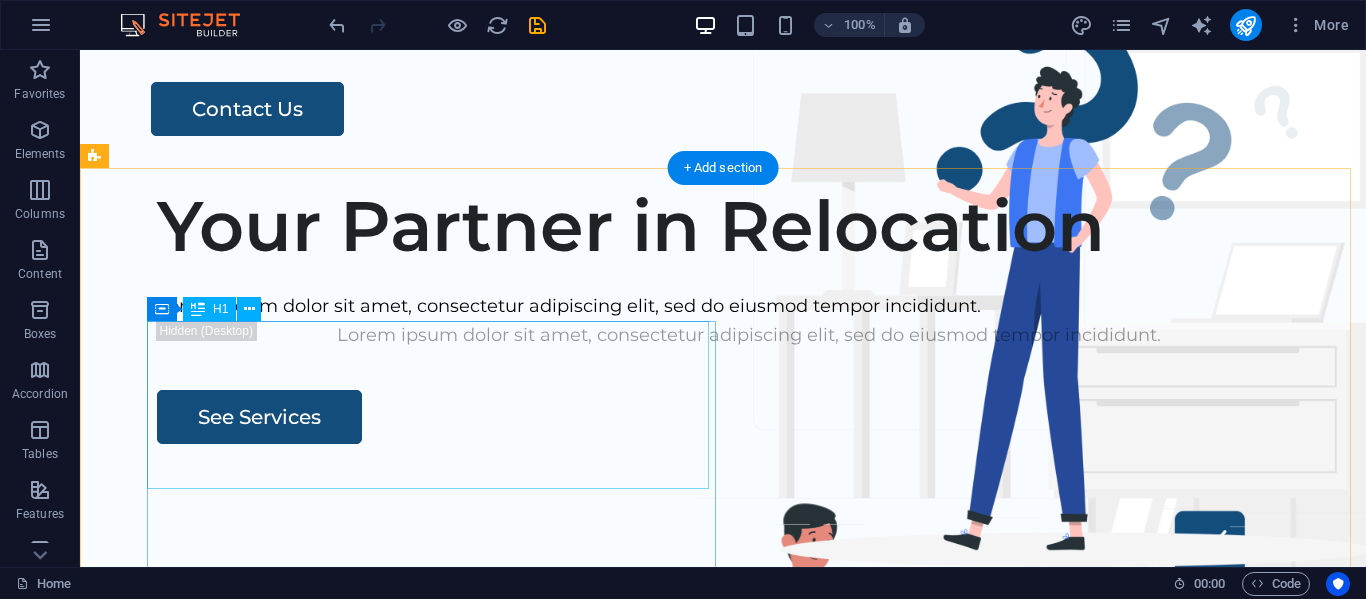 click on "Your Partner in Relocation" at bounding box center (749, 226) 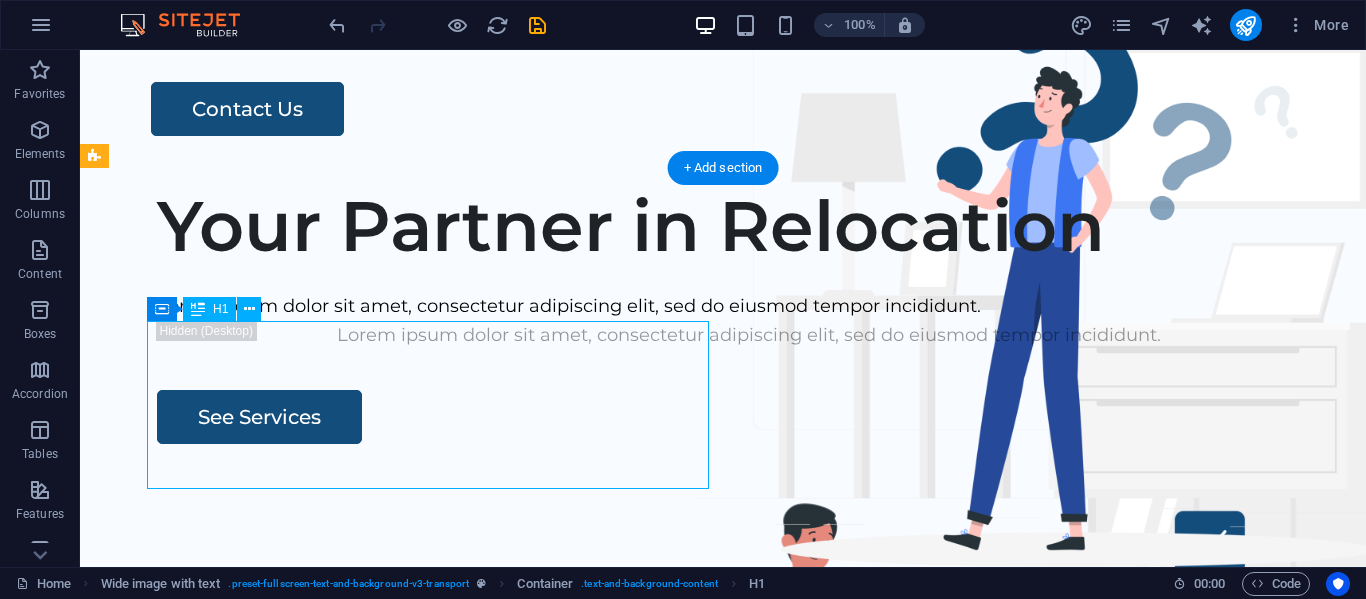 click on "Your Partner in Relocation" at bounding box center (749, 226) 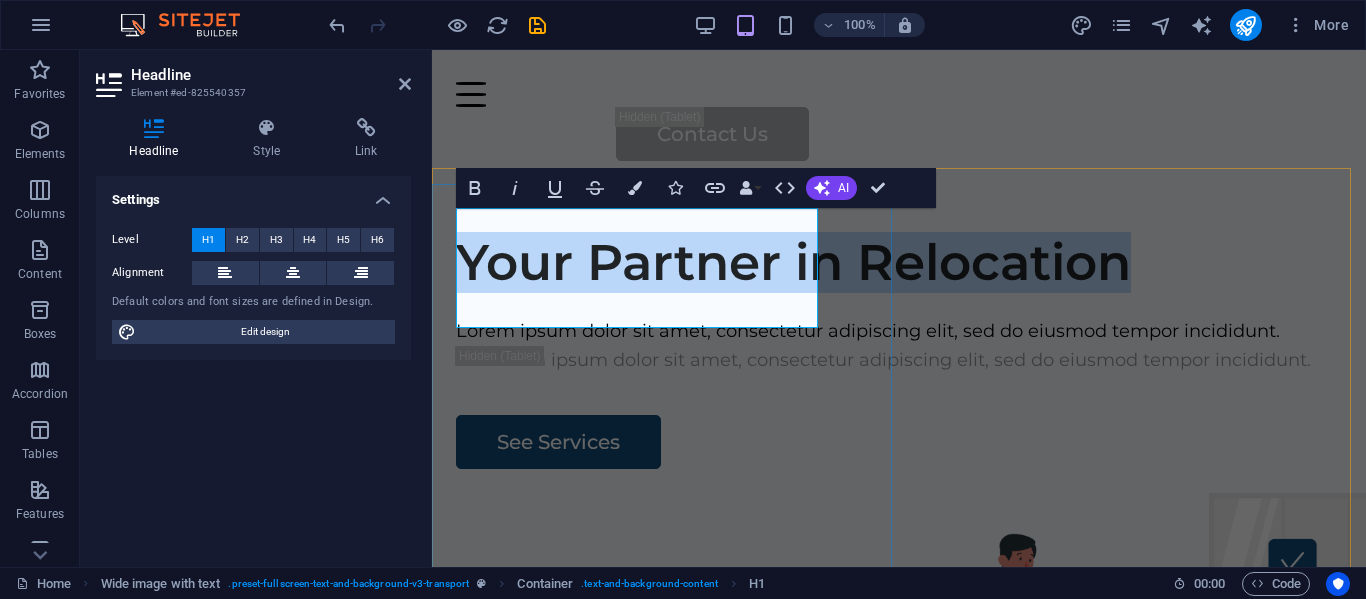 click on "Your Partner in Relocation" at bounding box center (899, 263) 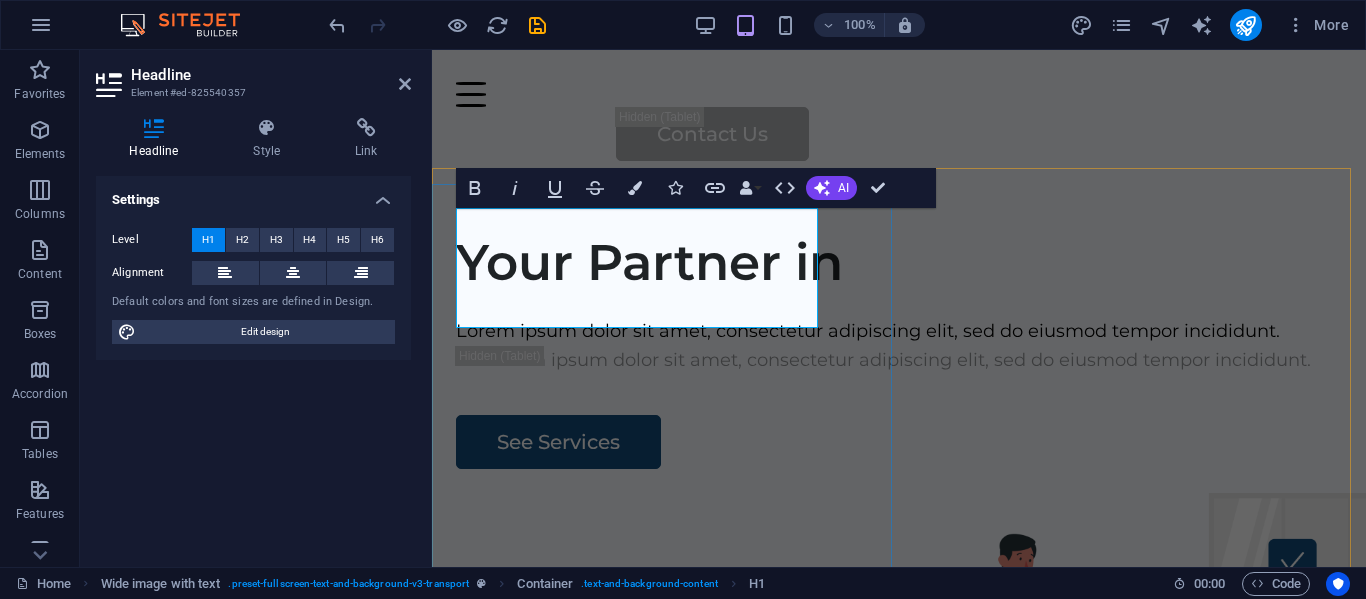 type 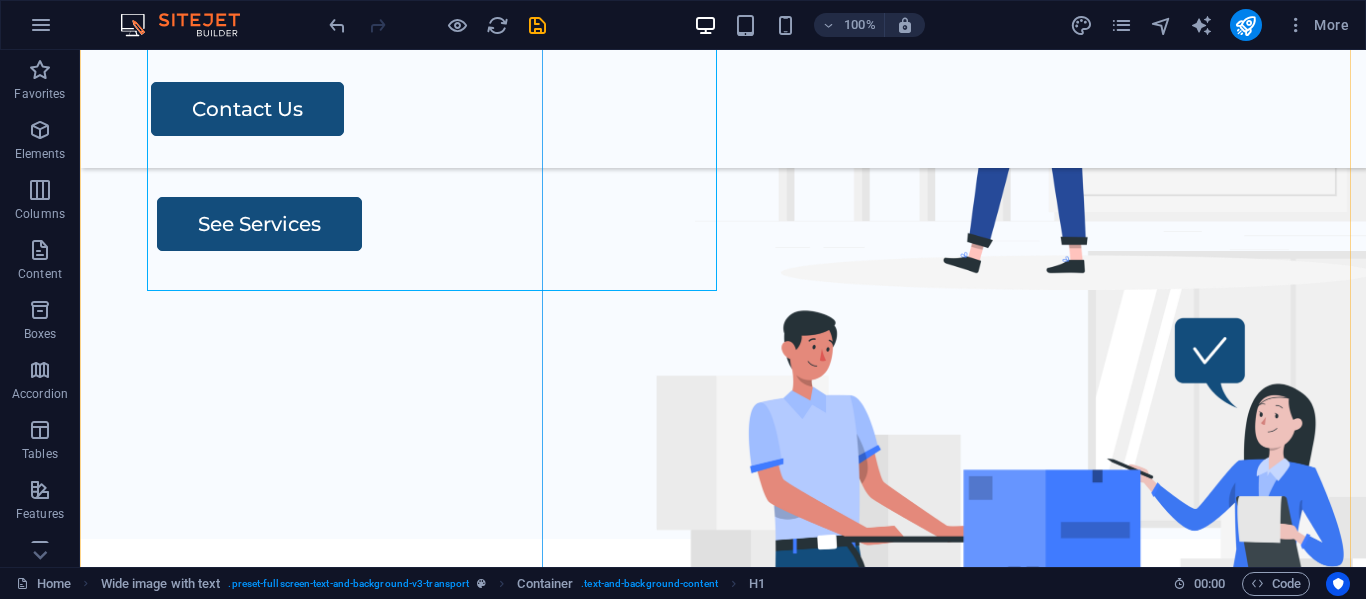 scroll, scrollTop: 283, scrollLeft: 0, axis: vertical 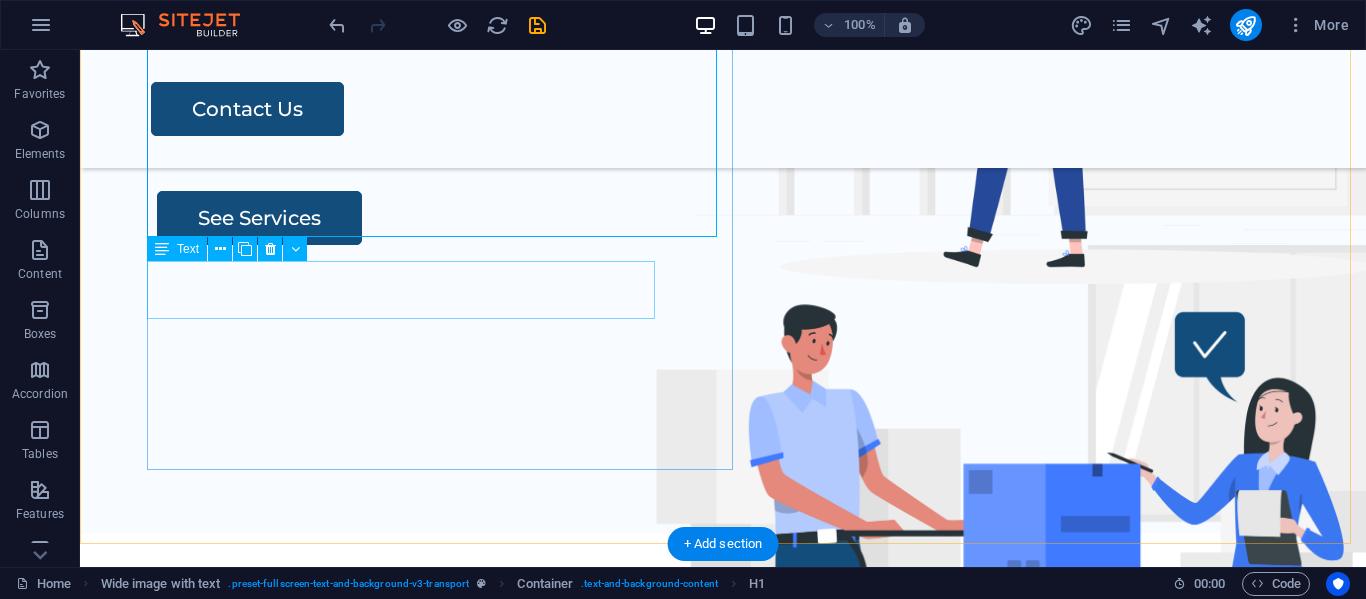 click on "Lorem ipsum dolor sit amet, consectetur adipiscing elit, sed do eiusmod tempor incididunt." at bounding box center [749, 107] 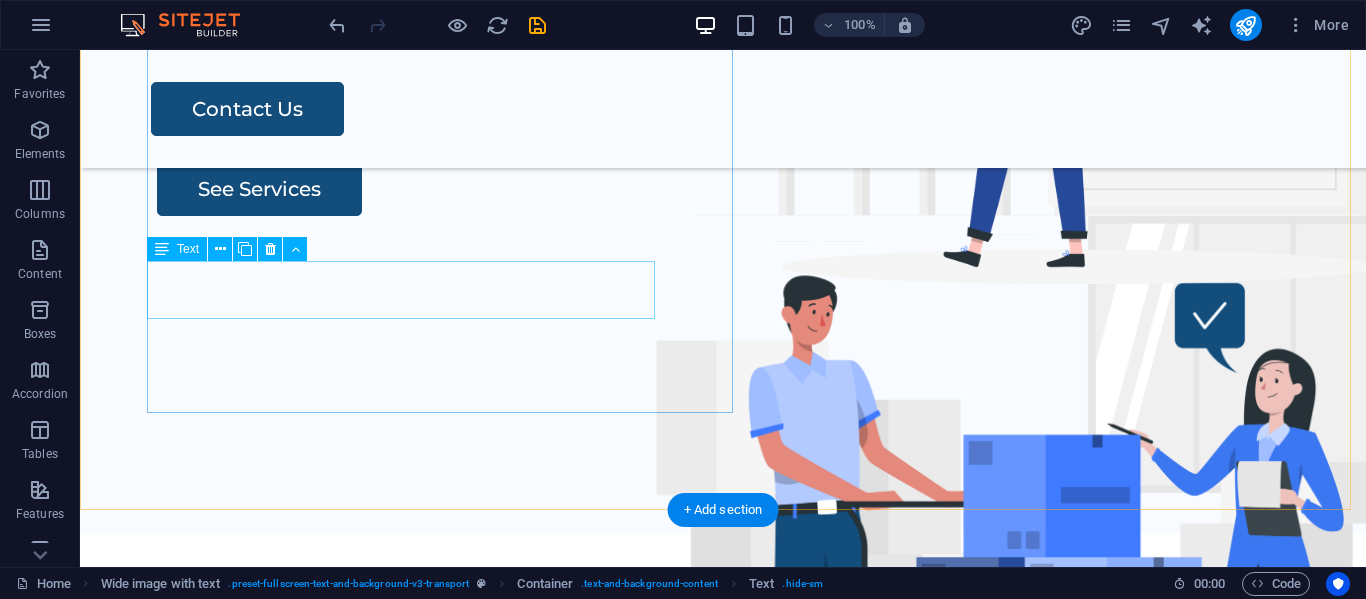 scroll, scrollTop: 306, scrollLeft: 0, axis: vertical 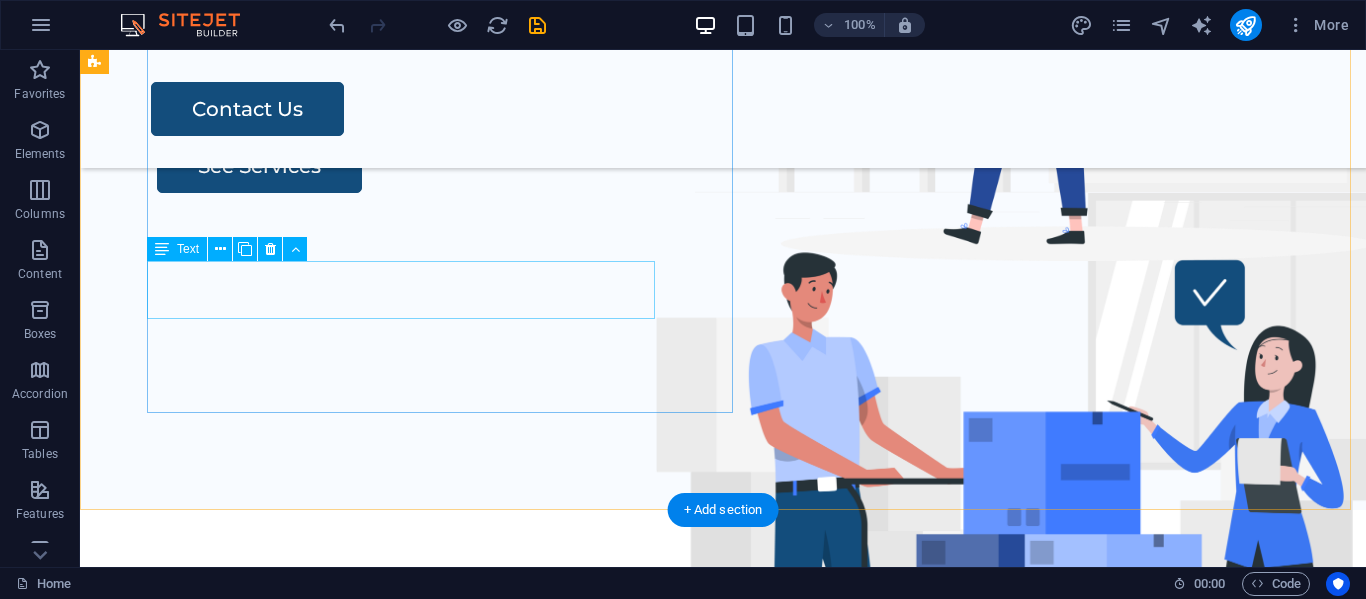 click on "Lorem ipsum dolor sit amet, consectetur adipiscing elit, sed do eiusmod tempor incididunt." at bounding box center [749, 84] 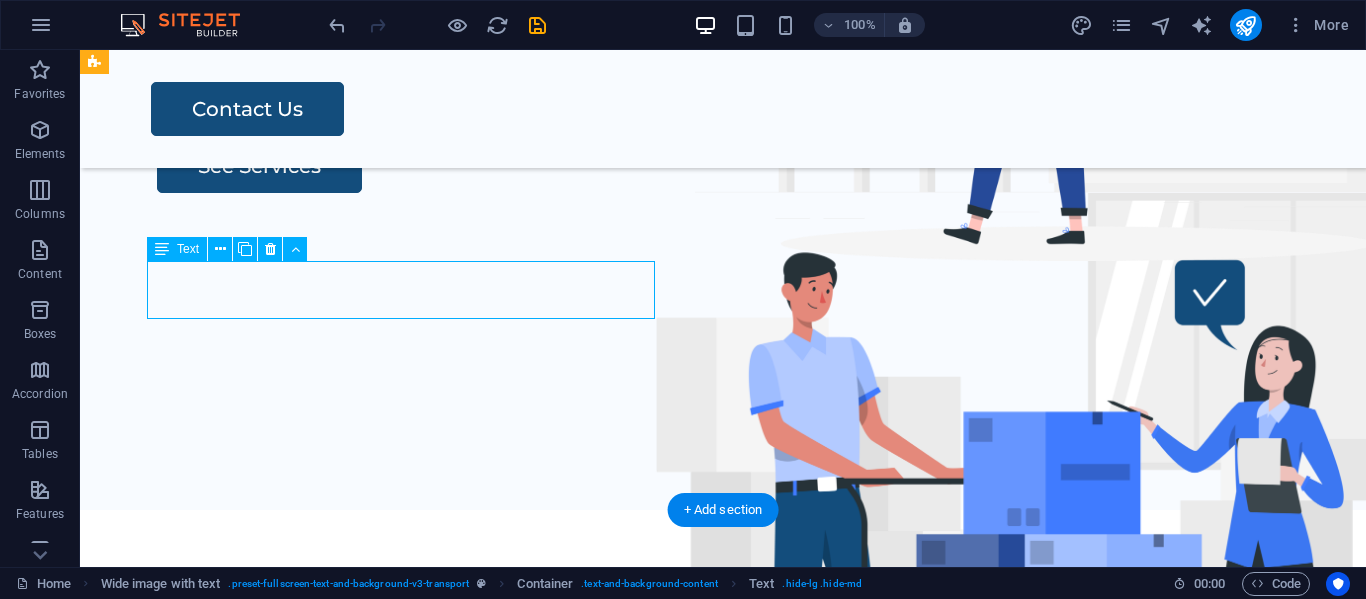 scroll, scrollTop: 335, scrollLeft: 0, axis: vertical 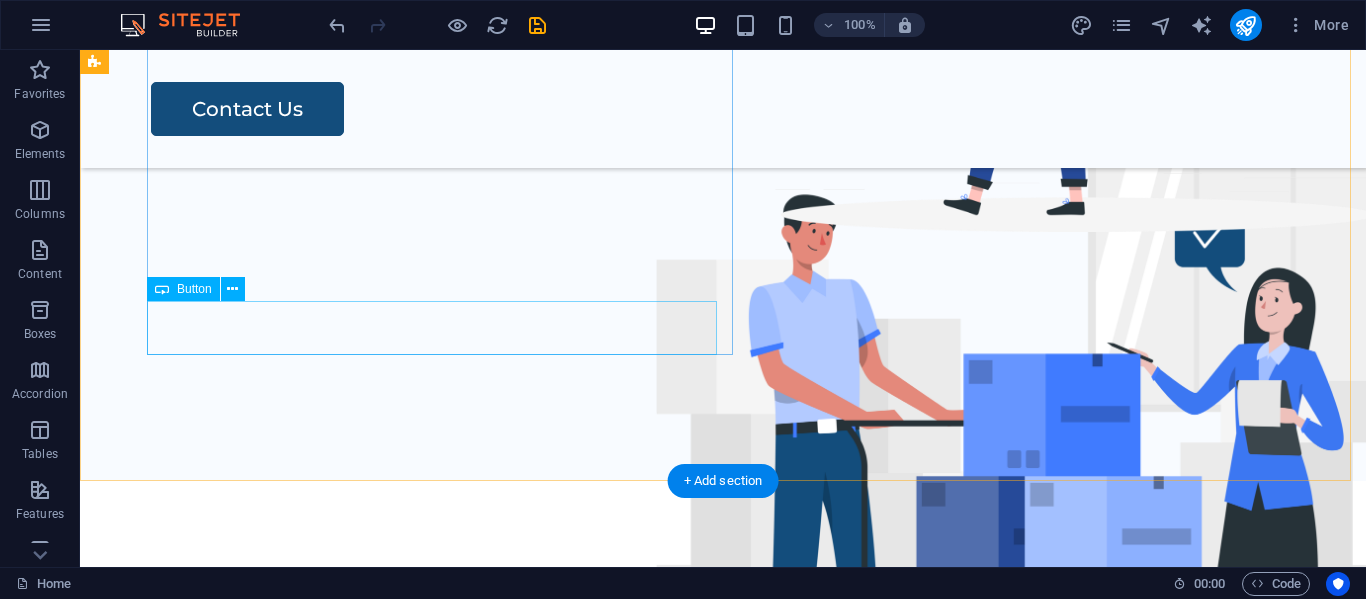 click on "See Services" at bounding box center (749, 108) 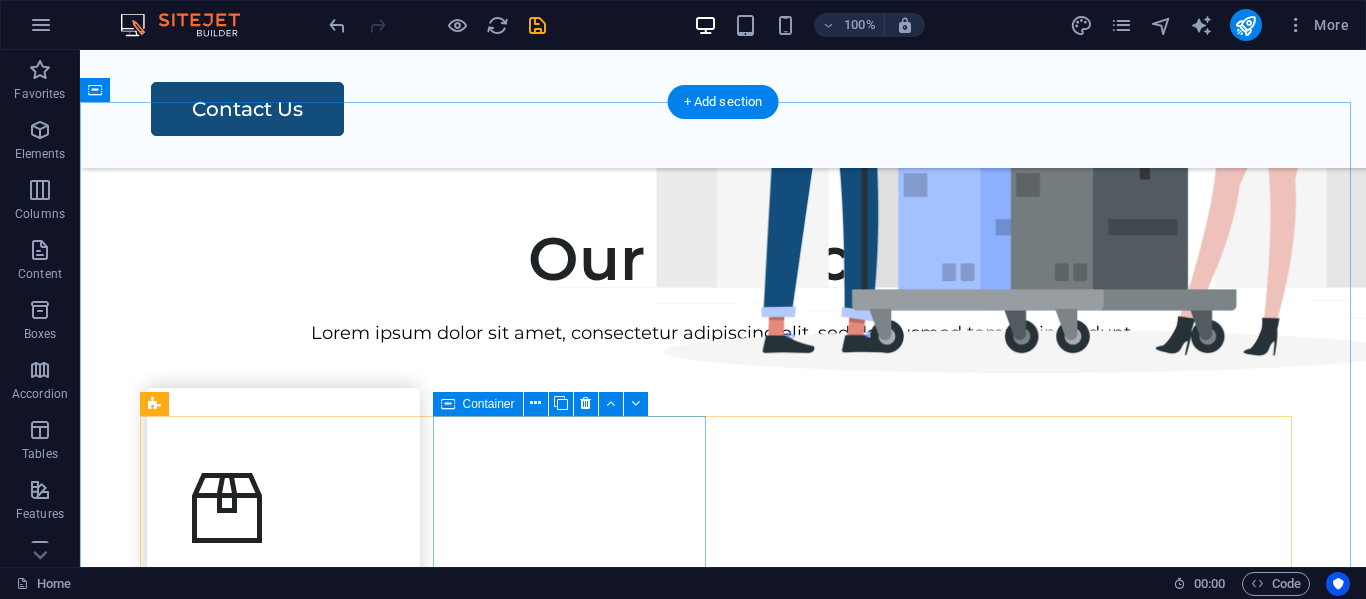 scroll, scrollTop: 714, scrollLeft: 0, axis: vertical 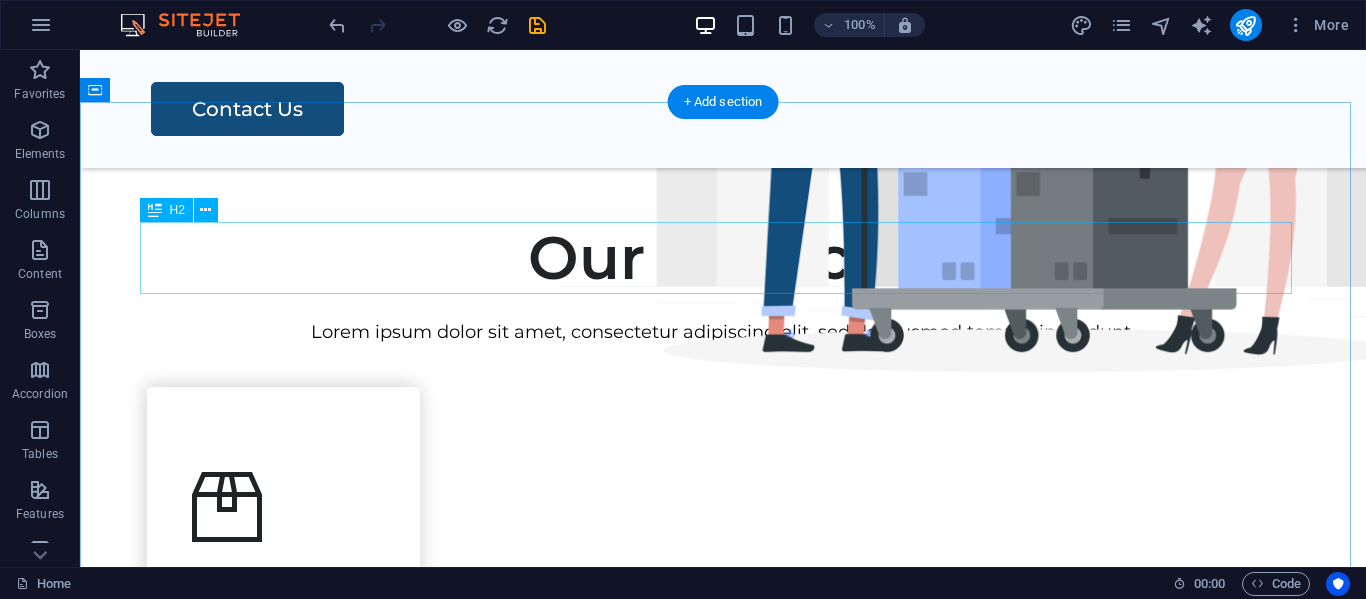 click on "Our Services" at bounding box center [723, 258] 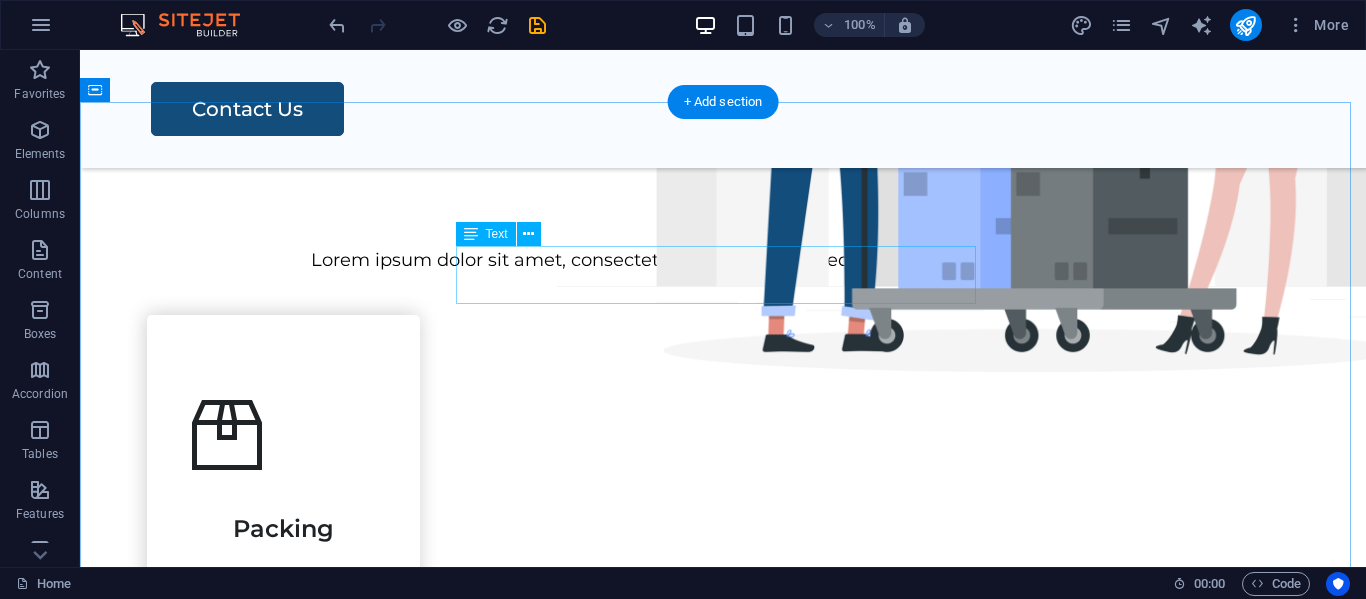 click on "Lorem ipsum dolor sit amet, consectetur adipiscing elit, sed do eiusmod tempor incididunt." at bounding box center [723, 260] 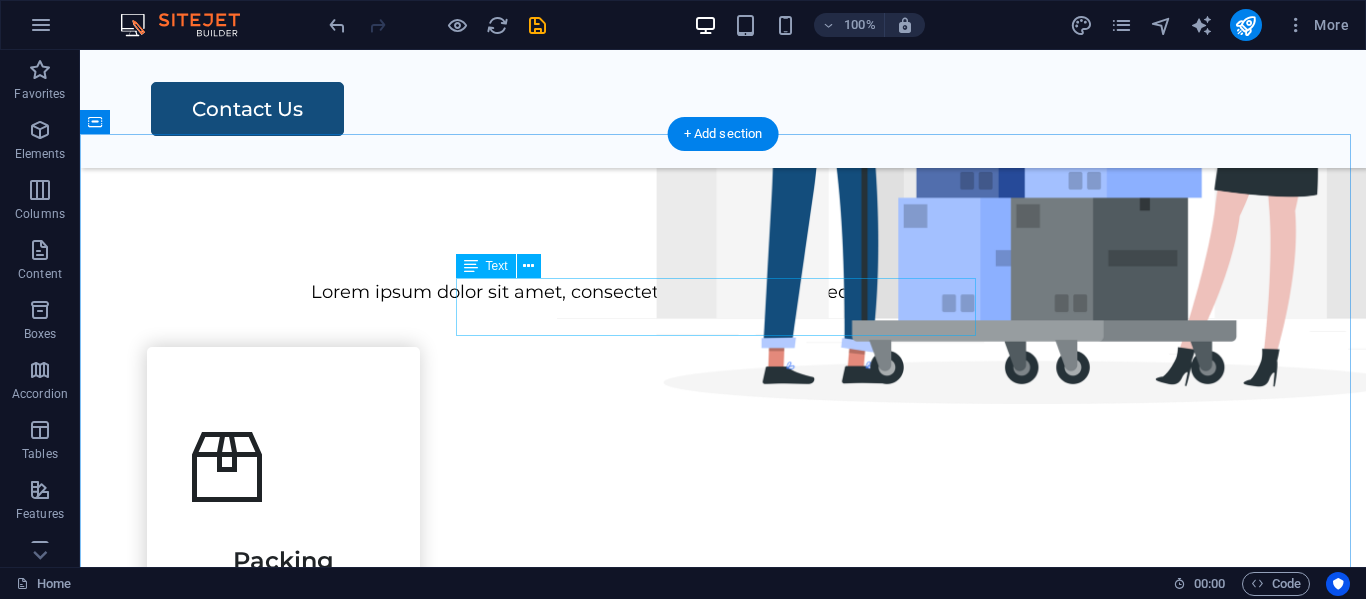 scroll, scrollTop: 681, scrollLeft: 0, axis: vertical 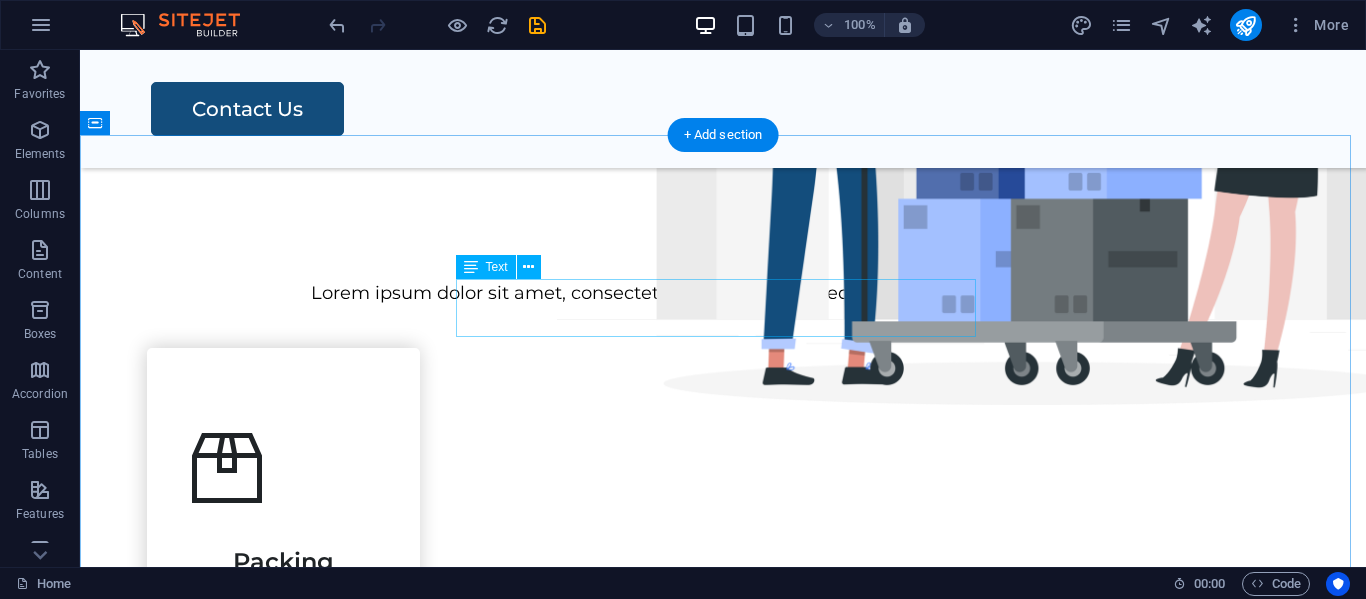 click on "Lorem ipsum dolor sit amet, consectetur adipiscing elit, sed do eiusmod tempor incididunt." at bounding box center [723, 293] 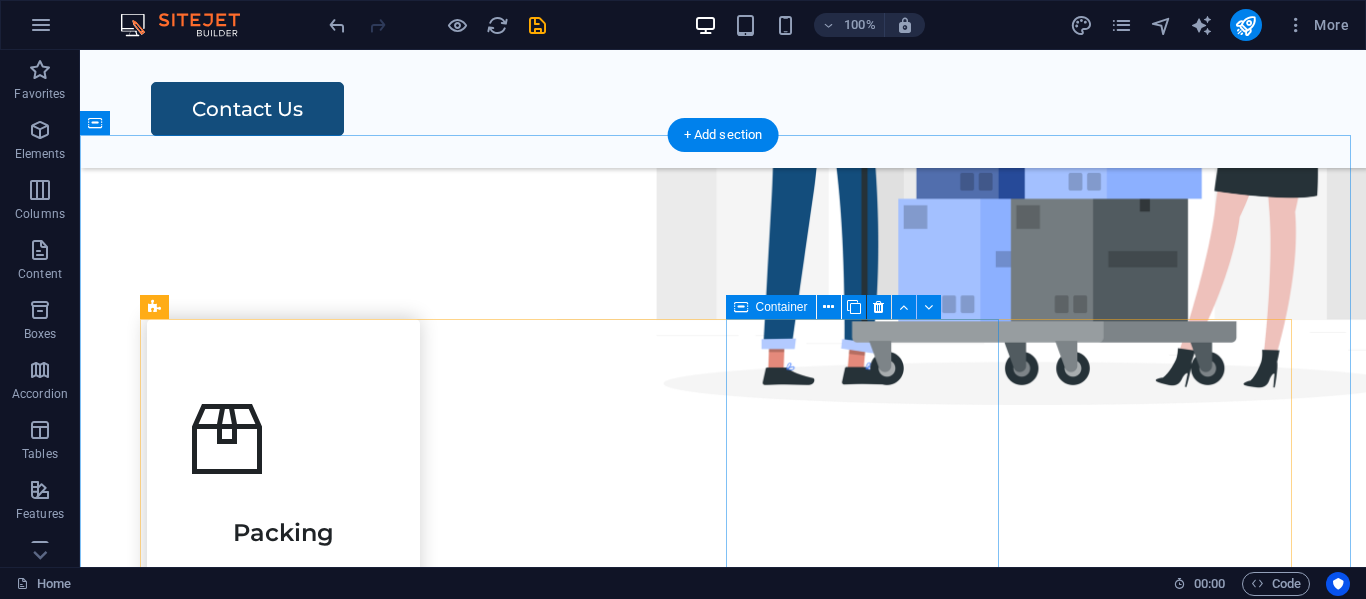 click on "Storage Lorem ipsum dolor sit amet, consectetur adipiscing elit." at bounding box center [283, 1390] 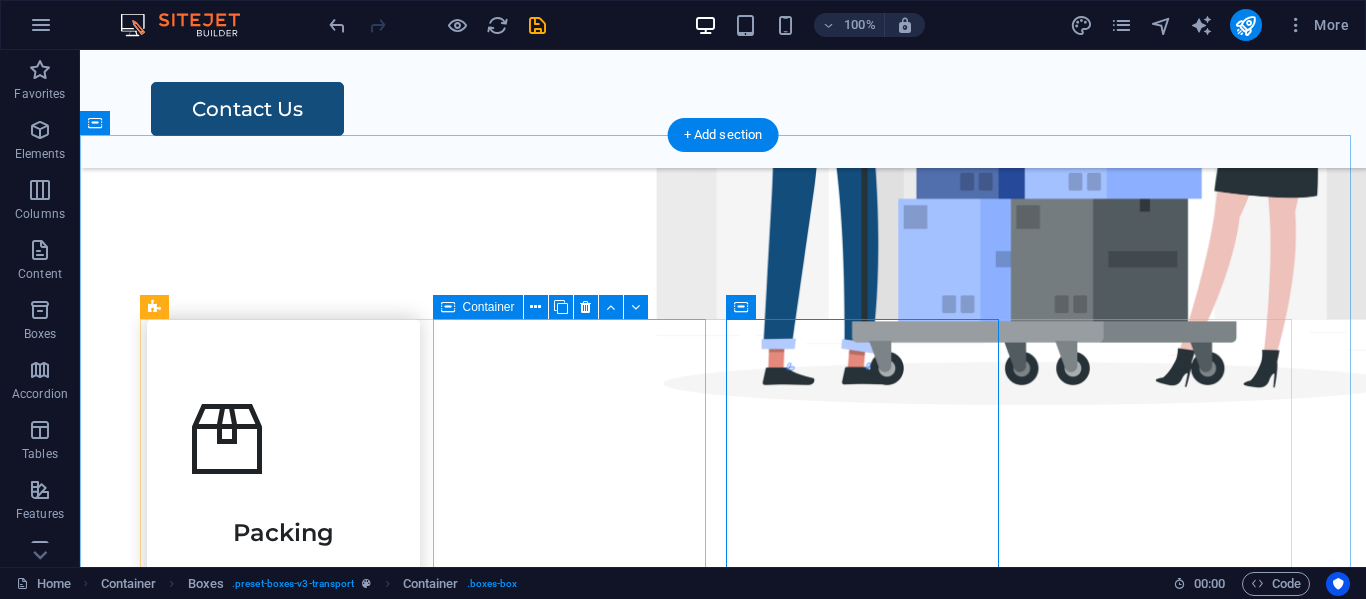 click on "Transportation Lorem ipsum dolor sit amet, consectetur adipiscing elit." at bounding box center (283, 959) 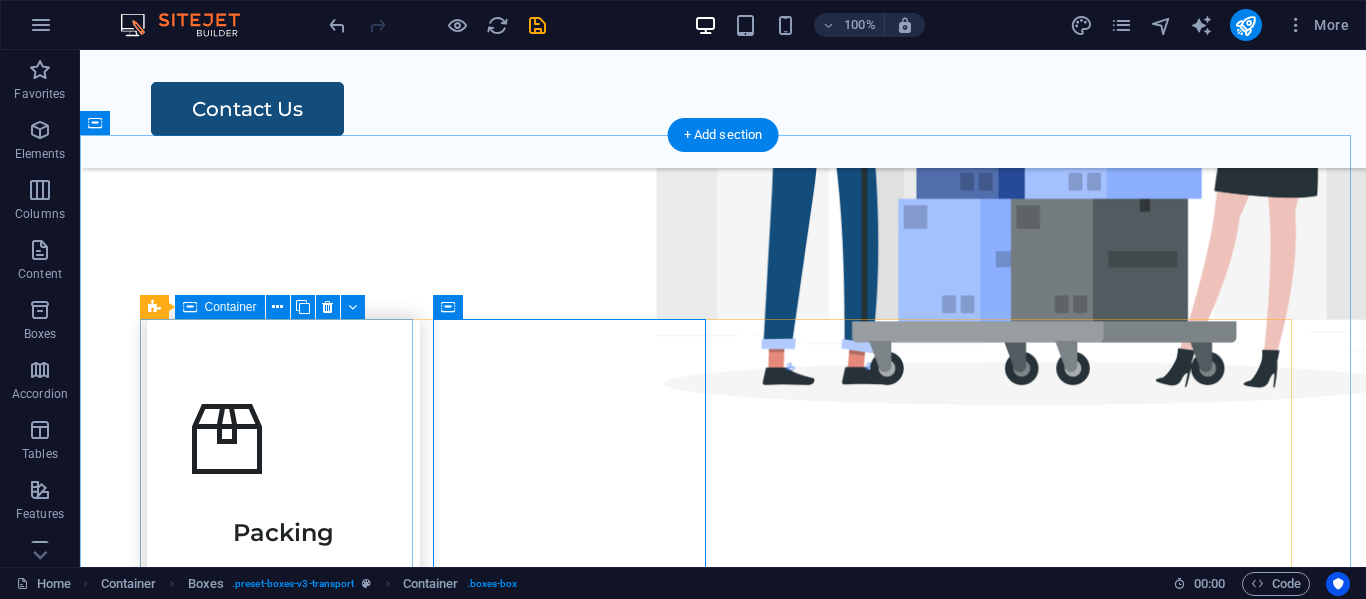 click on "Packing Lorem ipsum dolor sit amet, consectetur adipiscing elit." at bounding box center [283, 529] 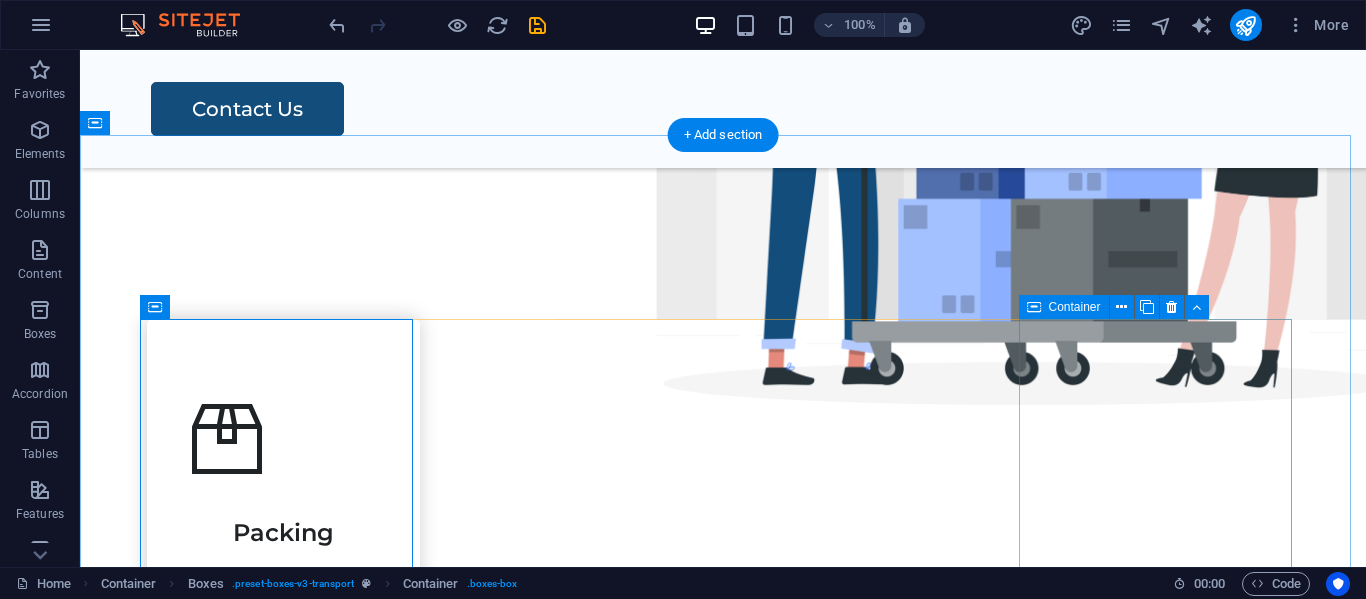 click on "Assembly Lorem ipsum dolor sit amet, consectetur adipiscing elit." at bounding box center (283, 1820) 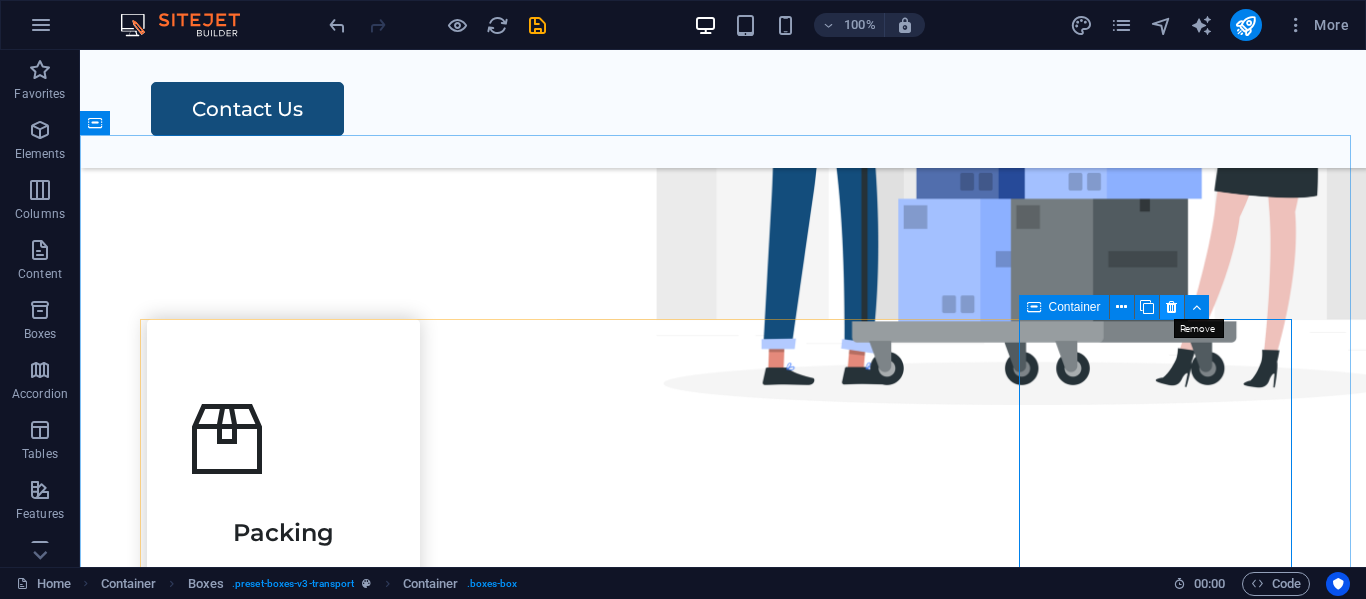 click at bounding box center [1171, 307] 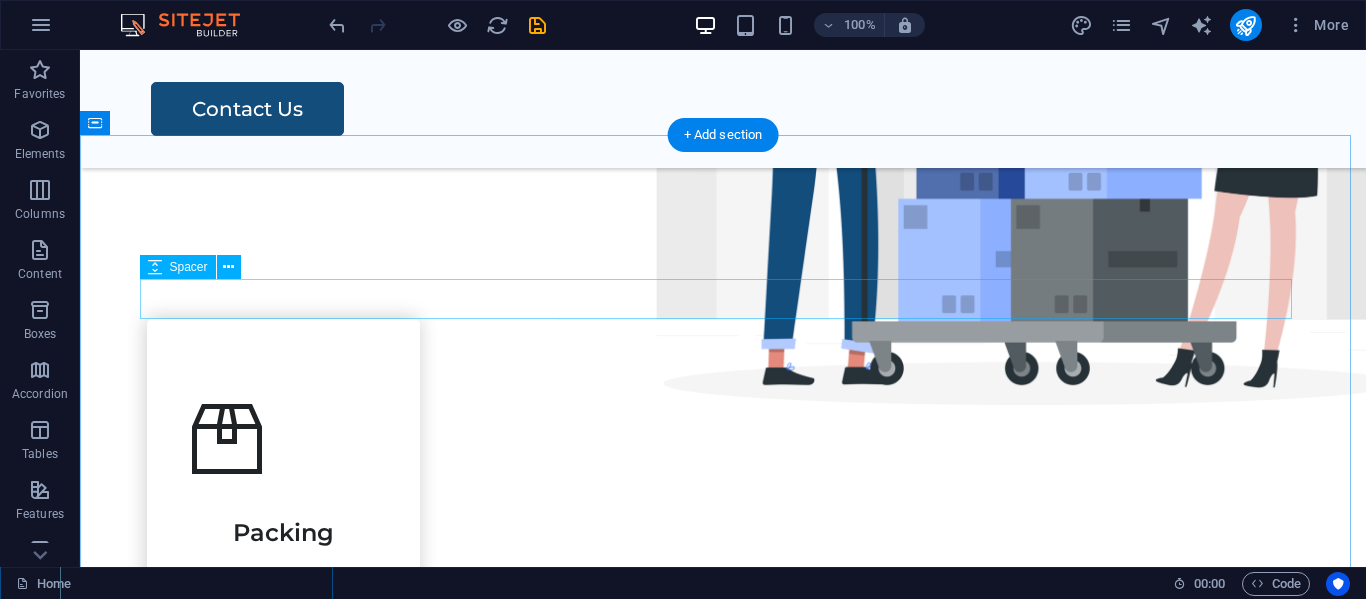 click at bounding box center (723, 299) 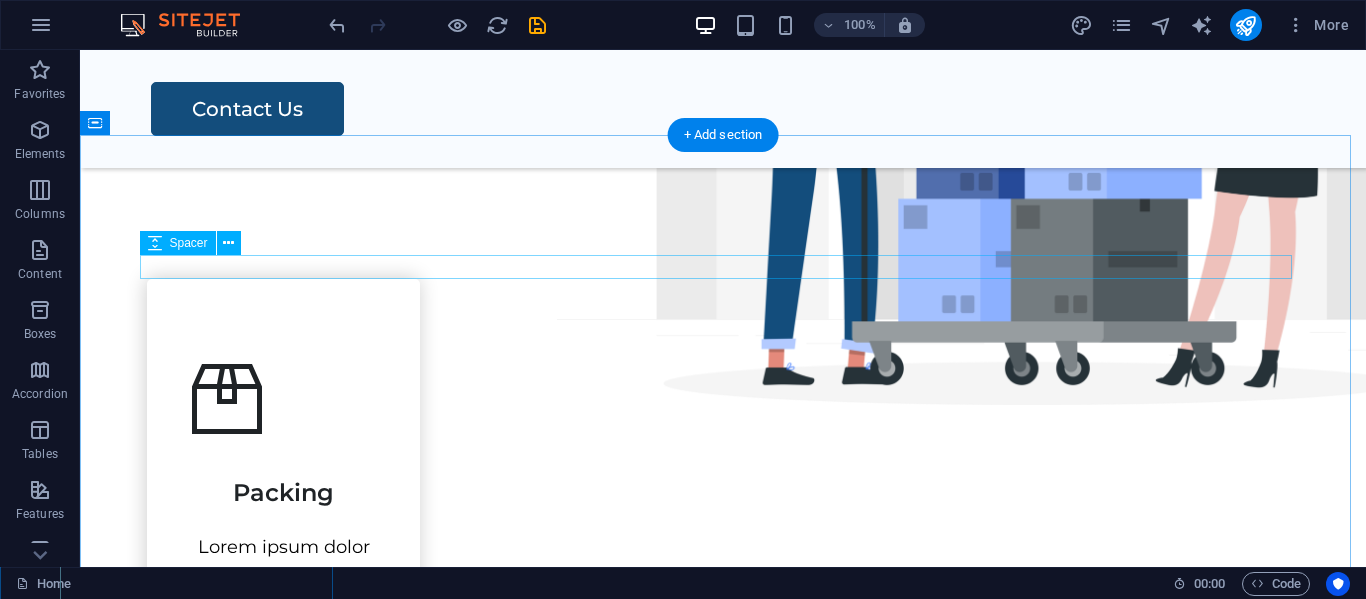 click at bounding box center [723, 267] 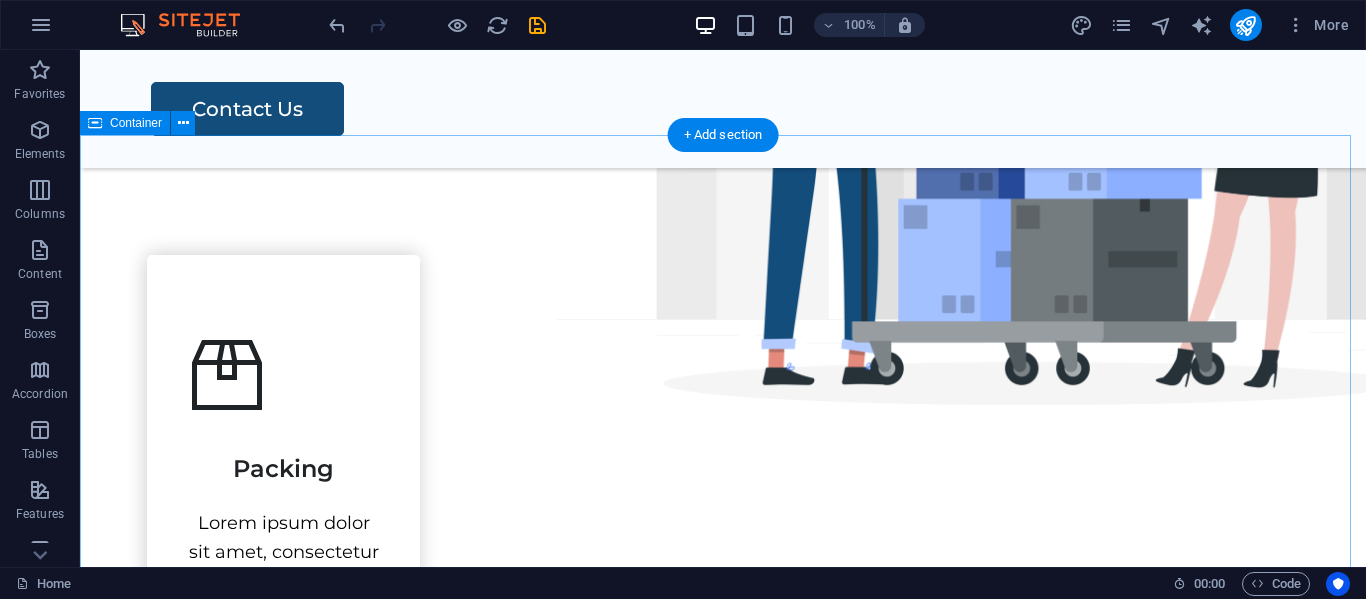 click on "Packing Lorem ipsum dolor sit amet, consectetur adipiscing elit. Transportation Lorem ipsum dolor sit amet, consectetur adipiscing elit. Storage Lorem ipsum dolor sit amet, consectetur adipiscing elit." at bounding box center (723, 895) 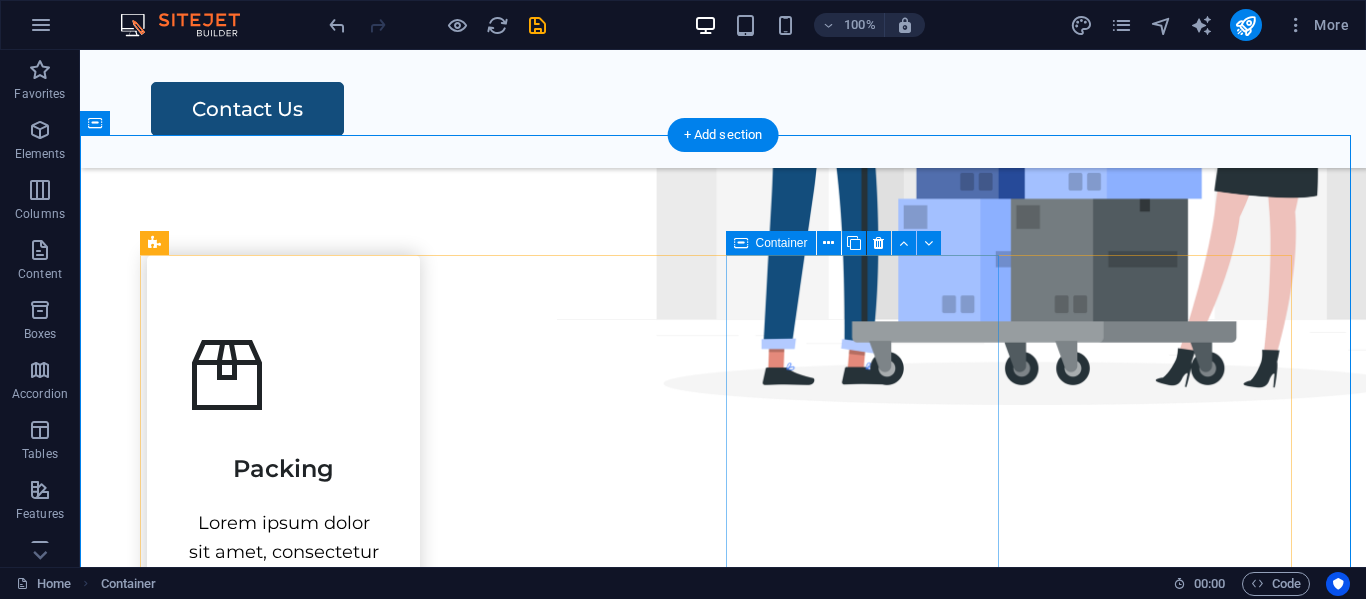click on "Storage Lorem ipsum dolor sit amet, consectetur adipiscing elit." at bounding box center (283, 1326) 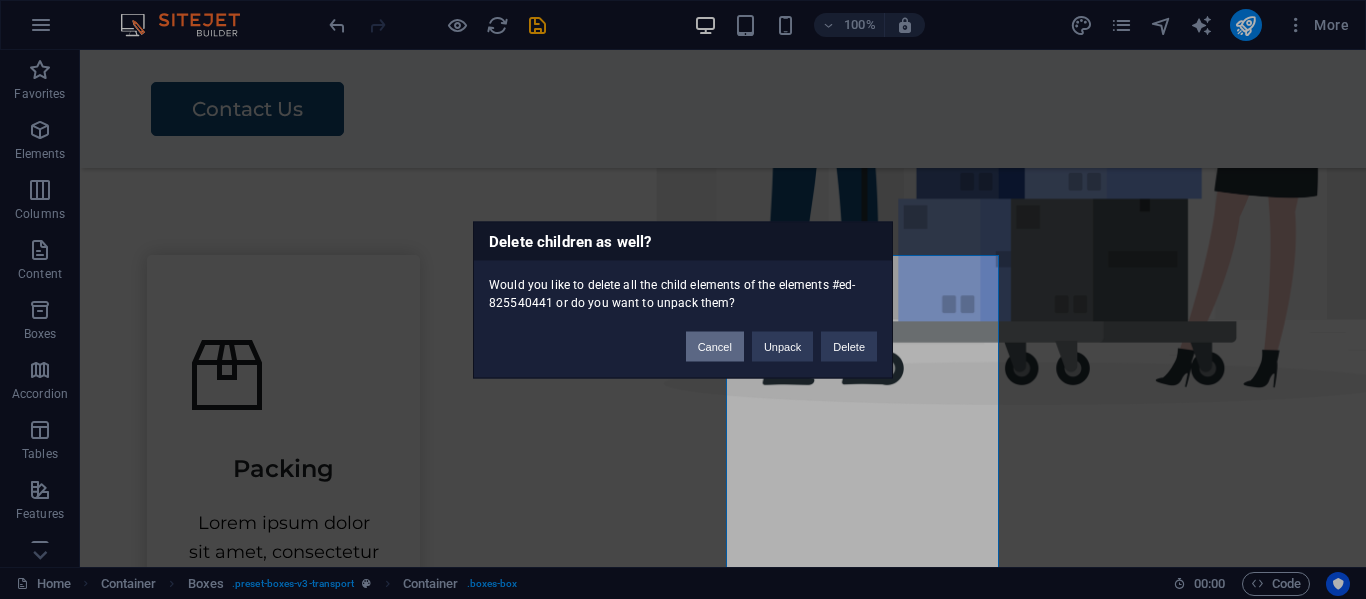 click on "Cancel" at bounding box center (715, 346) 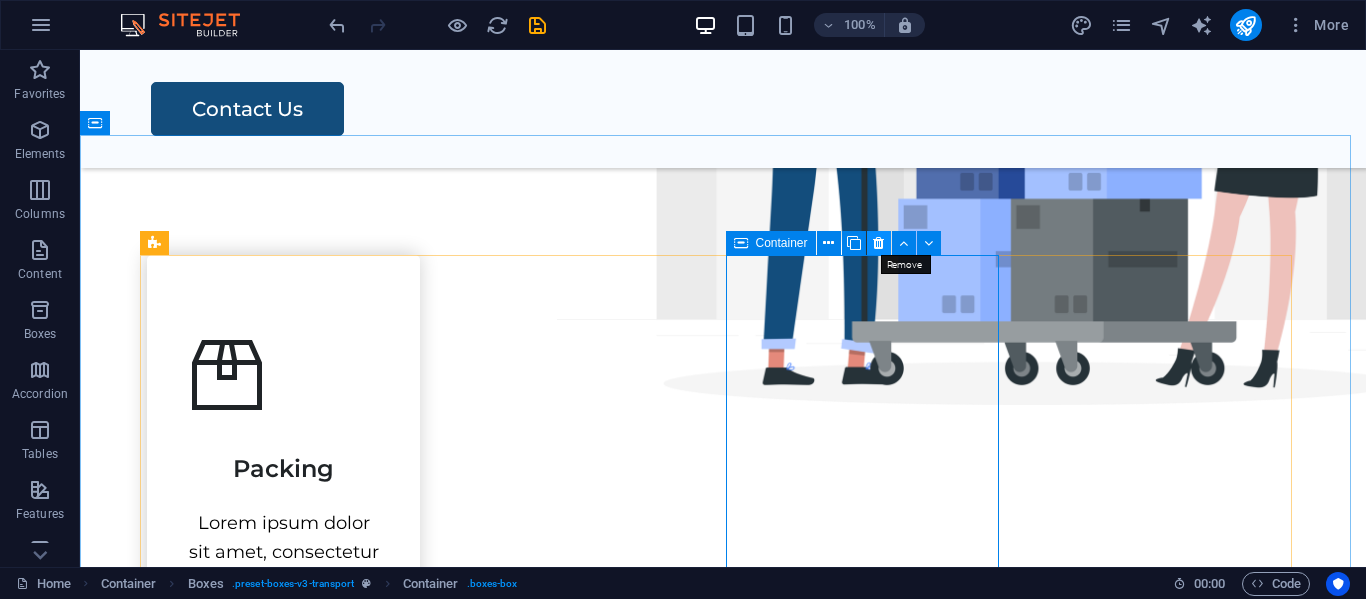 click at bounding box center (878, 243) 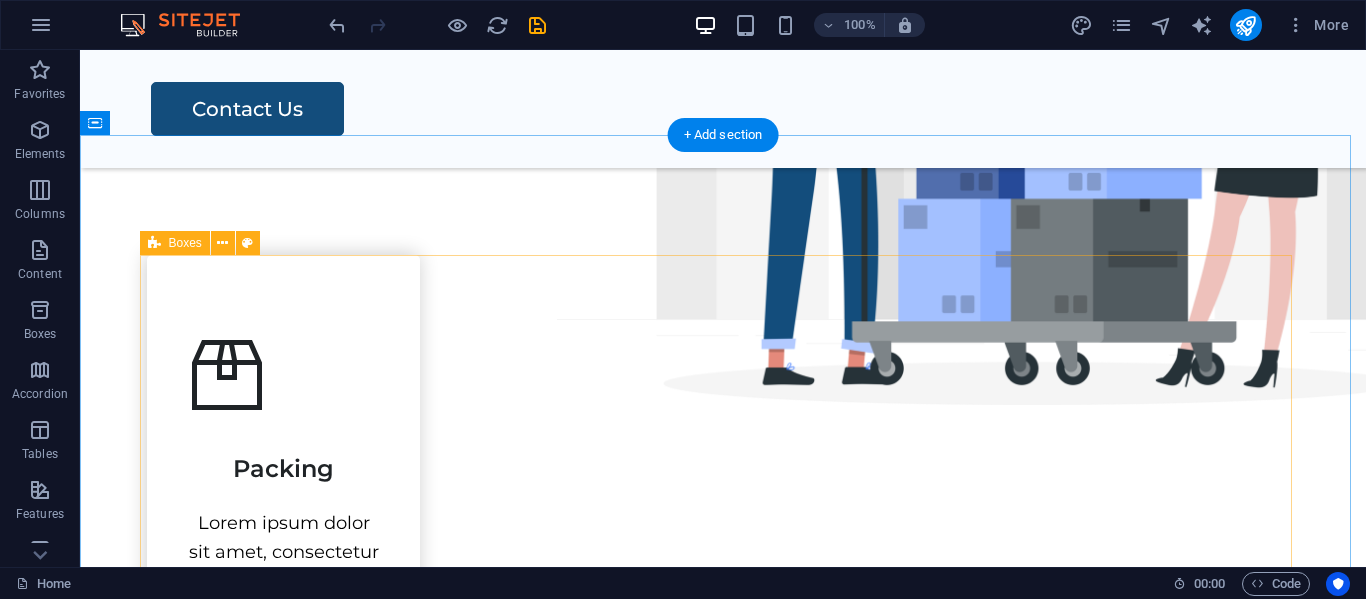 click on "Packing Lorem ipsum dolor sit amet, consectetur adipiscing elit. Transportation Lorem ipsum dolor sit amet, consectetur adipiscing elit." at bounding box center [723, 680] 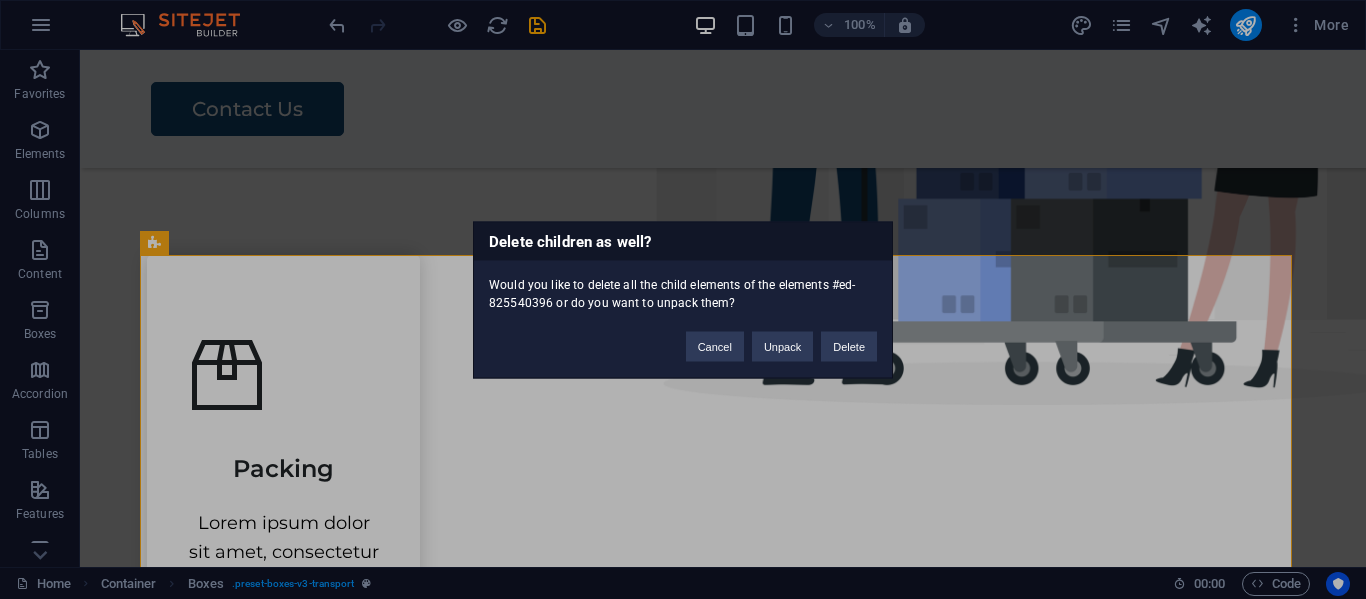 type 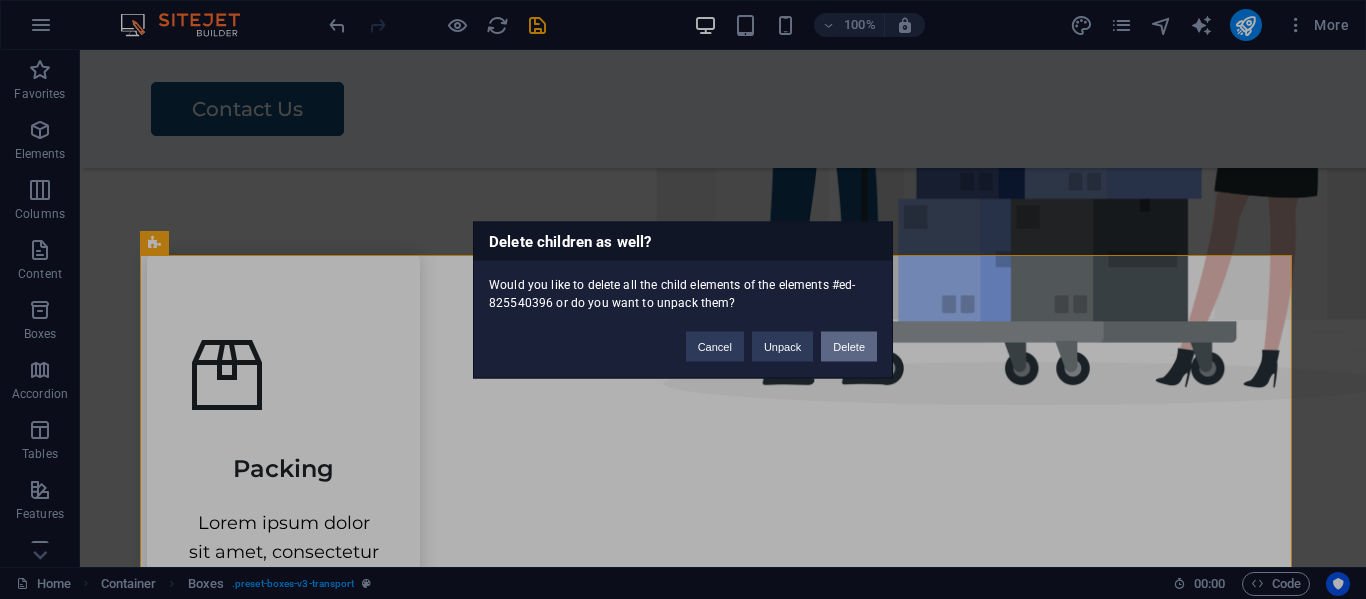 click on "Delete" at bounding box center [849, 346] 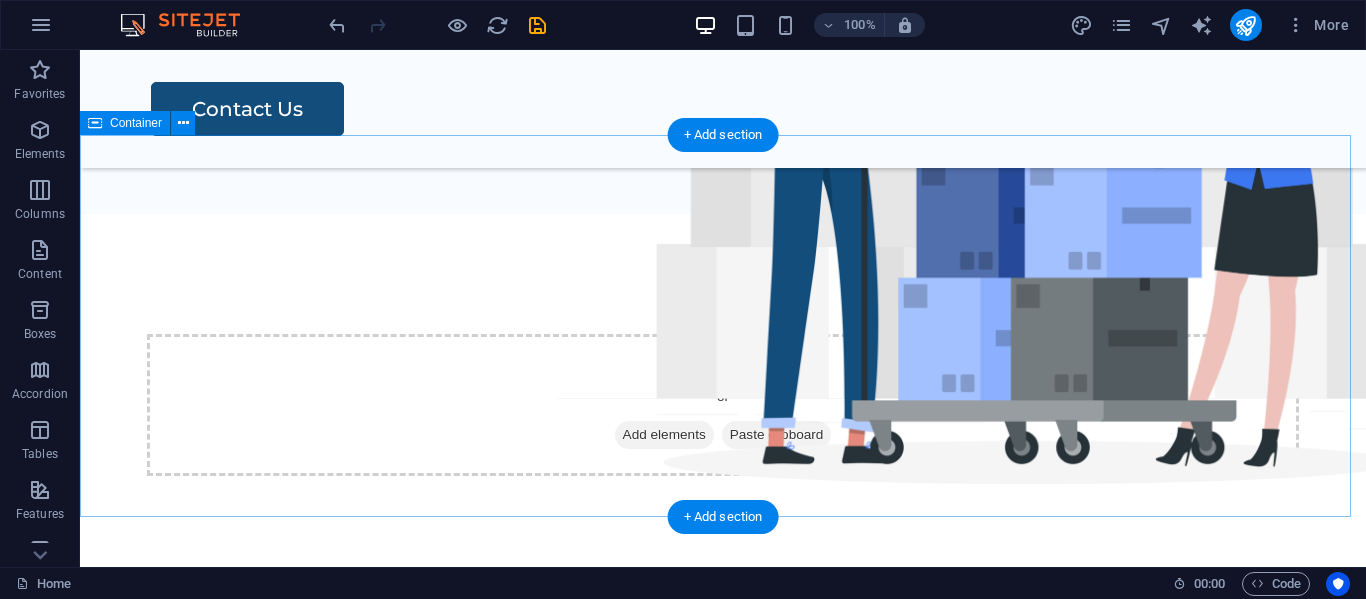 scroll, scrollTop: 596, scrollLeft: 0, axis: vertical 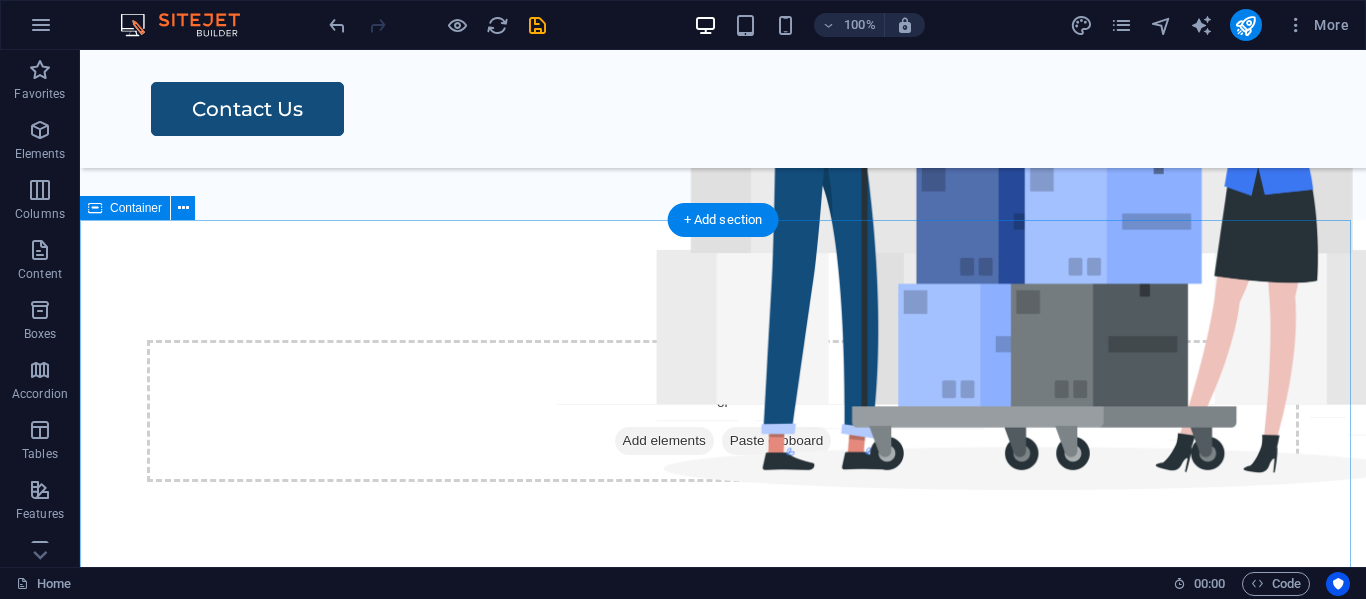click on "Drop content here or  Add elements  Paste clipboard" at bounding box center (723, 411) 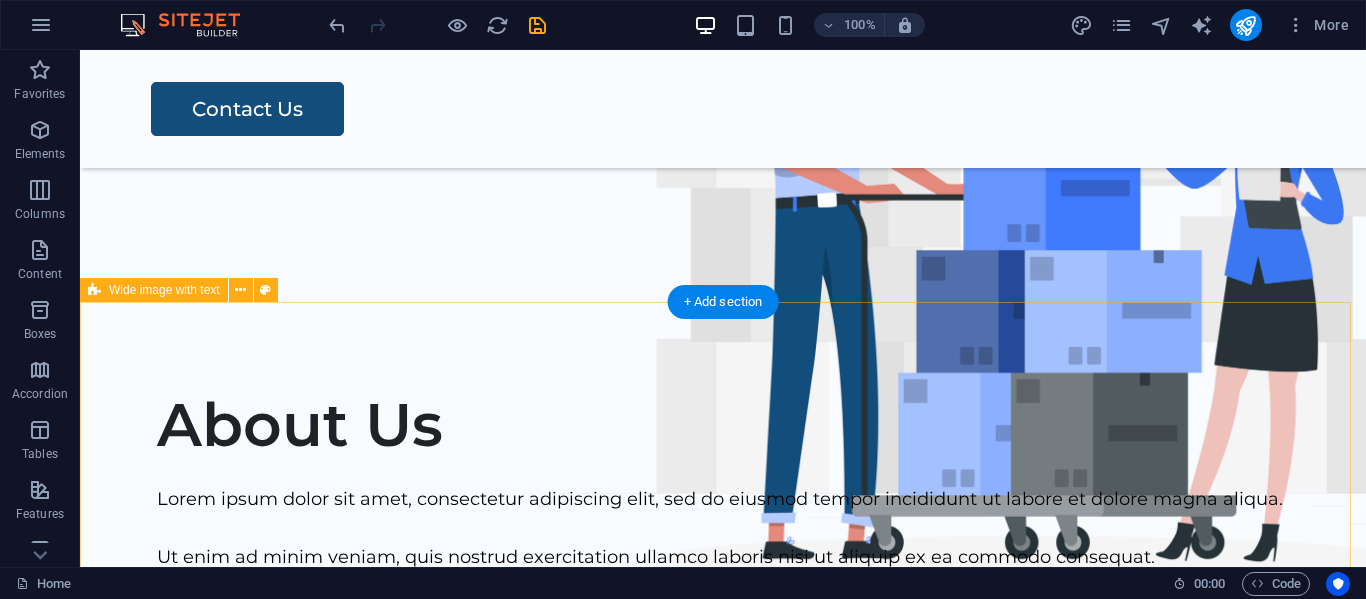 scroll, scrollTop: 506, scrollLeft: 0, axis: vertical 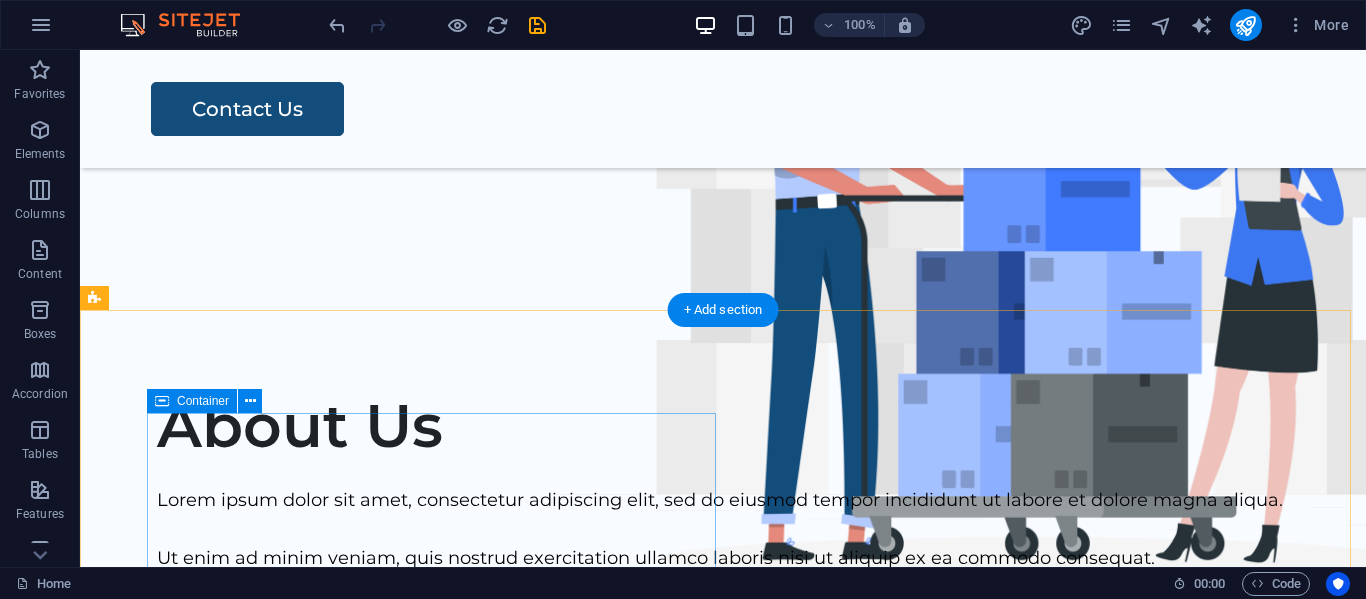click on "About Us Lorem ipsum dolor sit amet, consectetur adipiscing elit, sed do eiusmod tempor incididunt ut labore et dolore magna aliqua. Ut enim ad minim veniam, quis nostrud exercitation ullamco laboris nisi ut aliquip ex ea commodo consequat. Lorem ipsum dolor sit amet, consectetur adipiscing elit, sed do eiusmod tempor incididunt ut labore et dolore magna aliqua. Ut enim ad minim veniam, quis nostrud exercitation ullamco laboris nisi ut aliquip ex ea commodo consequat. Contact Us" at bounding box center [756, 571] 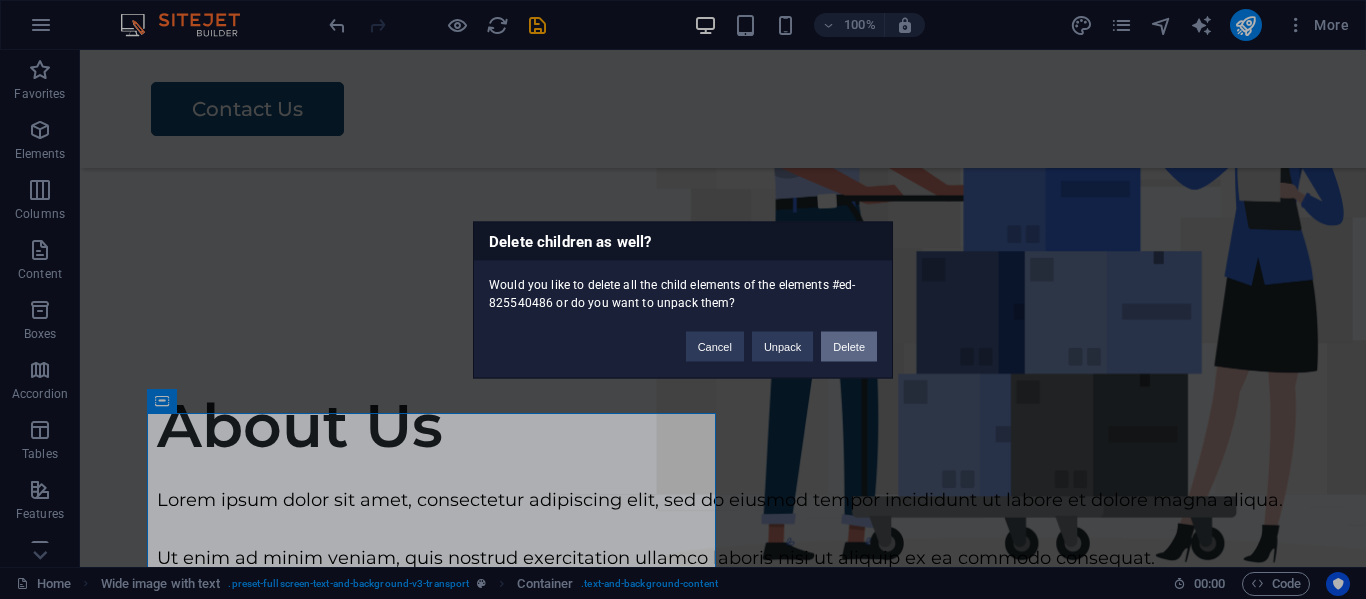 click on "Delete" at bounding box center (849, 346) 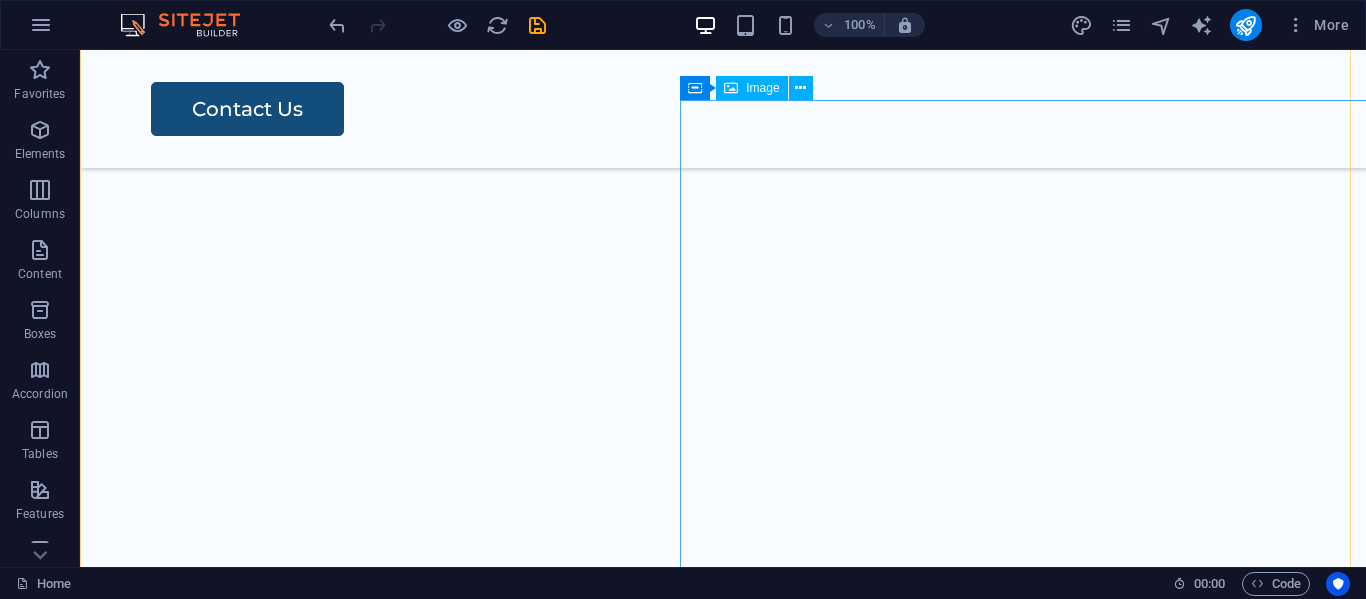 scroll, scrollTop: 946, scrollLeft: 0, axis: vertical 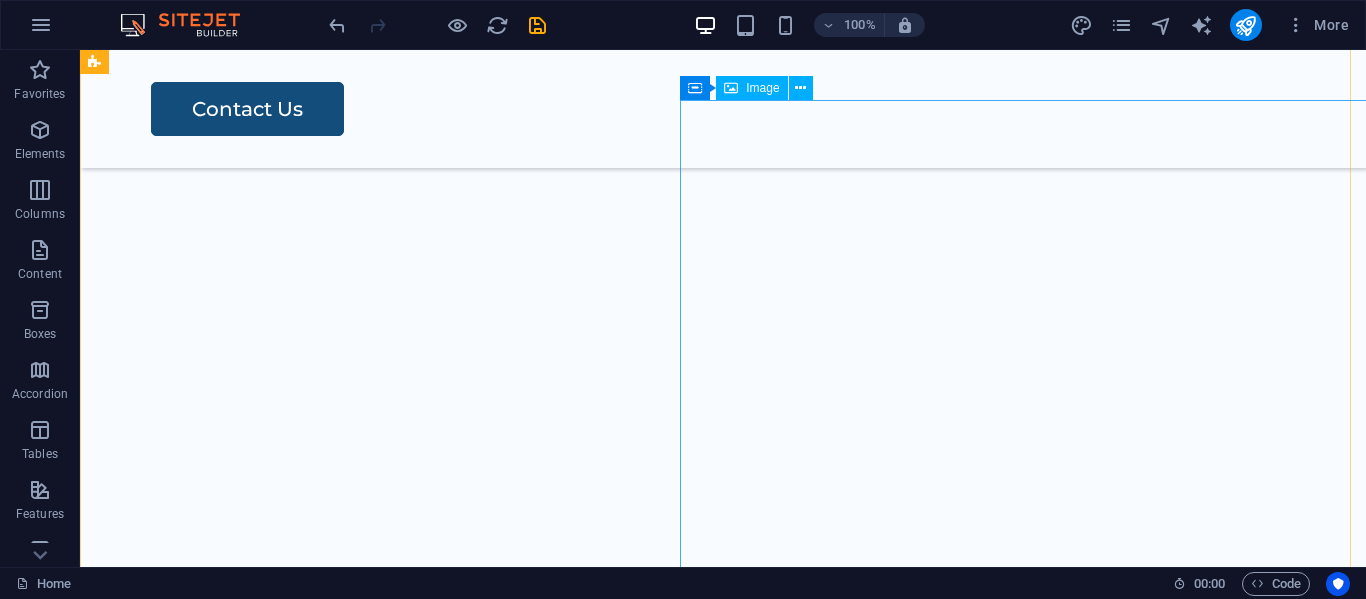 click at bounding box center [1077, -664] 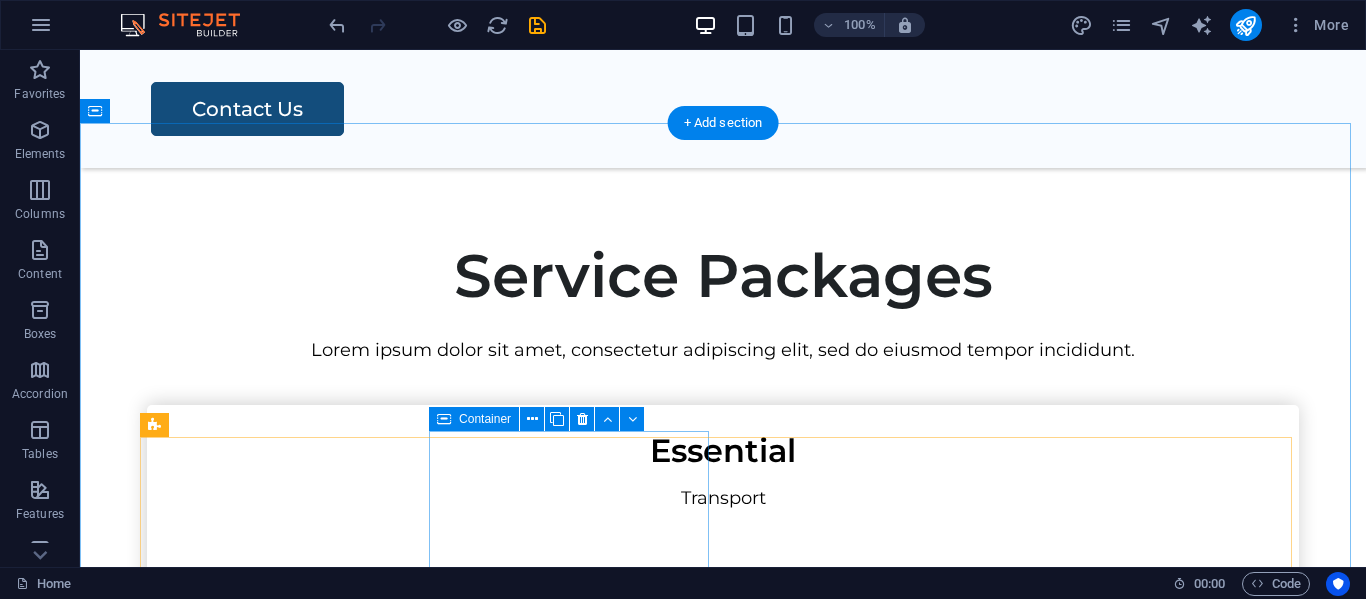 scroll, scrollTop: 1493, scrollLeft: 0, axis: vertical 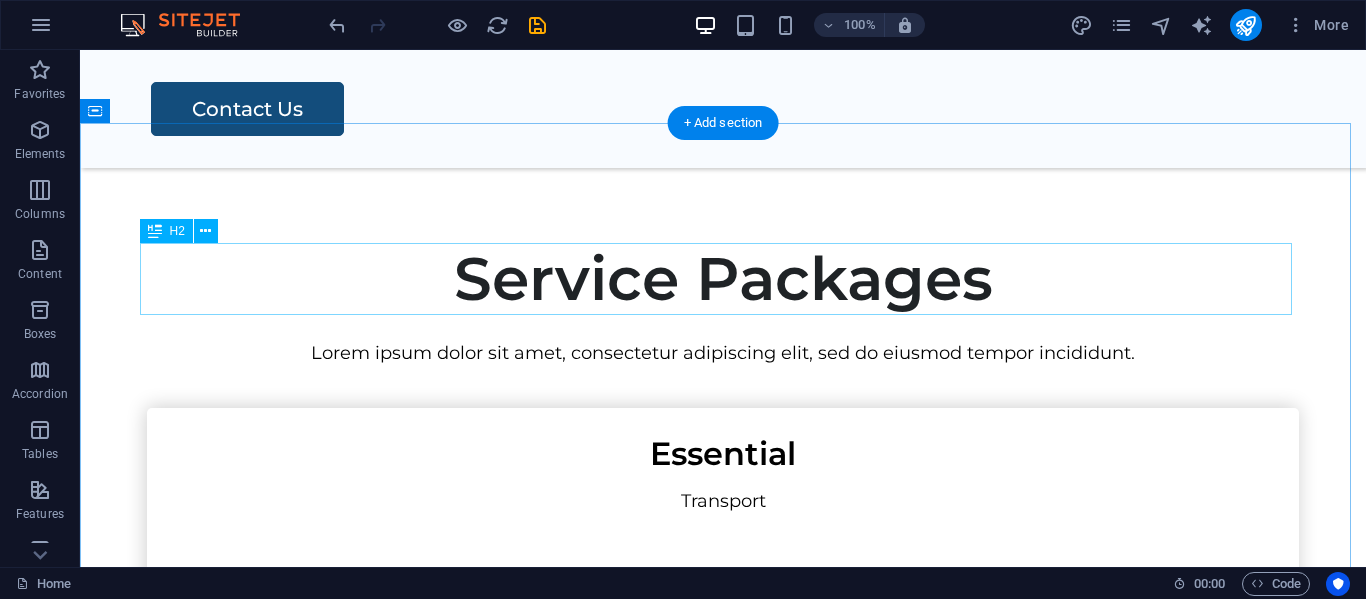 click on "Service Packages" at bounding box center (723, 279) 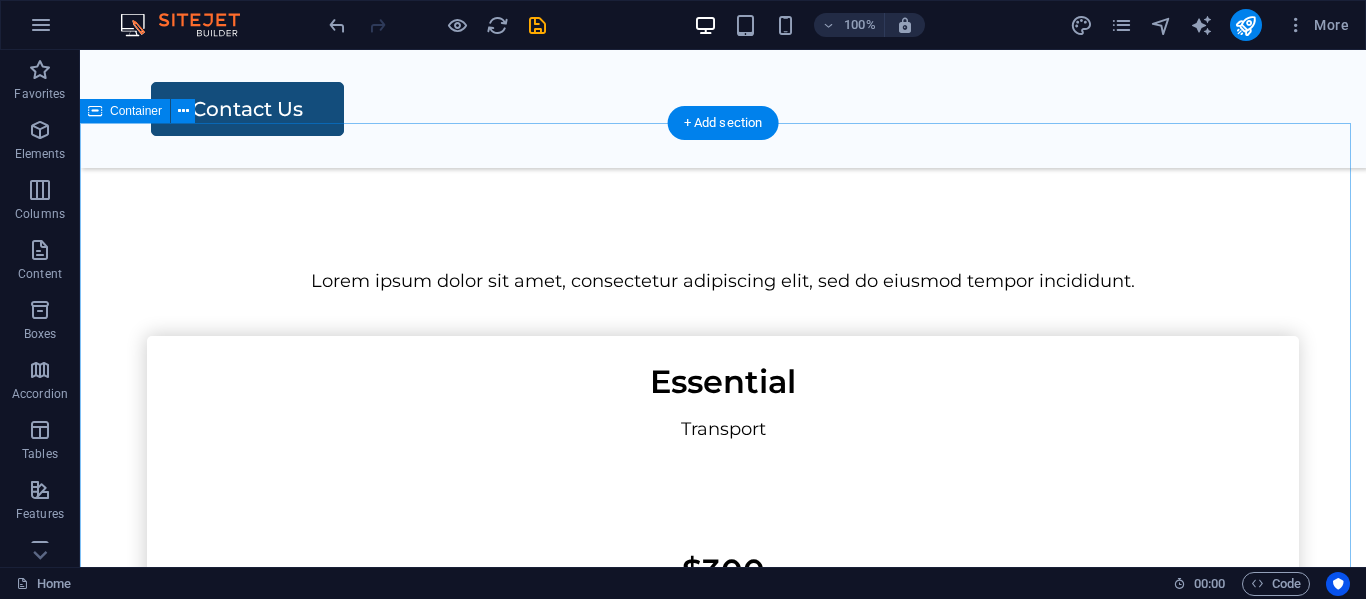 click on "Lorem ipsum dolor sit amet, consectetur adipiscing elit, sed do eiusmod tempor incididunt. Essential Transport $300 Contact Us Standard Packing Transport $400 Contact Us Complete Packing Transport Assembly $500 Contact Us Premium Packing Transport Assembly Storage Solution $600 Contact Us" at bounding box center (723, 1184) 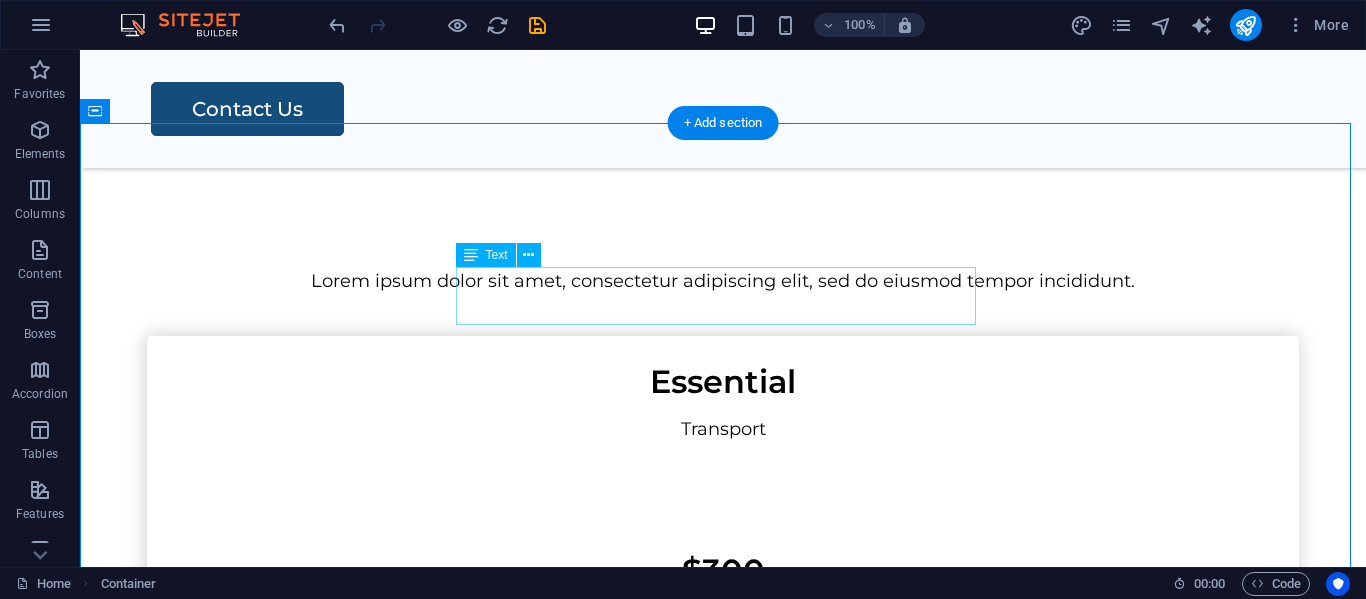 click on "Lorem ipsum dolor sit amet, consectetur adipiscing elit, sed do eiusmod tempor incididunt." at bounding box center [723, 281] 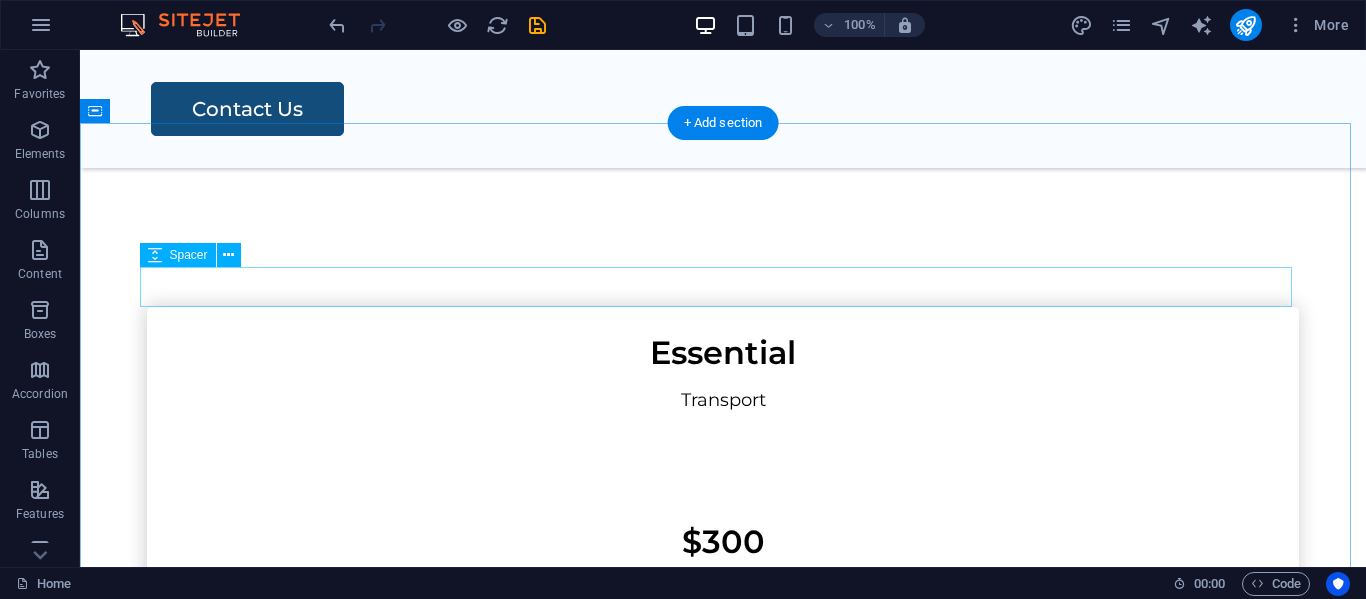 click at bounding box center (723, 287) 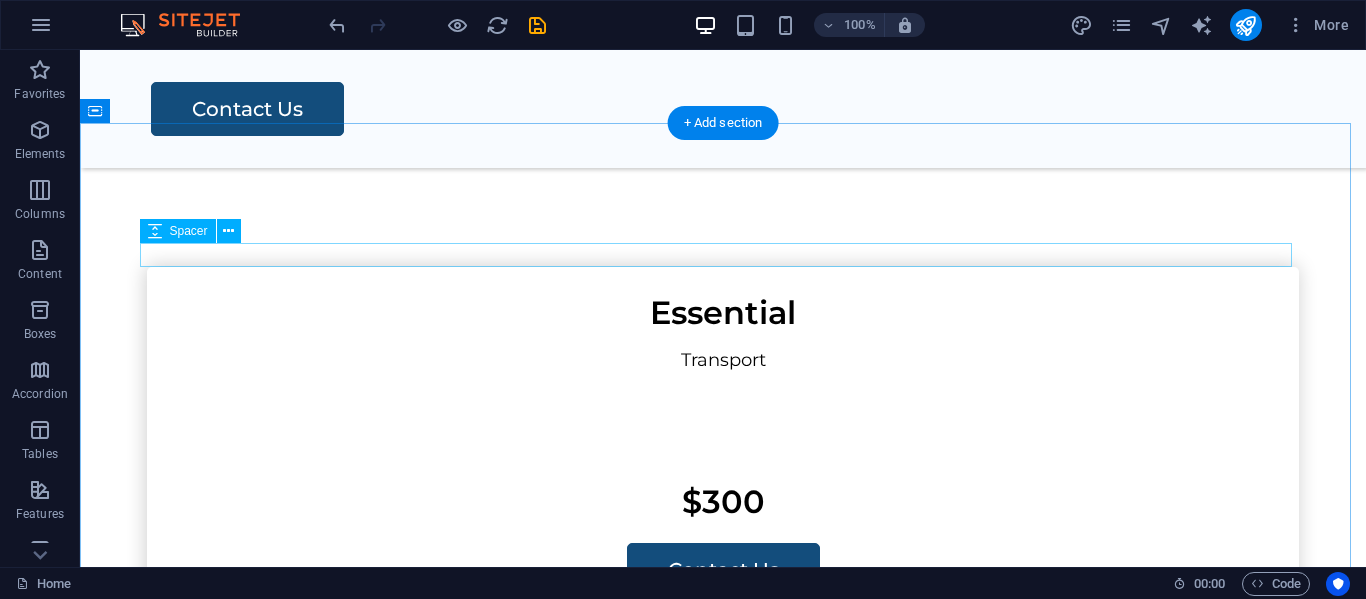 click at bounding box center [723, 255] 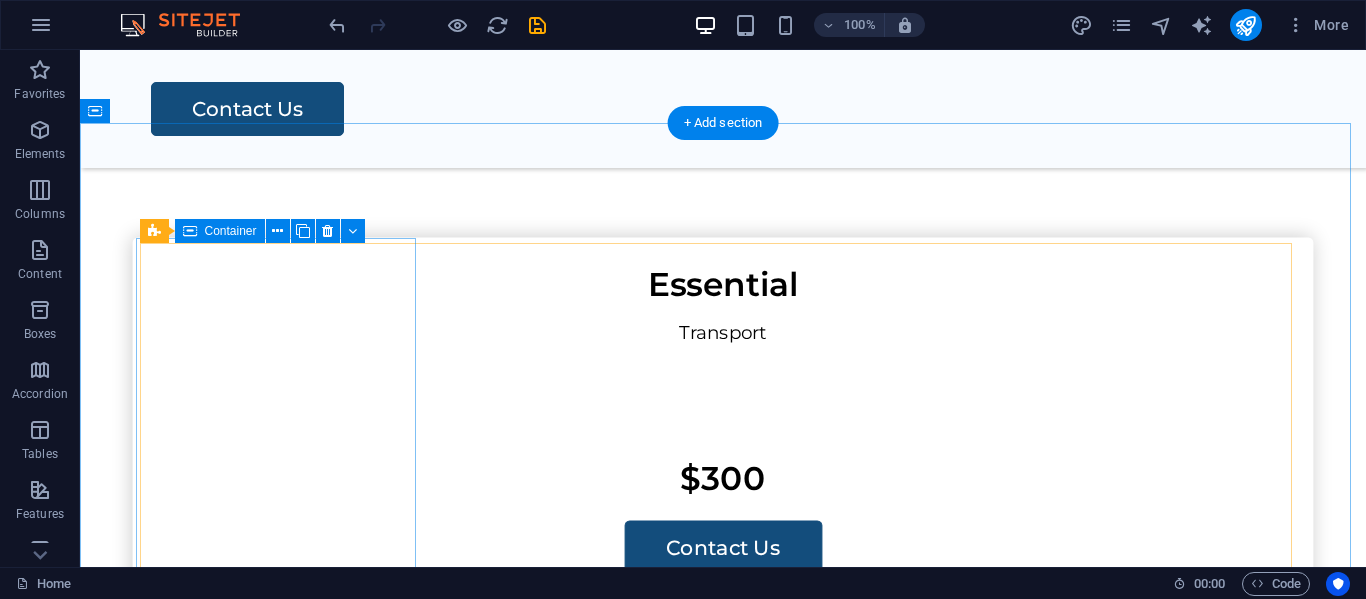 click on "Essential Transport $300 Contact Us" at bounding box center [723, 463] 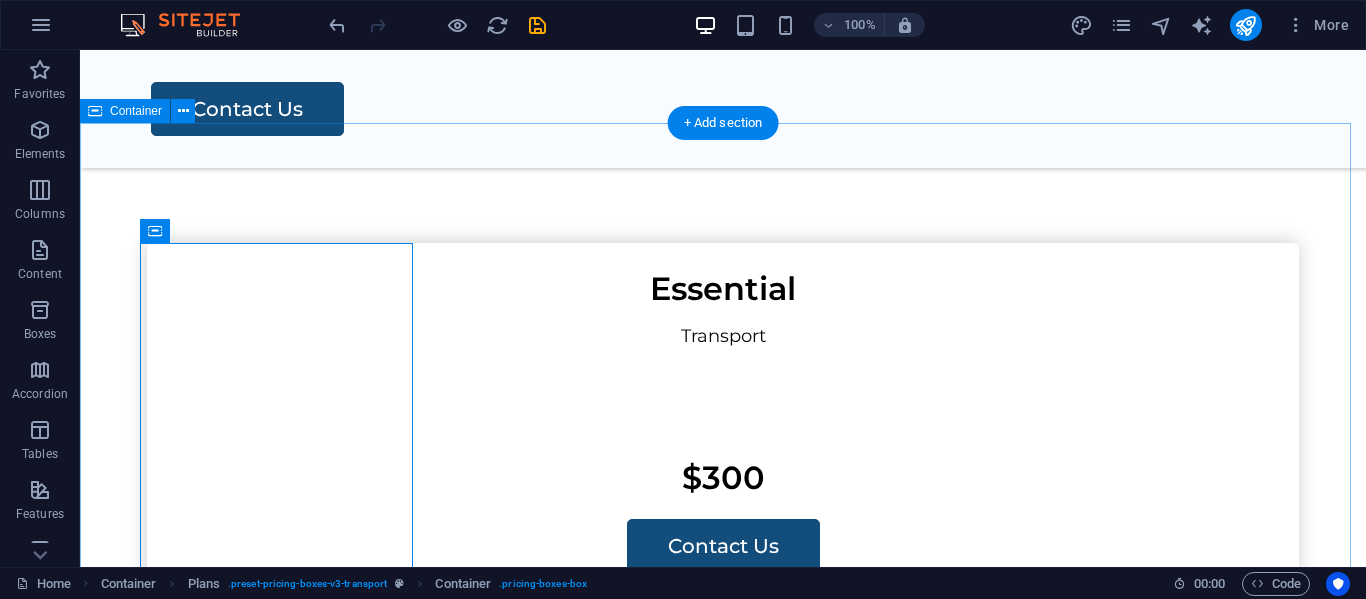 click on "Essential Transport $300 Contact Us Standard Packing Transport $400 Contact Us Complete Packing Transport Assembly $500 Contact Us Premium Packing Transport Assembly Storage Solution $600 Contact Us" at bounding box center [723, 1138] 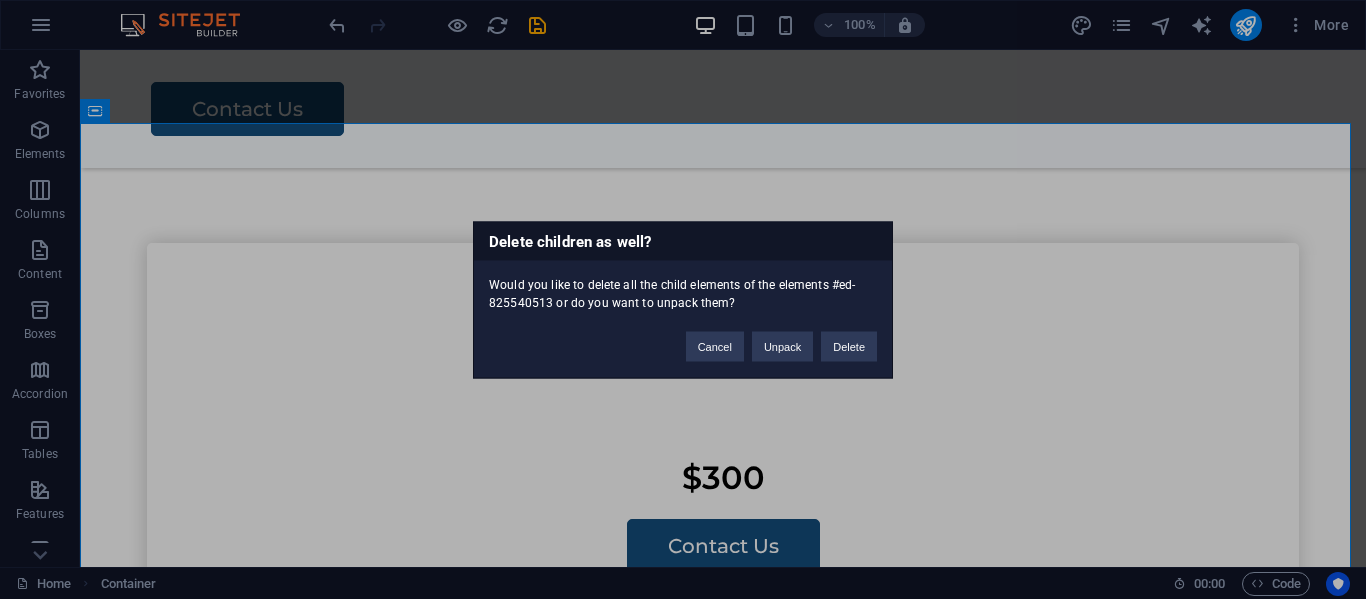 type 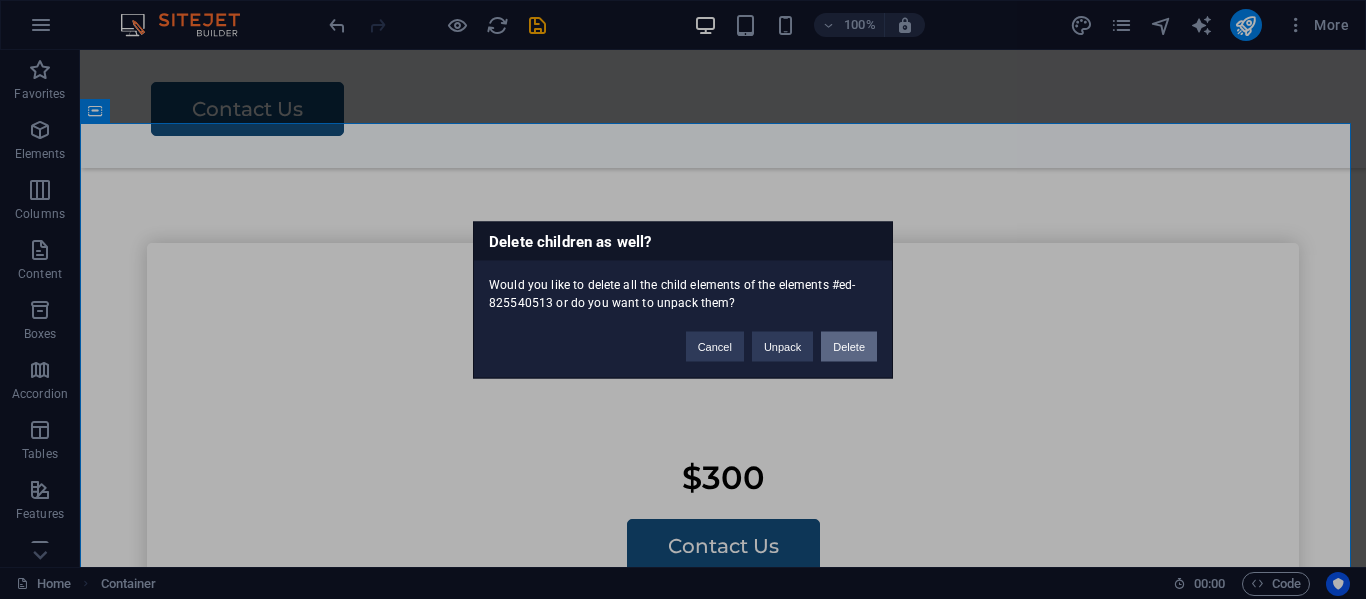 click on "Delete" at bounding box center (849, 346) 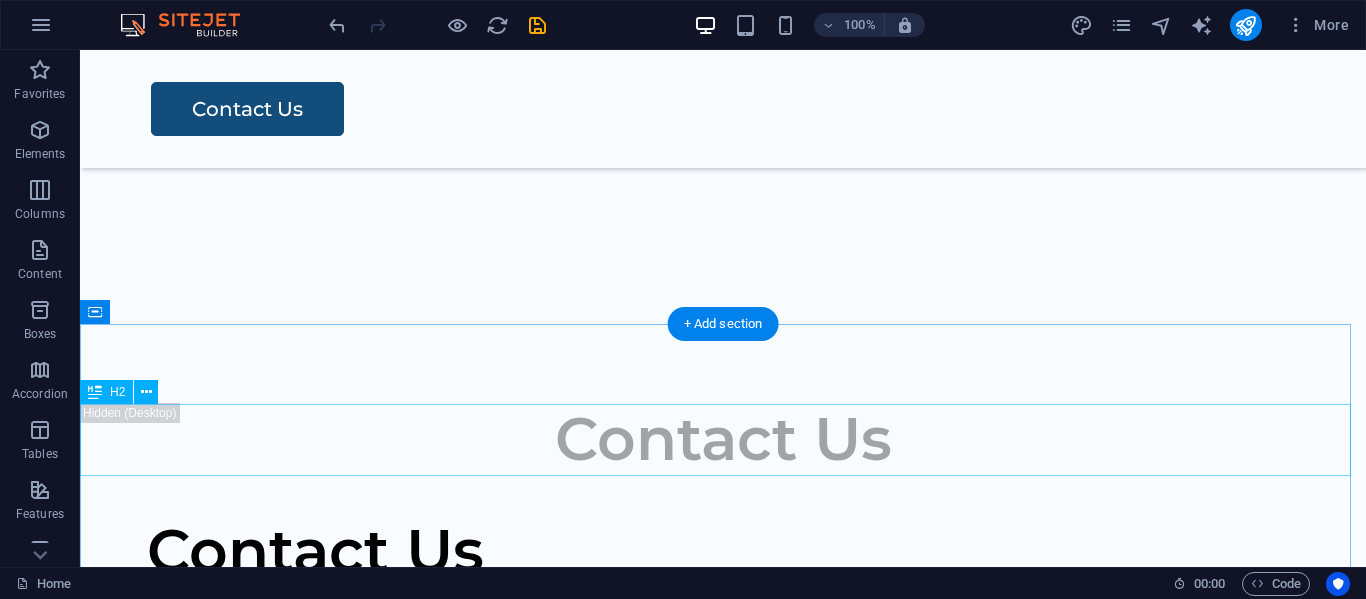 scroll, scrollTop: 1292, scrollLeft: 0, axis: vertical 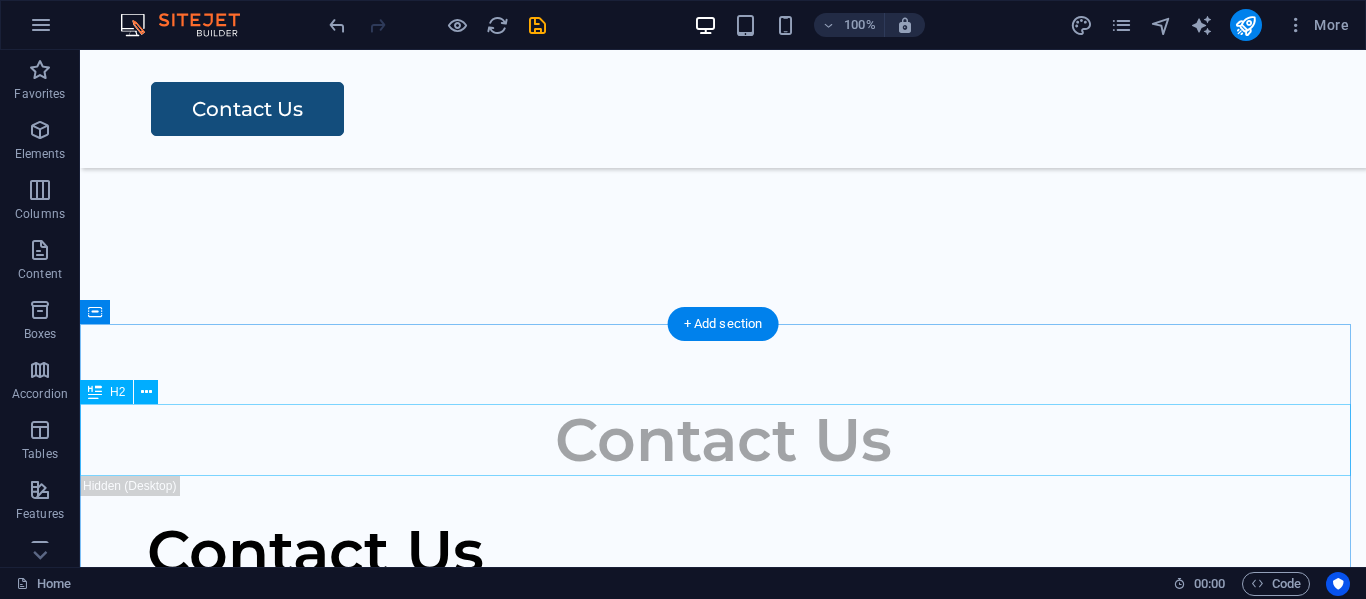 click on "Contact Us" at bounding box center (723, 440) 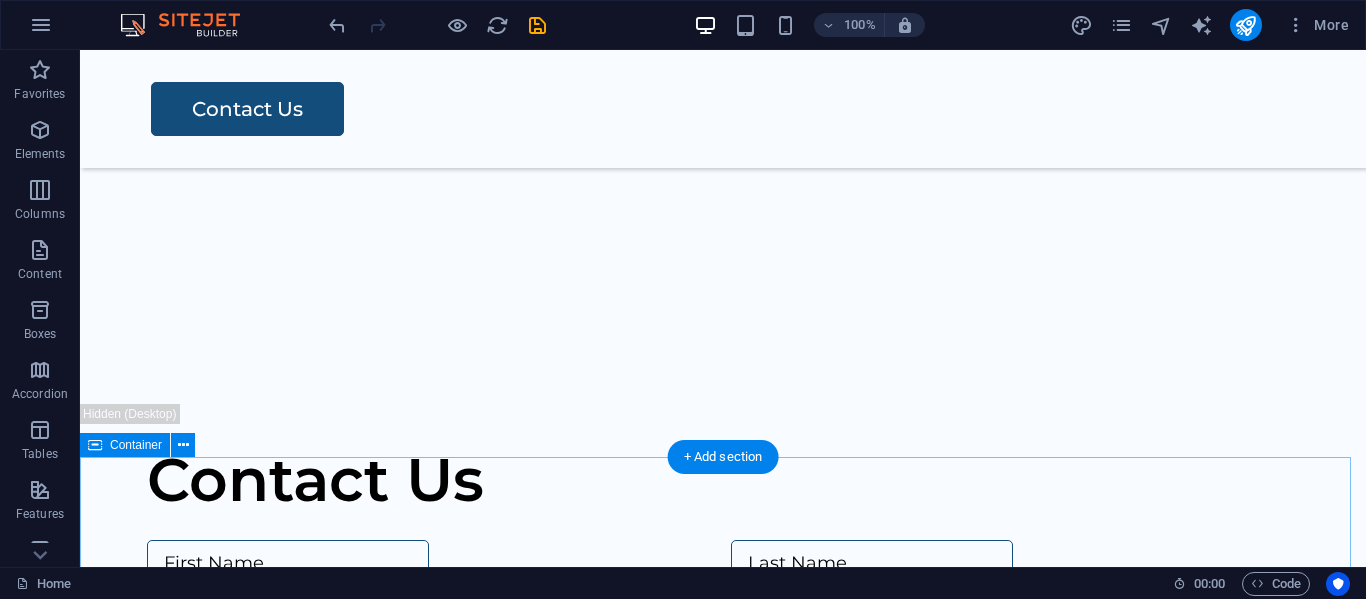 scroll, scrollTop: 1103, scrollLeft: 0, axis: vertical 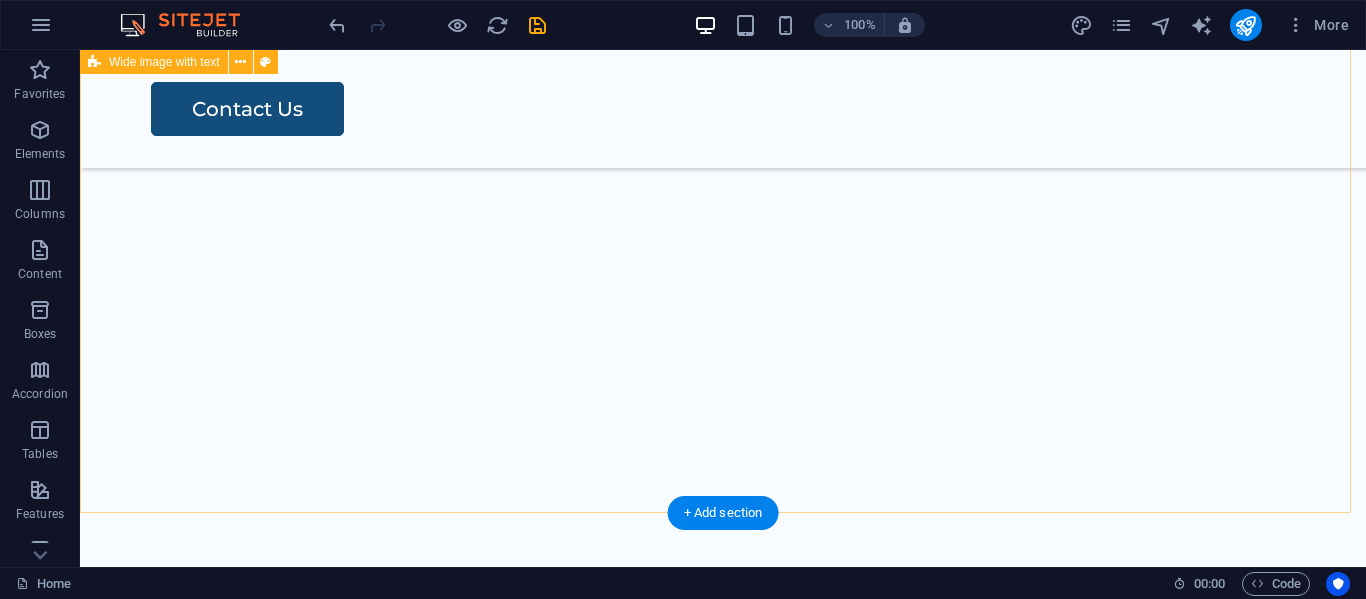 click on "Drop content here or  Add elements  Paste clipboard" at bounding box center (723, 113) 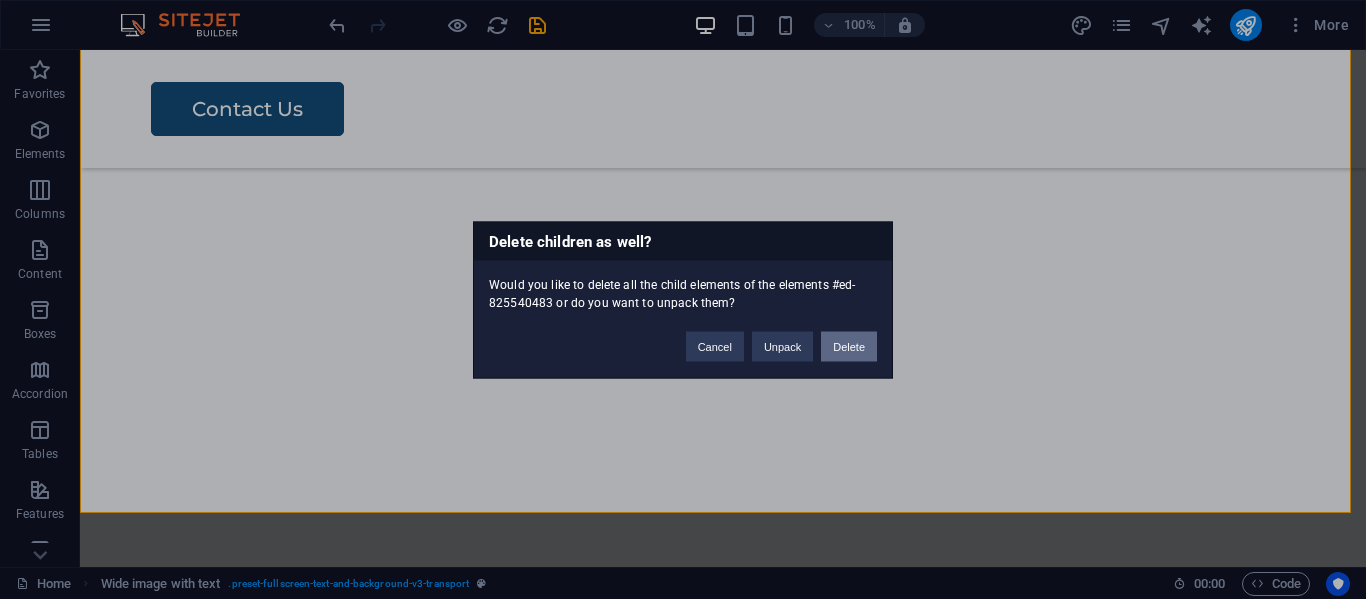 click on "Delete" at bounding box center (849, 346) 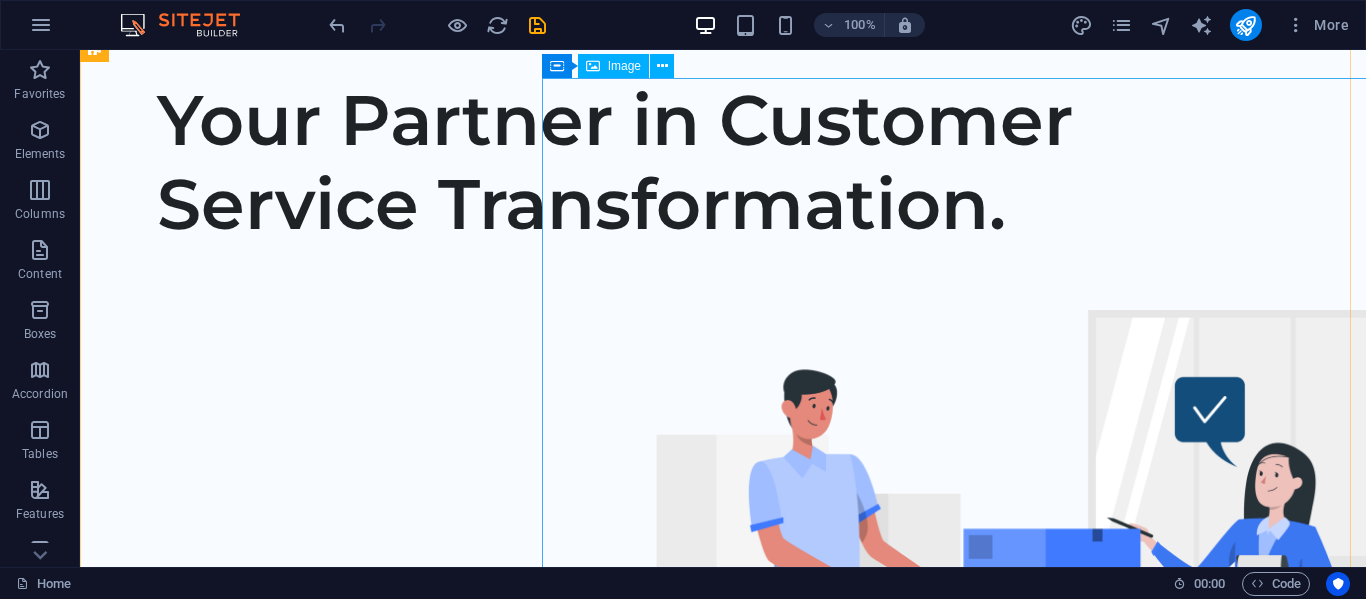scroll, scrollTop: 0, scrollLeft: 0, axis: both 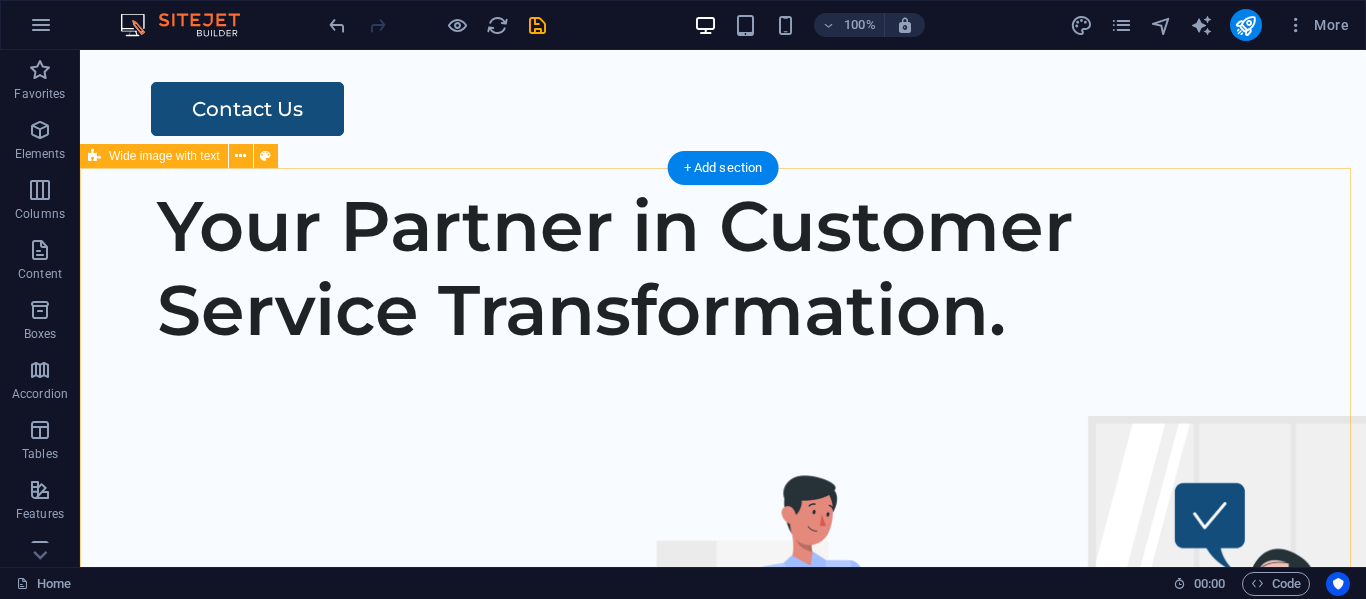 click on "Your Partner in Customer Service Transformation." at bounding box center (723, 551) 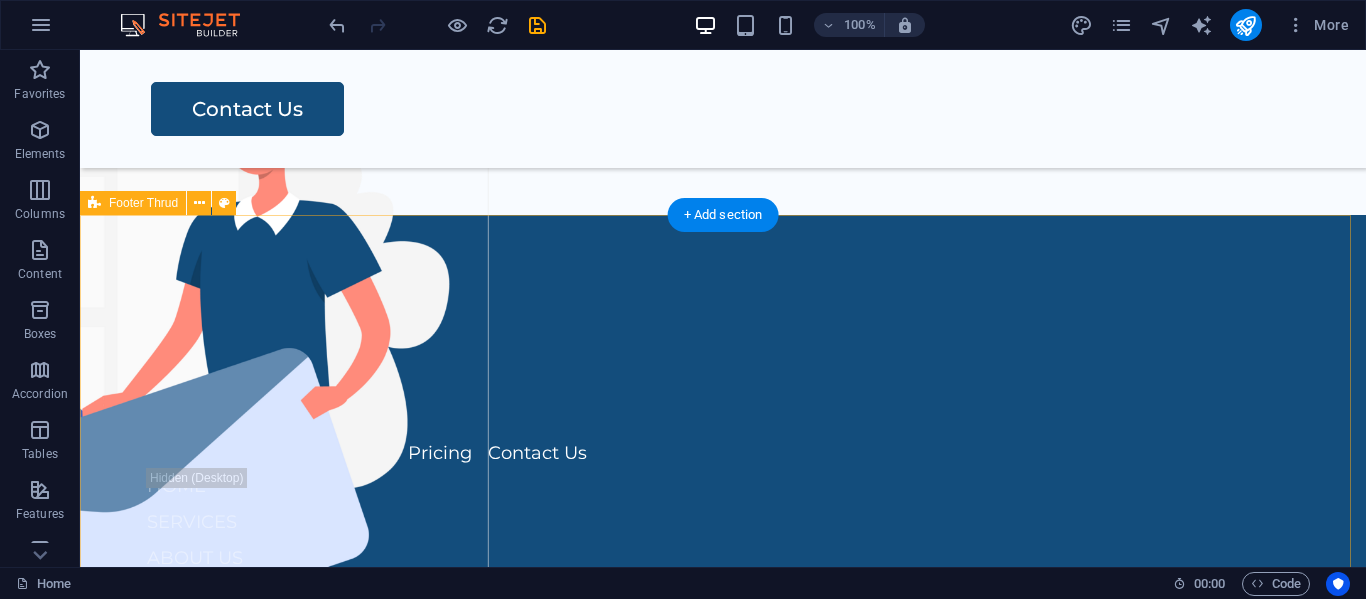 scroll, scrollTop: 1524, scrollLeft: 0, axis: vertical 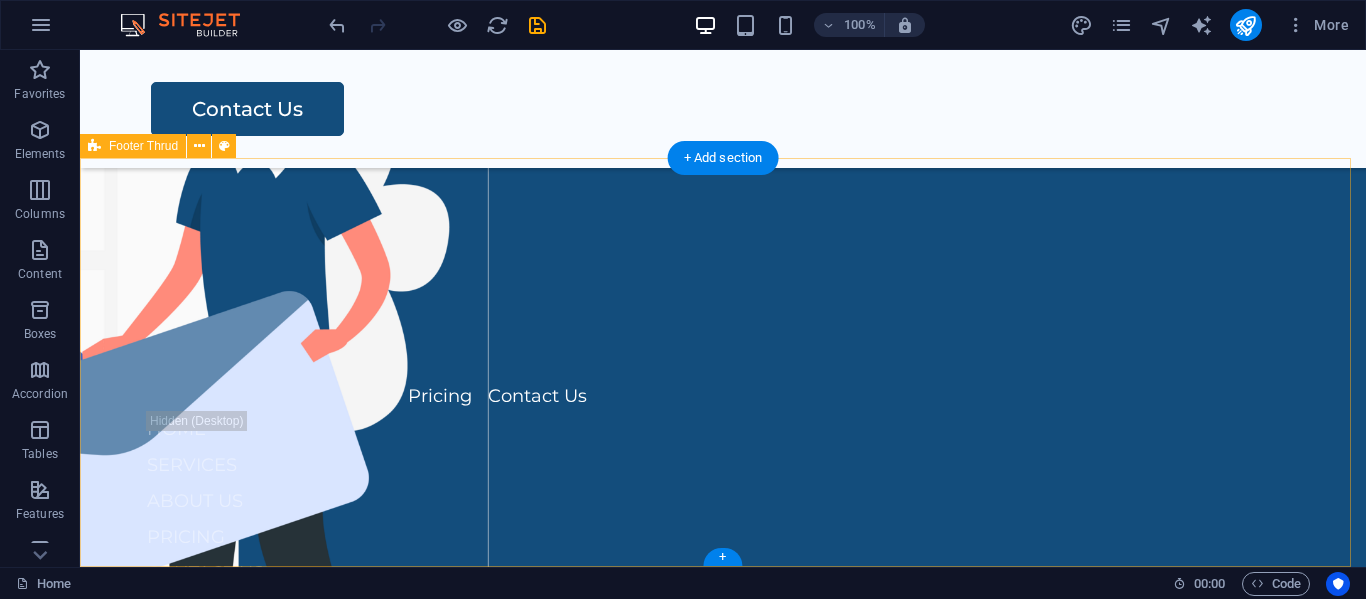 click on "Street ,  Berlin ,  12345
0123 - 456789
560474ce9e5bdc5d07d5debe201fa4@cpanel.local
Home Services About Us Pricing Contact Us HOME SERVICES ABOUT US PRICING CONTACT US
cxtechacademy.org   Legal Notice  |  Privacy Policy" at bounding box center (723, 449) 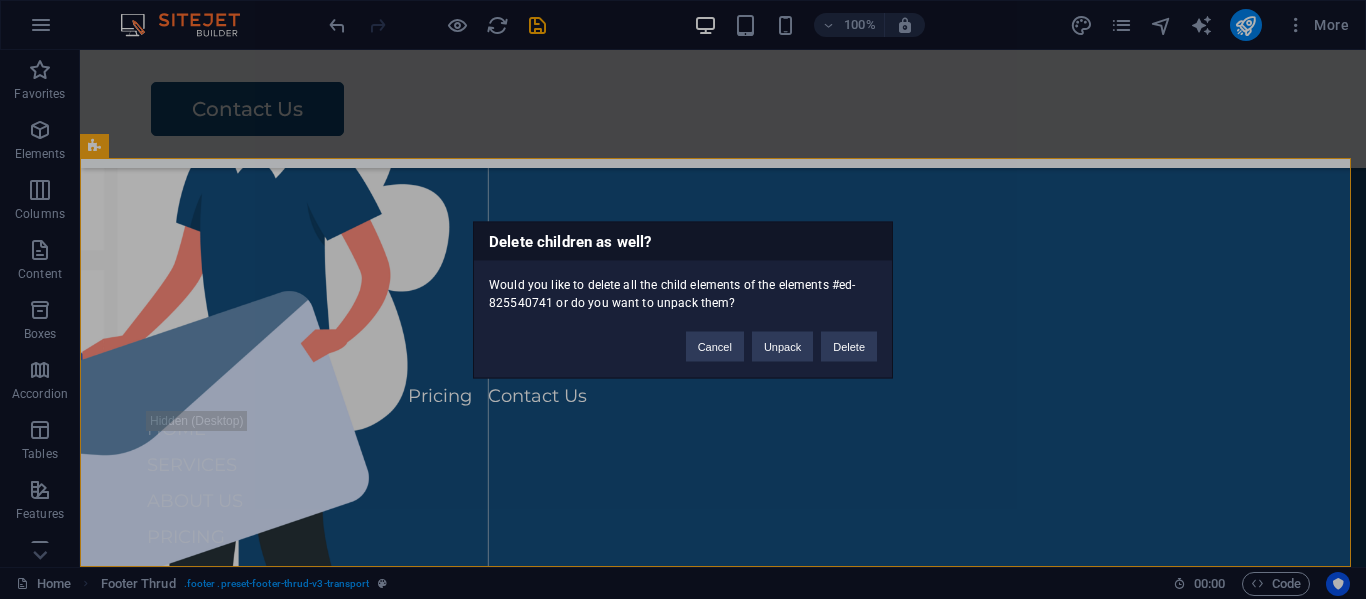 type 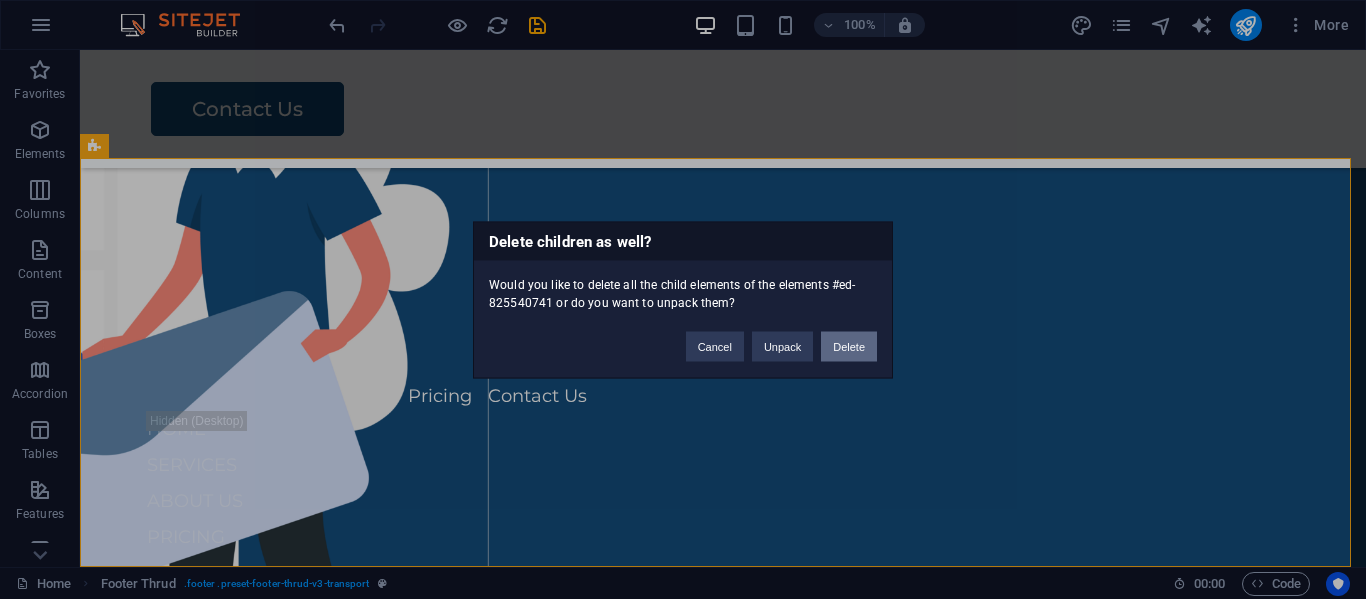 click on "Delete" at bounding box center (849, 346) 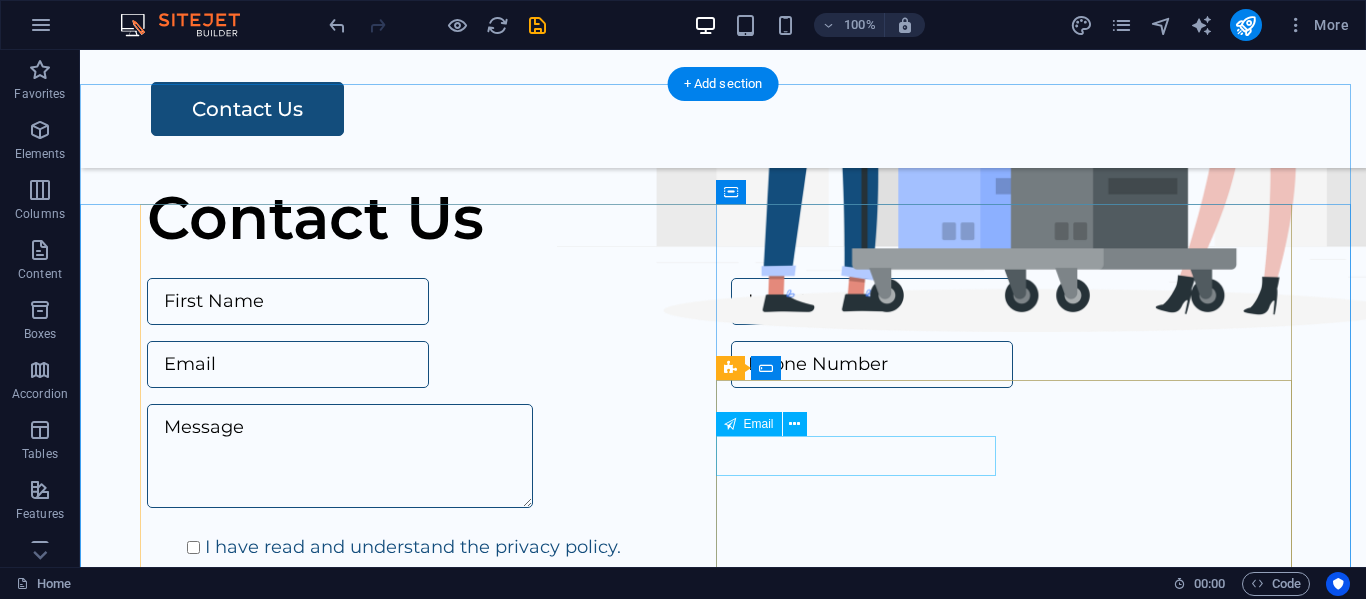 scroll, scrollTop: 709, scrollLeft: 0, axis: vertical 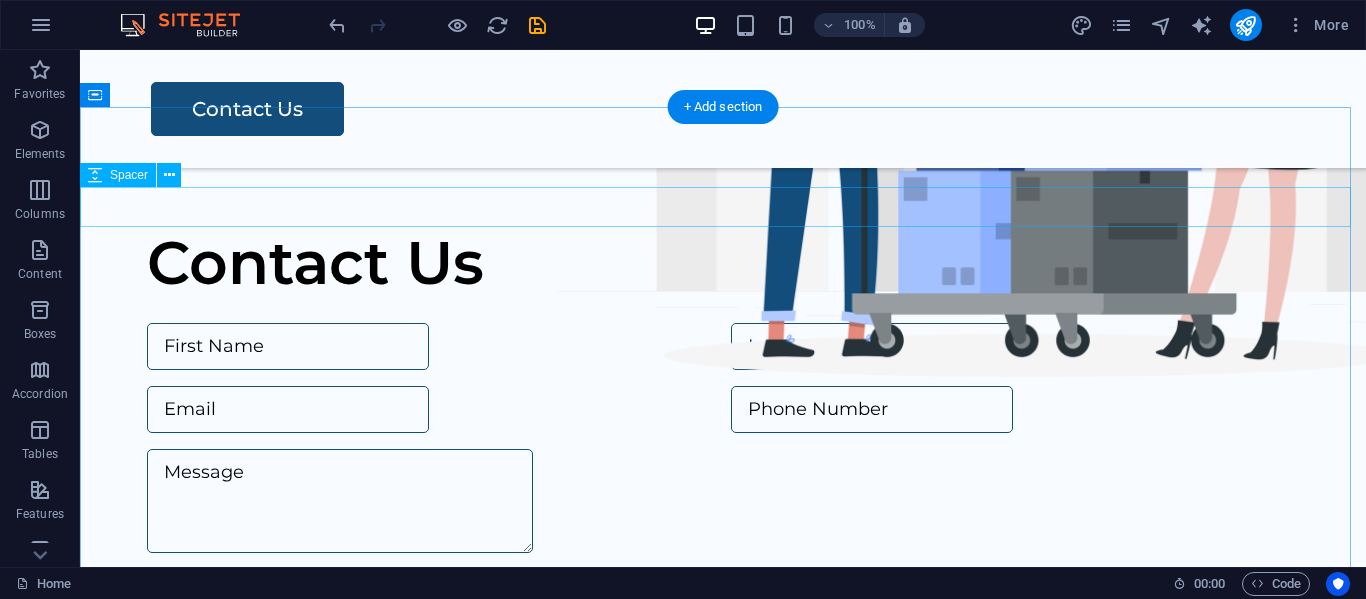click at bounding box center (723, 207) 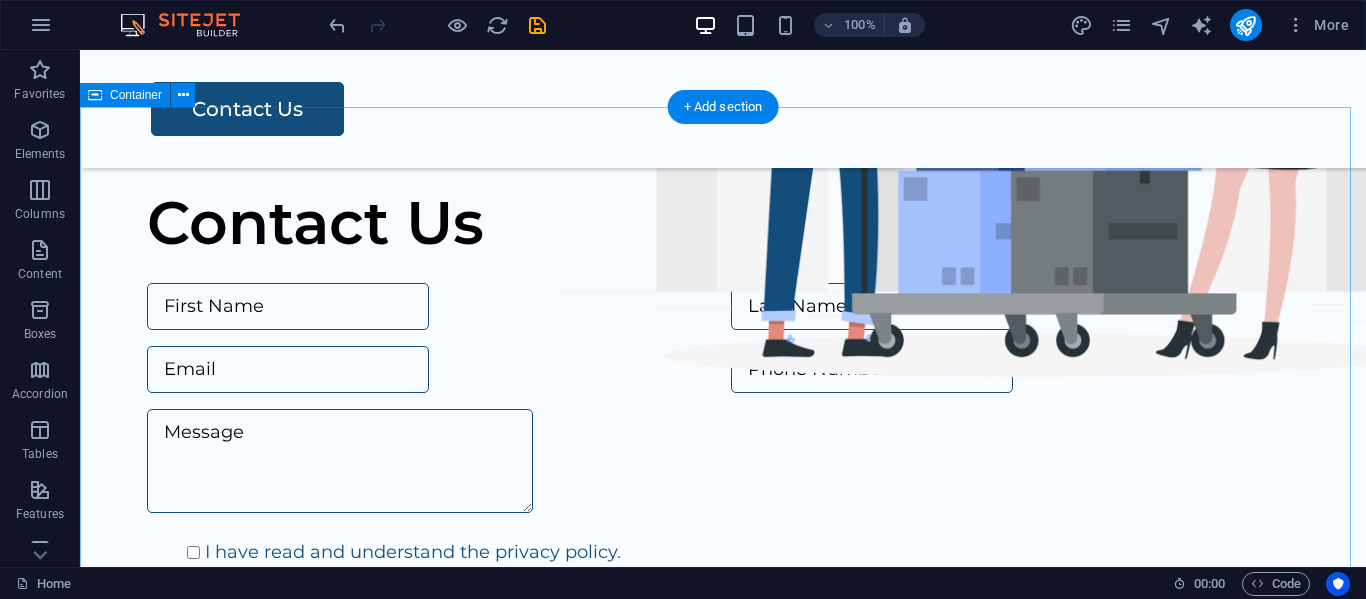 click on "Contact Us   I have read and understand the privacy policy. Unreadable? Load new Submit" at bounding box center [723, 540] 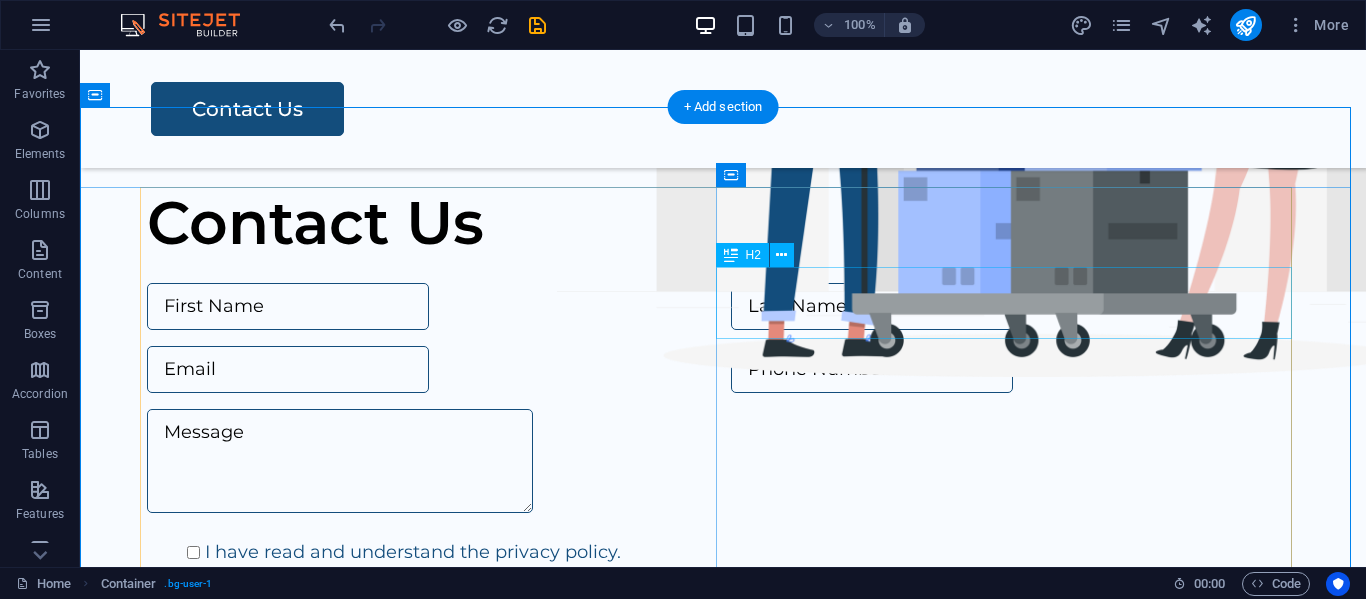 click on "Contact Us" at bounding box center [723, 223] 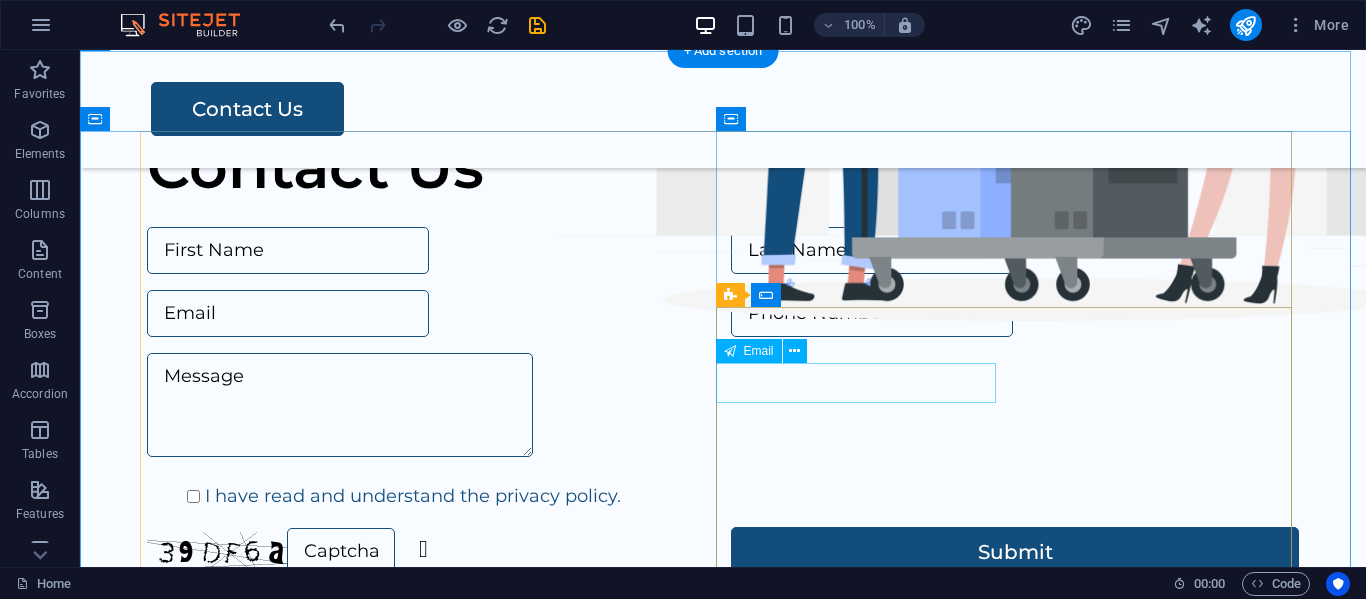scroll, scrollTop: 766, scrollLeft: 0, axis: vertical 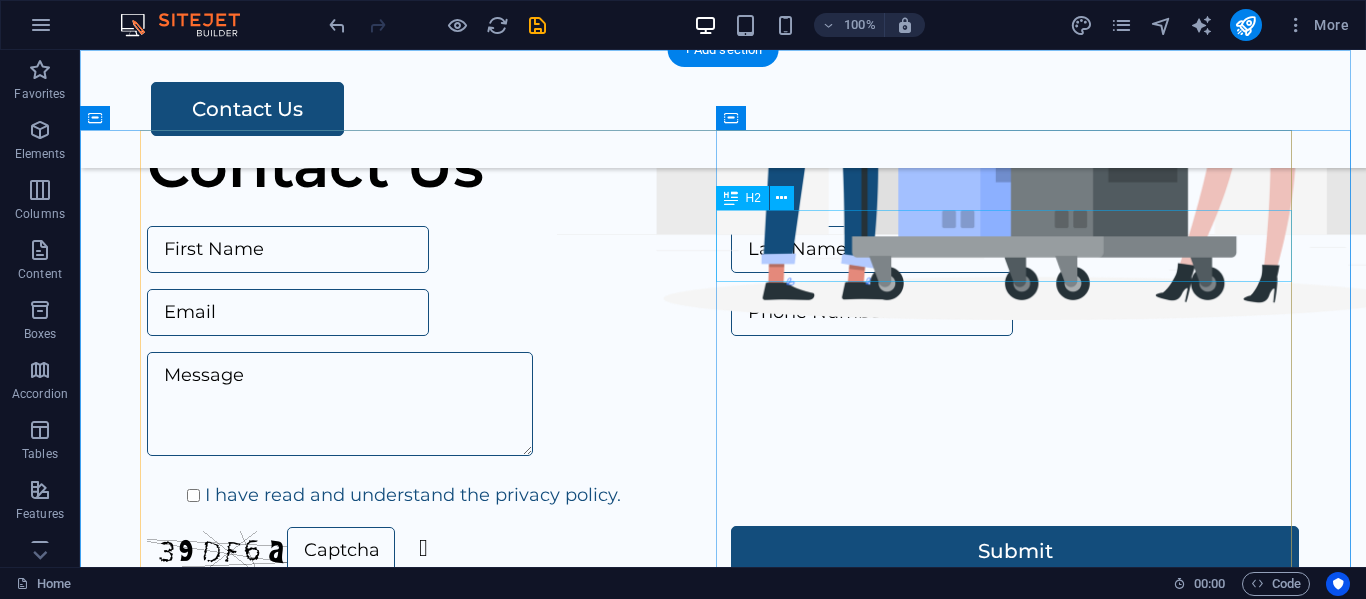 click on "Contact Us" at bounding box center [723, 166] 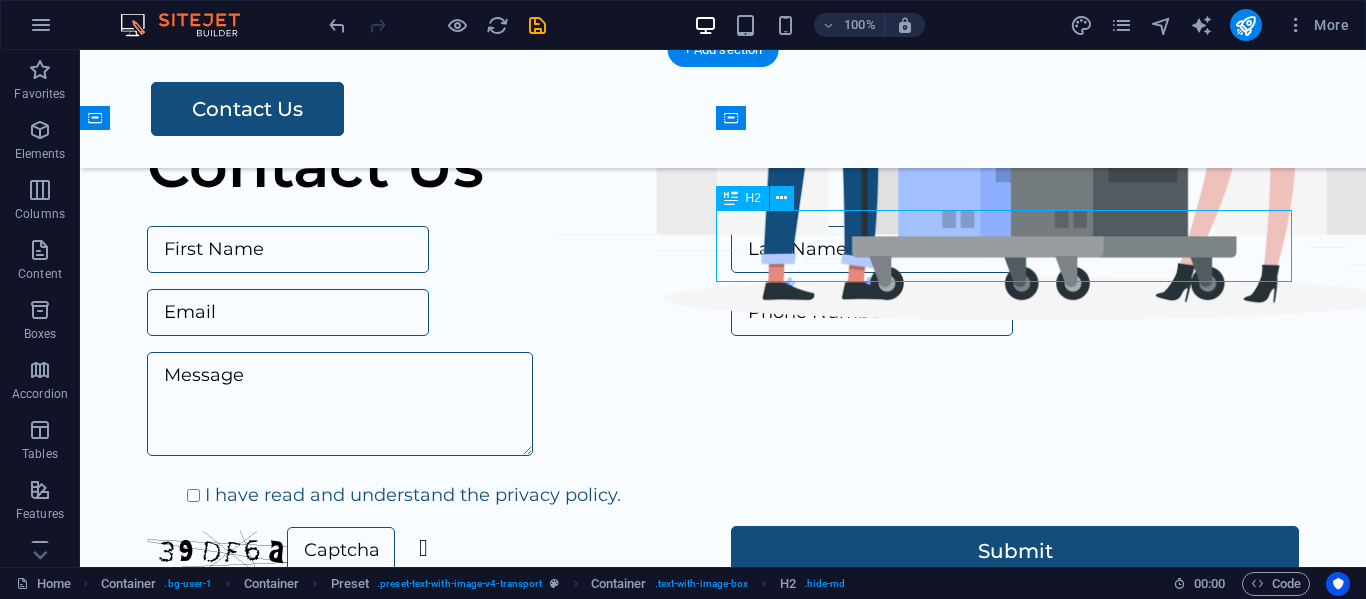 click on "Contact Us" at bounding box center (723, 166) 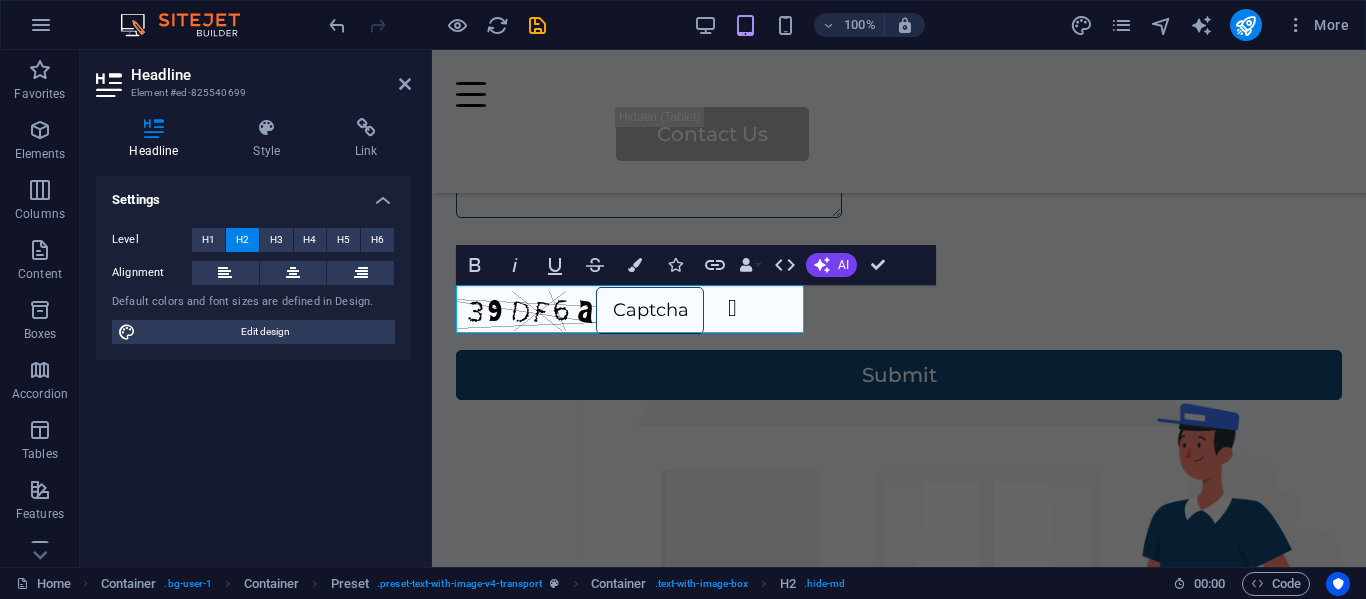 scroll, scrollTop: 391, scrollLeft: 0, axis: vertical 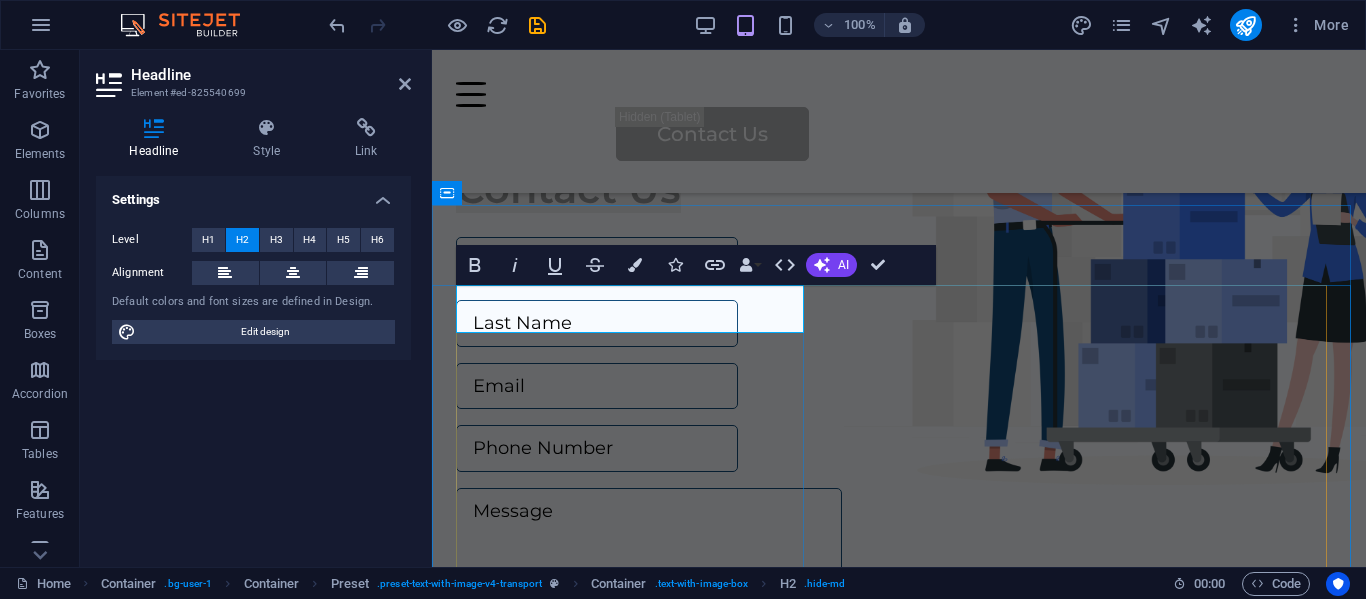 type 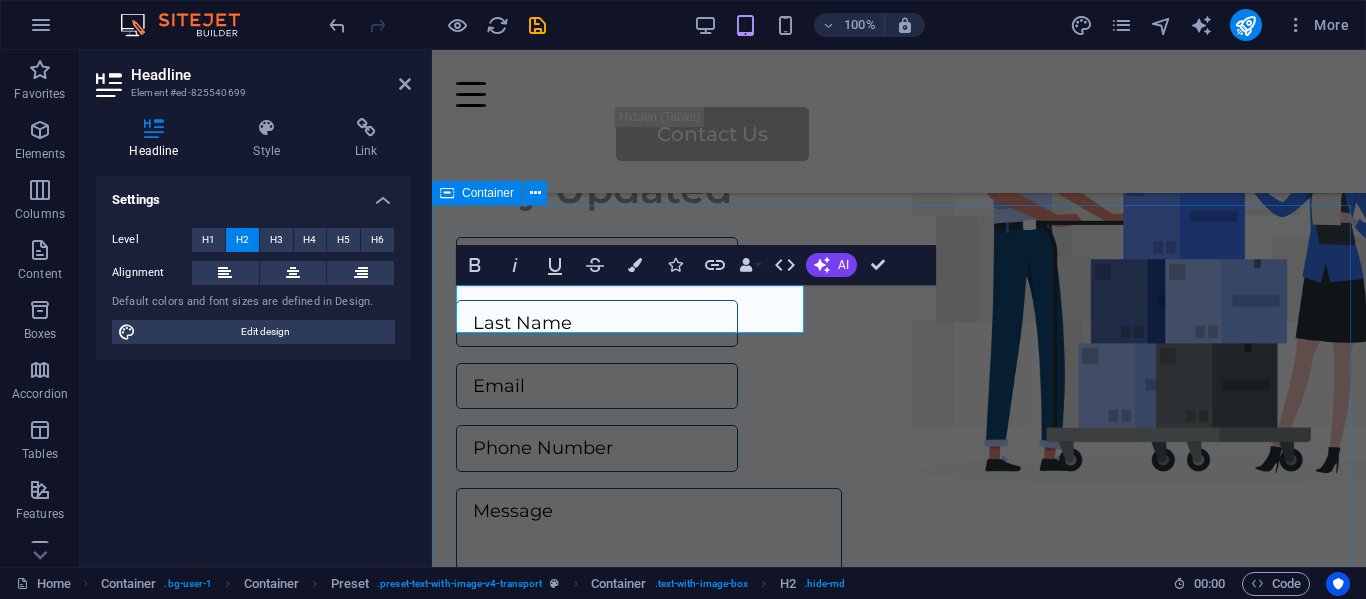 click on "Stay Updated   I have read and understand the privacy policy. Unreadable? Load new Submit" at bounding box center [899, 520] 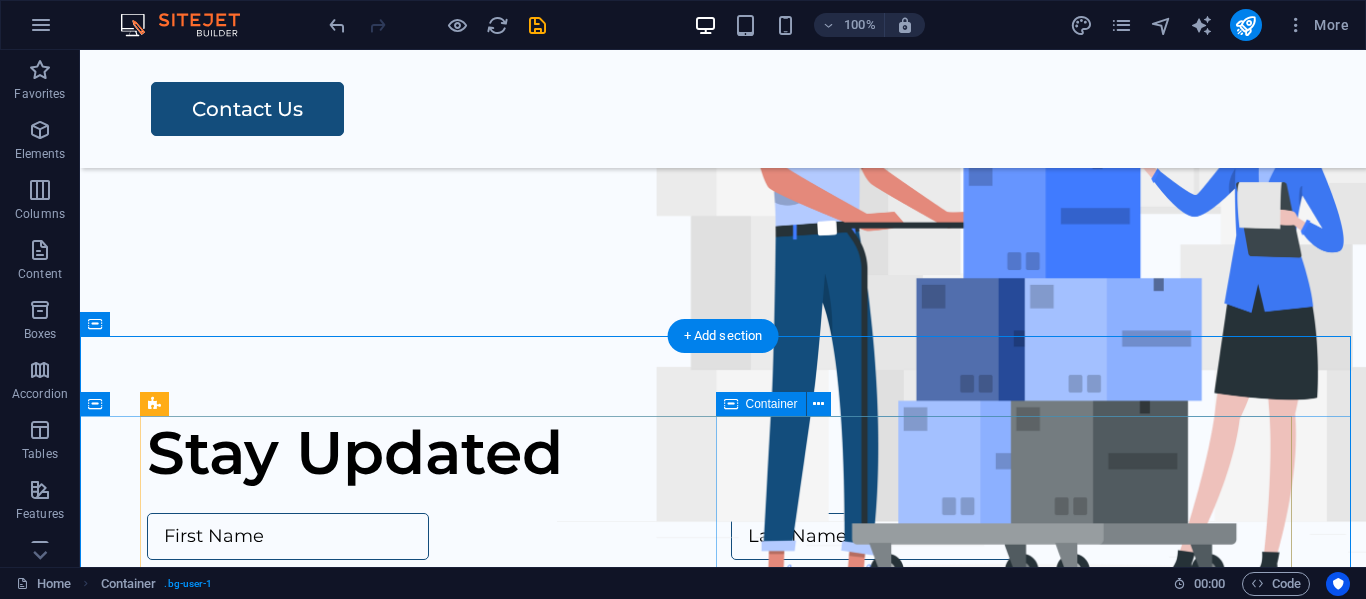 scroll, scrollTop: 480, scrollLeft: 0, axis: vertical 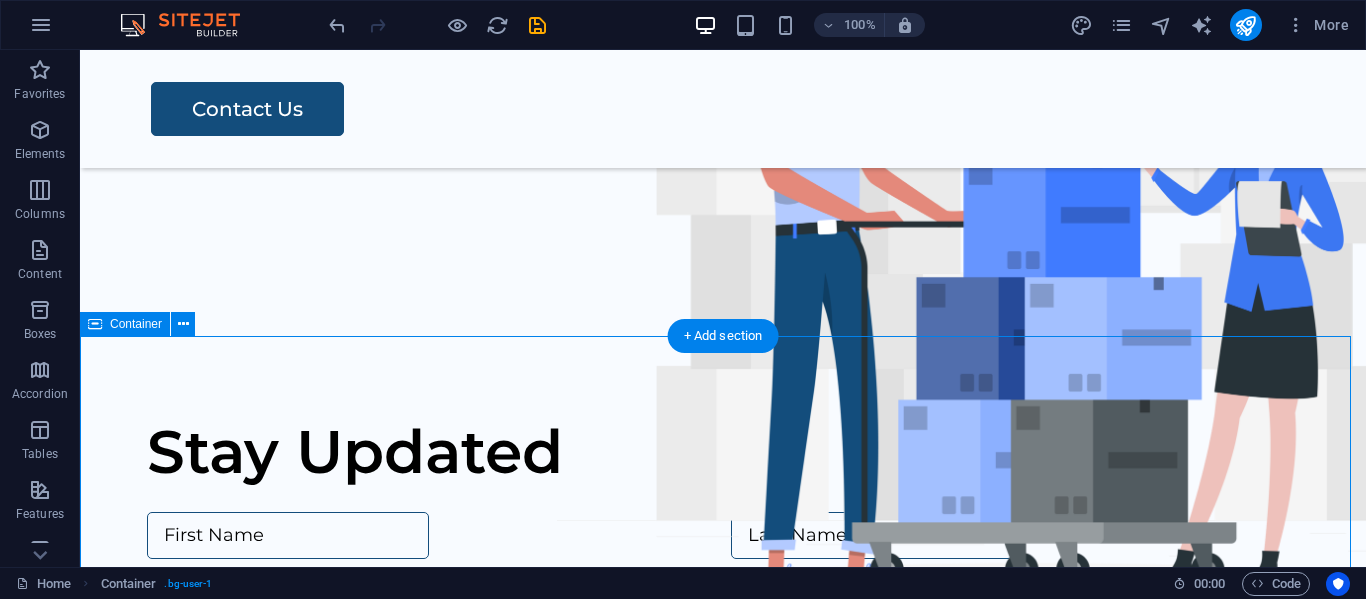 click on "Stay Updated   I have read and understand the privacy policy. Unreadable? Load new Submit" at bounding box center (723, 769) 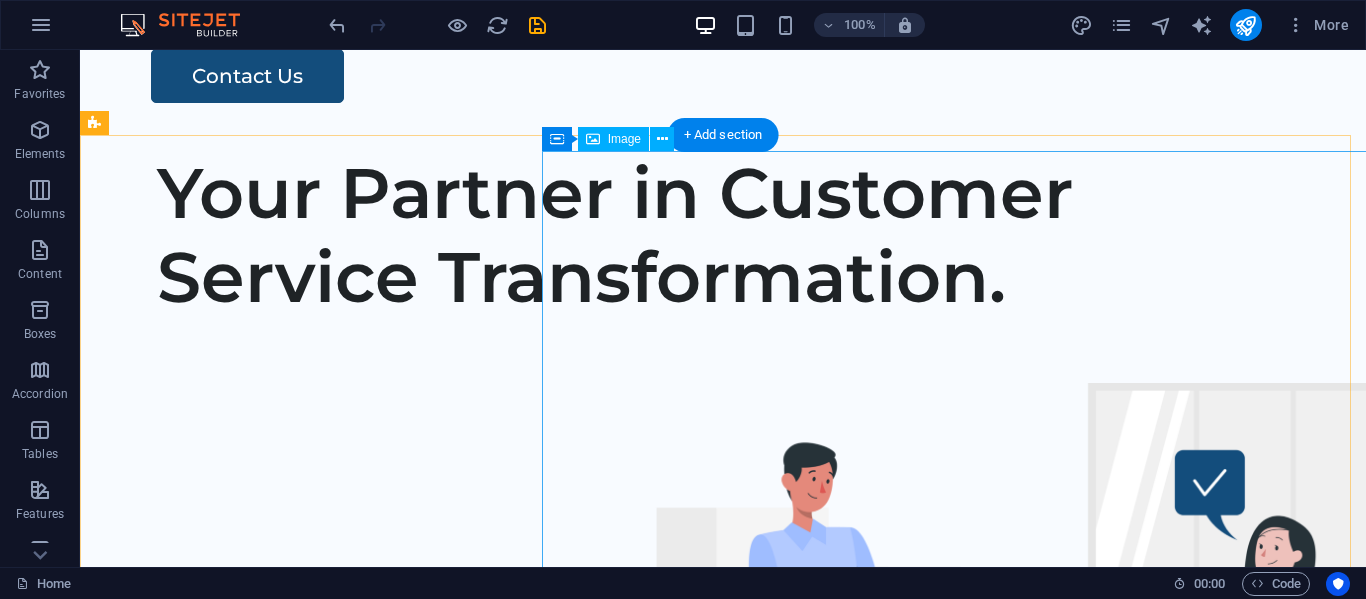 scroll, scrollTop: 0, scrollLeft: 0, axis: both 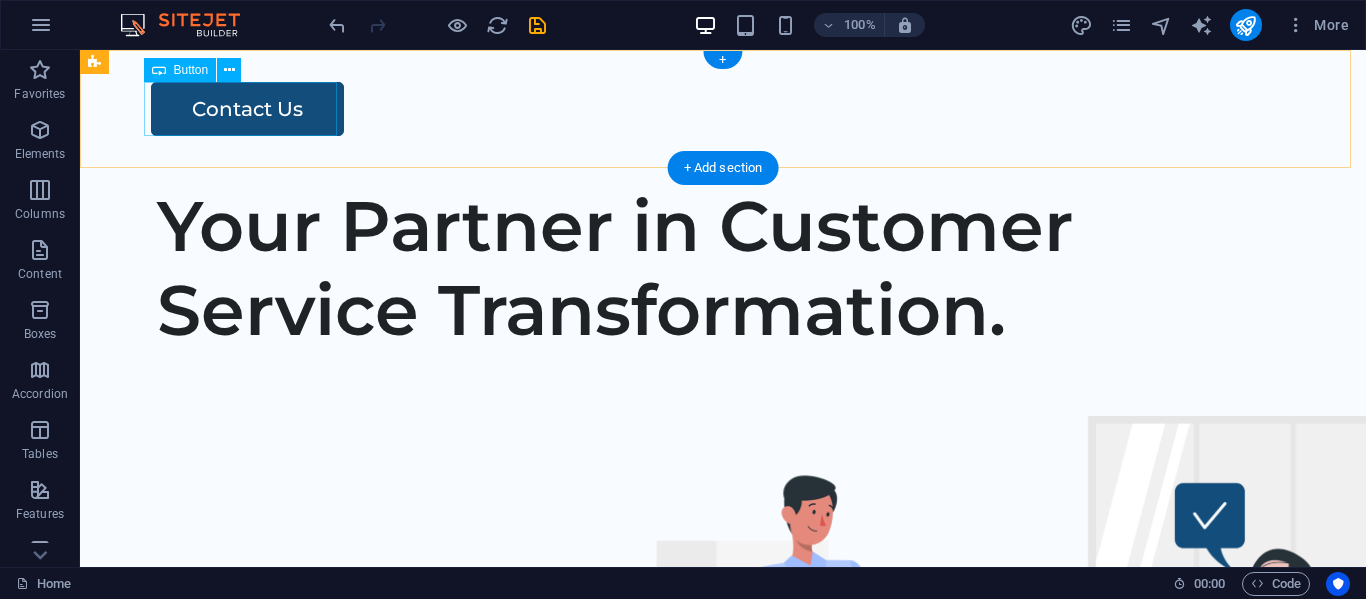 click on "Contact Us" at bounding box center [725, 109] 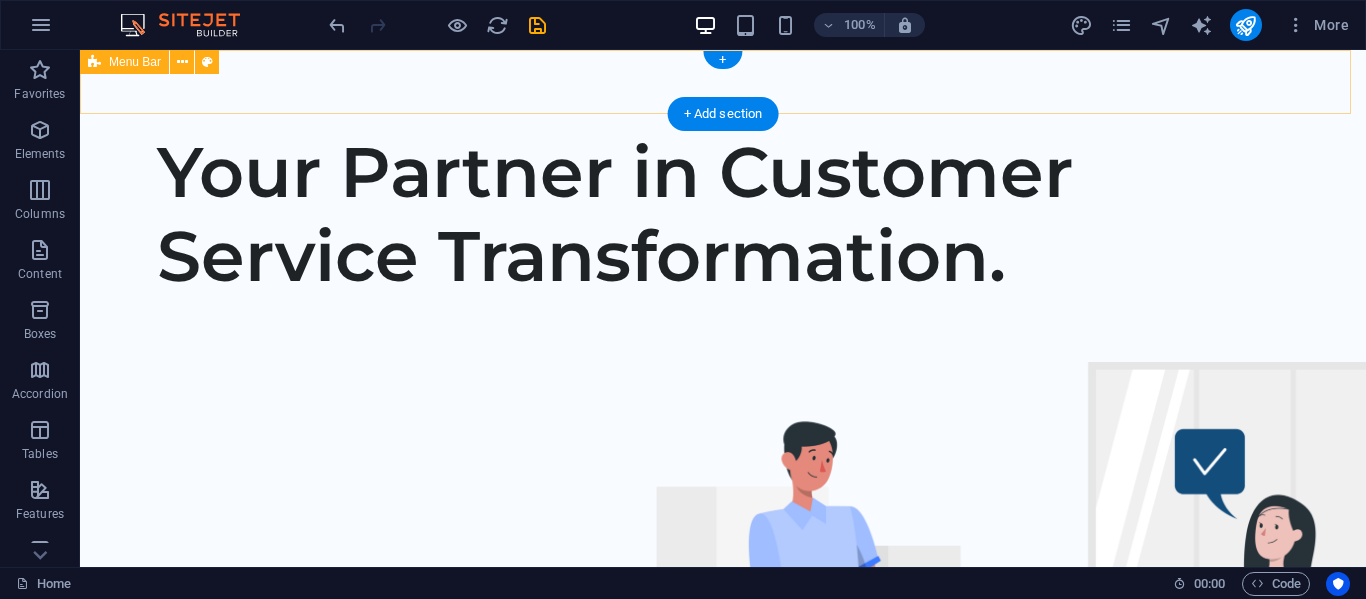 click at bounding box center [723, 82] 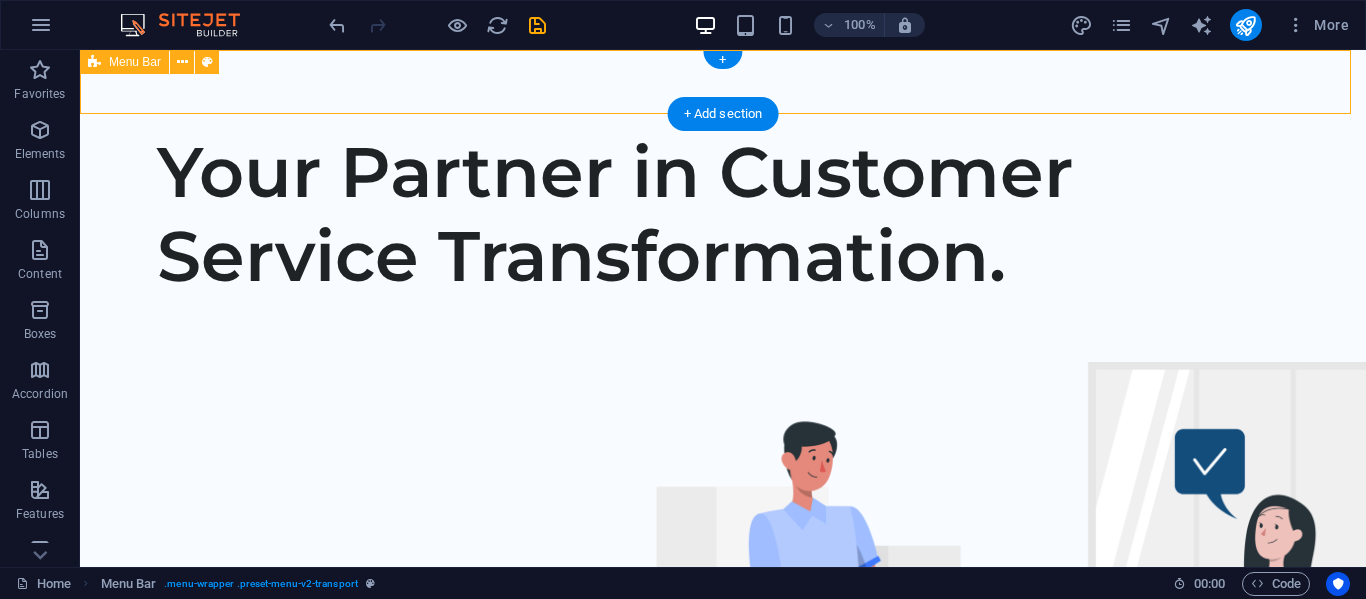 click at bounding box center [723, 82] 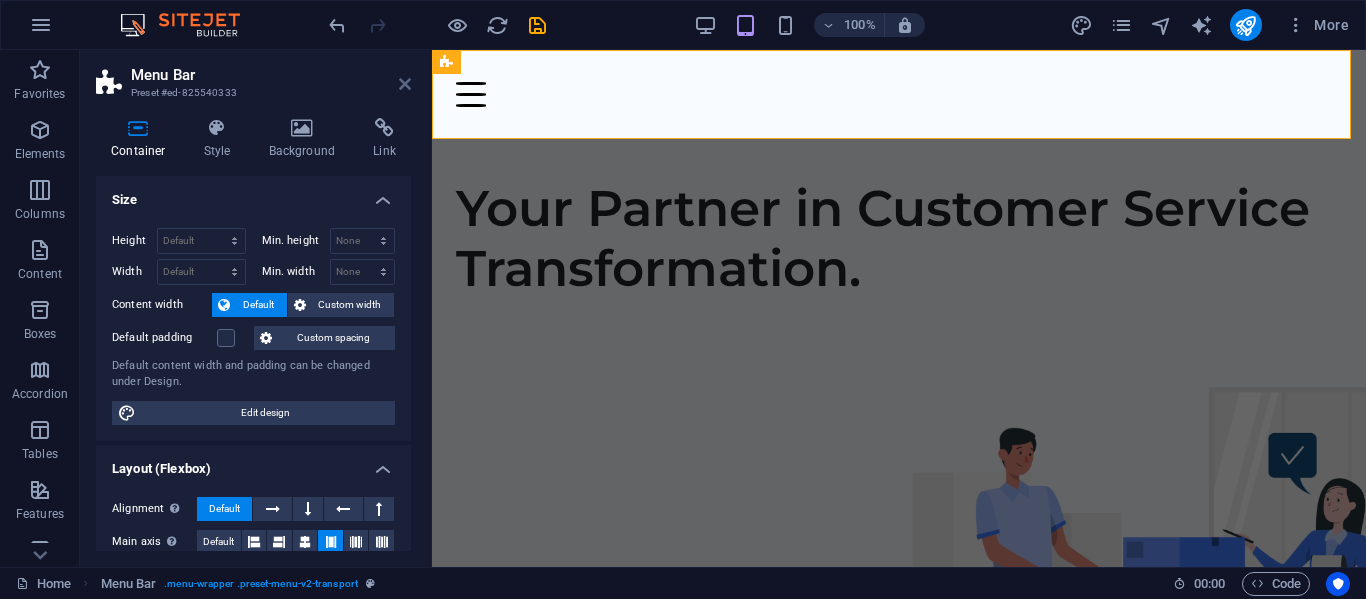 click at bounding box center [405, 84] 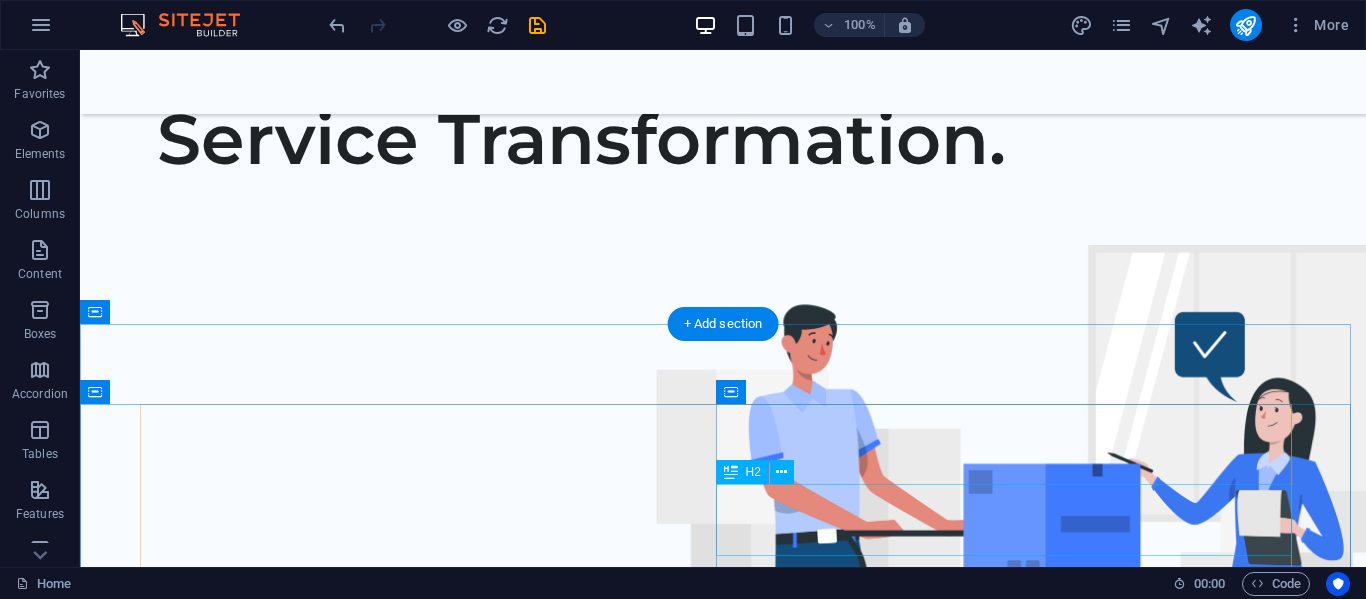 scroll, scrollTop: 0, scrollLeft: 0, axis: both 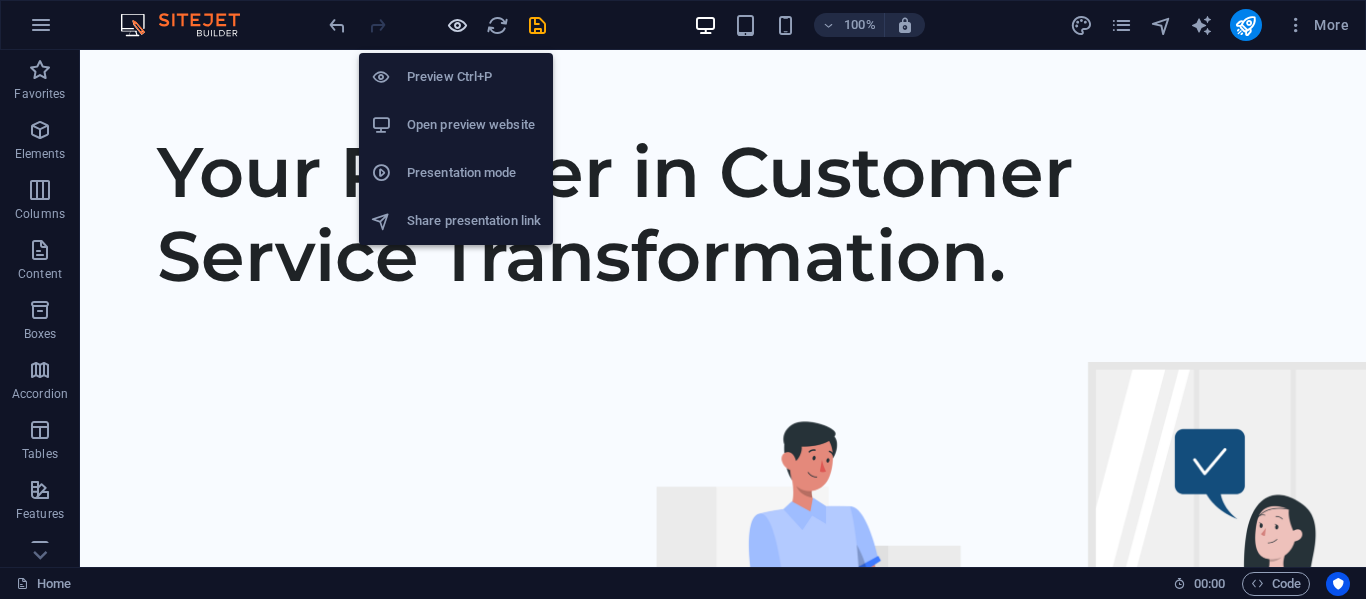 click at bounding box center [457, 25] 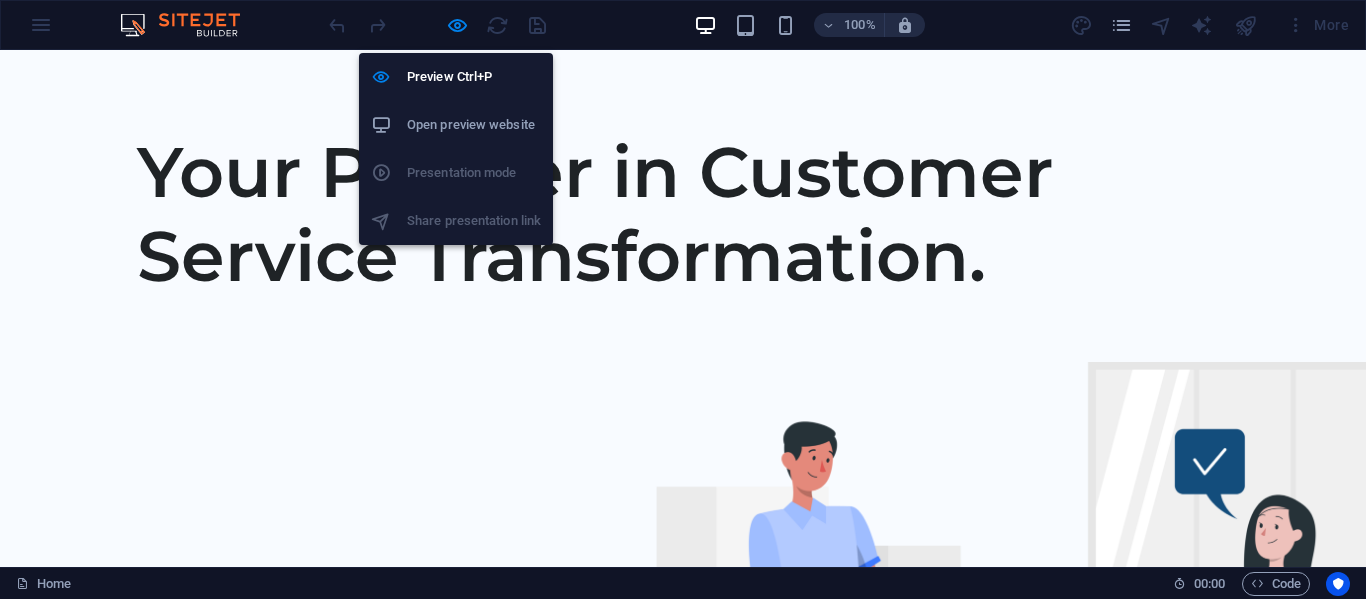 click on "Open preview website" at bounding box center [474, 125] 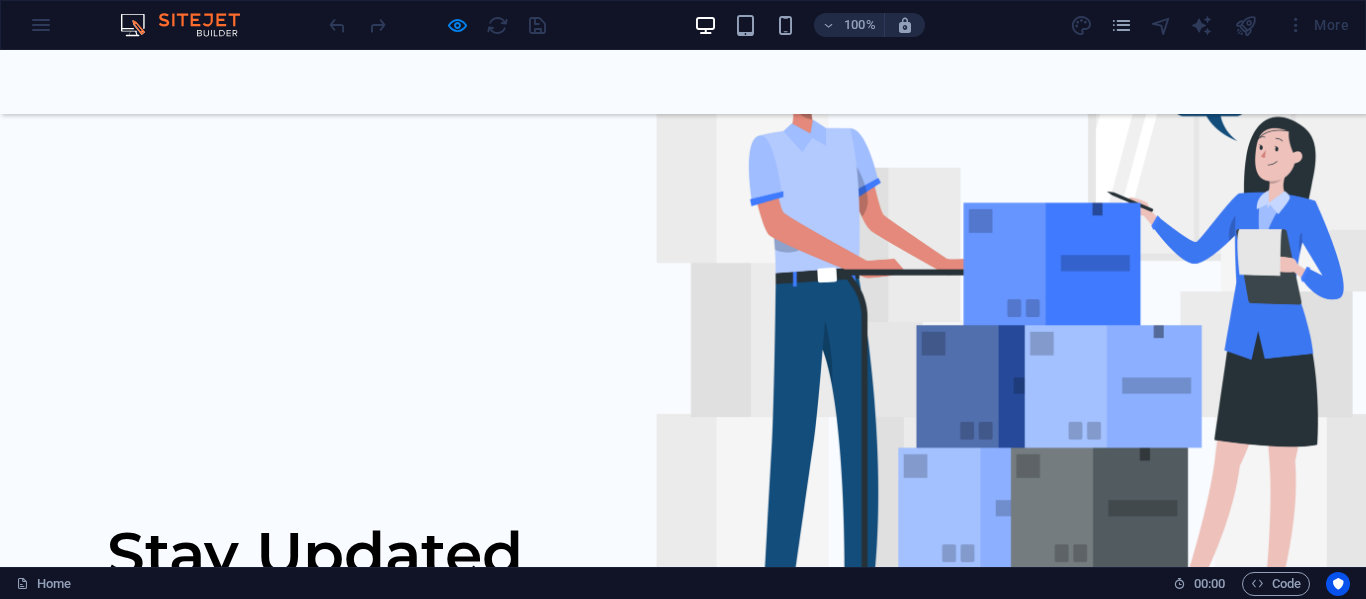 scroll, scrollTop: 383, scrollLeft: 0, axis: vertical 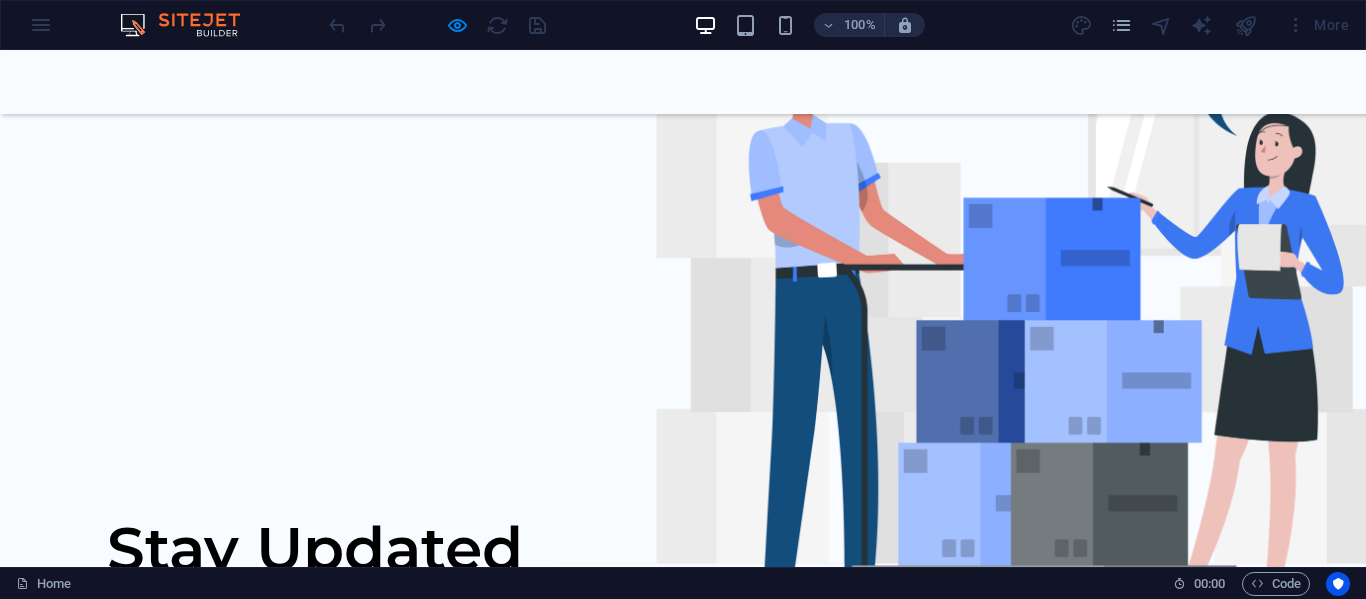 click at bounding box center [729, -41] 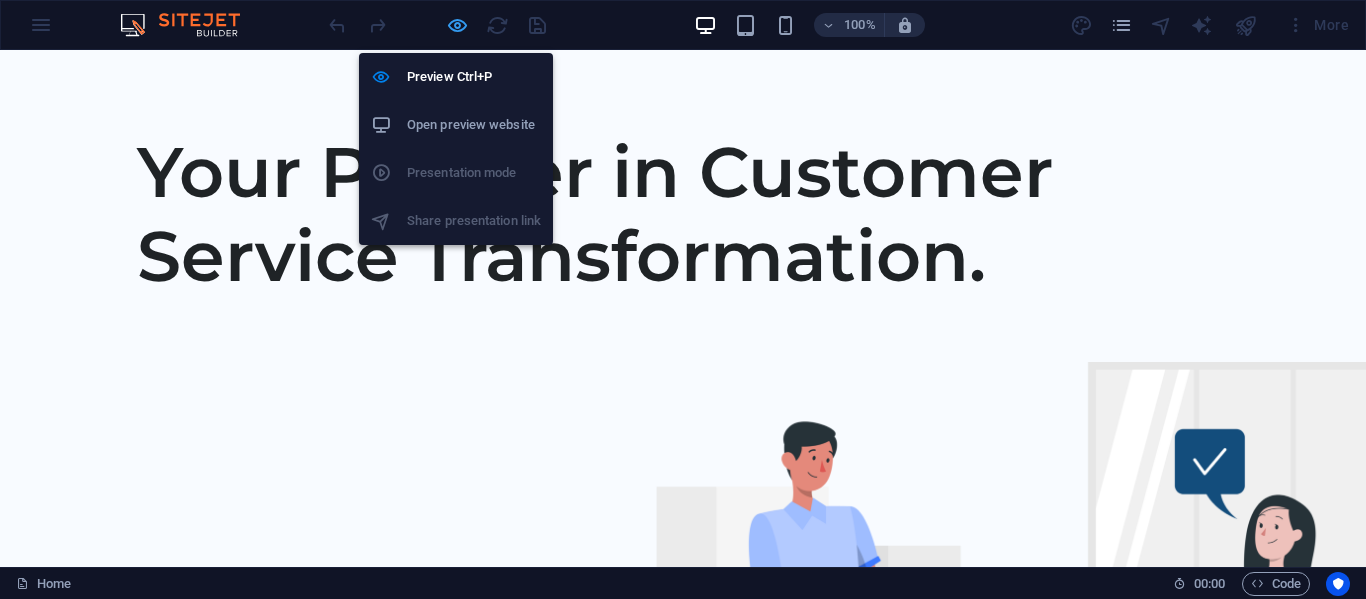 click at bounding box center (457, 25) 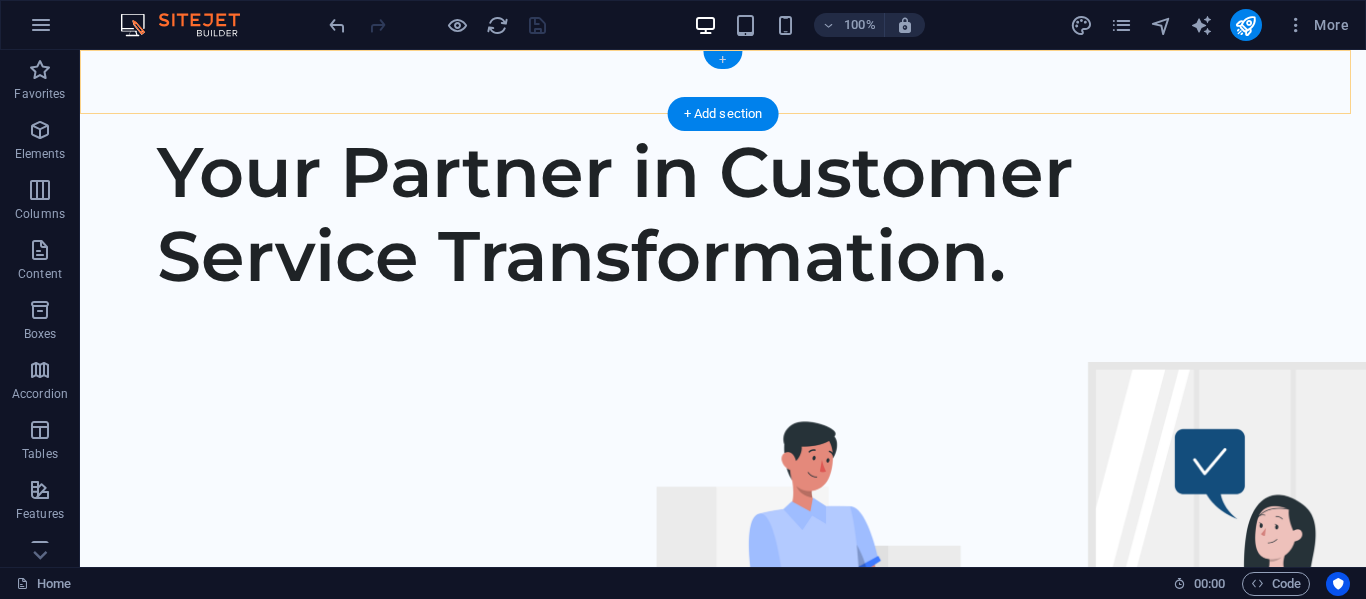 click on "+" at bounding box center [722, 60] 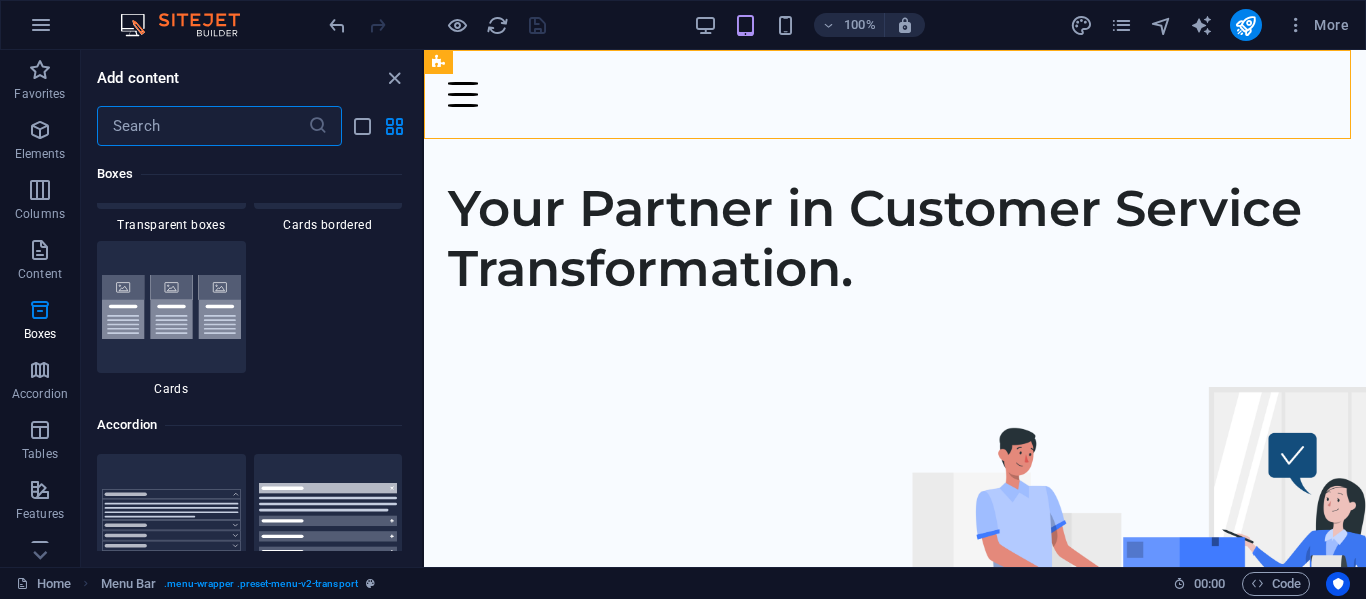 scroll, scrollTop: 6201, scrollLeft: 0, axis: vertical 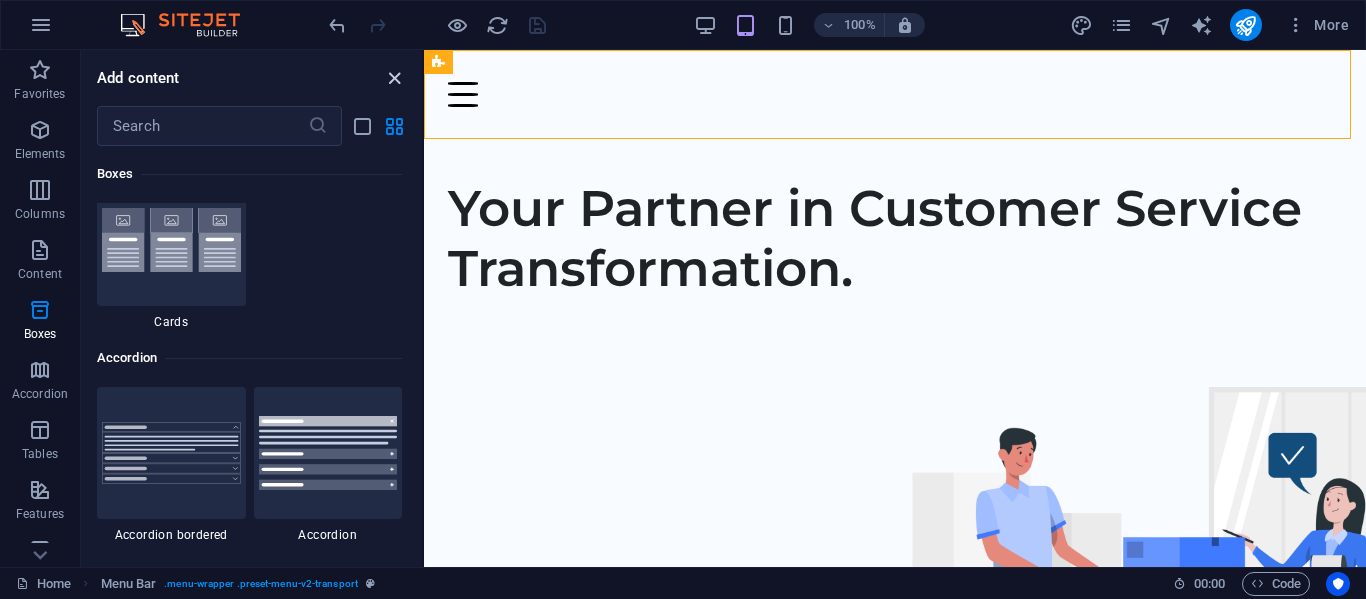 click at bounding box center [394, 78] 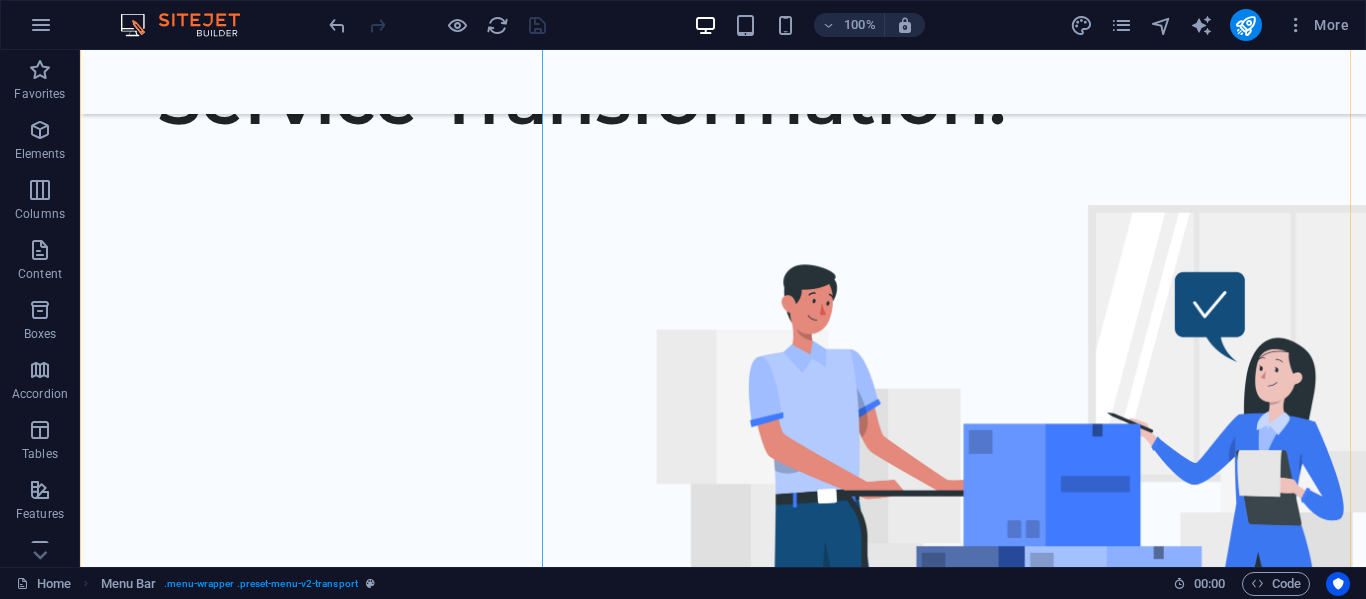 scroll, scrollTop: 0, scrollLeft: 0, axis: both 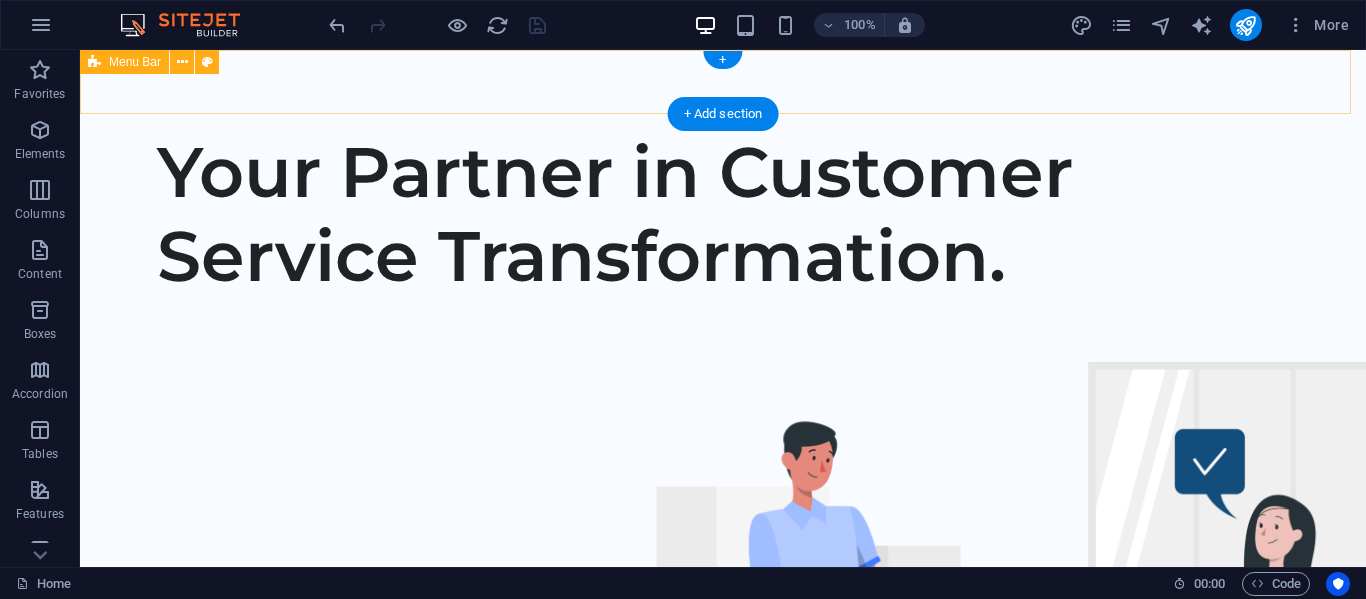 click at bounding box center [723, 82] 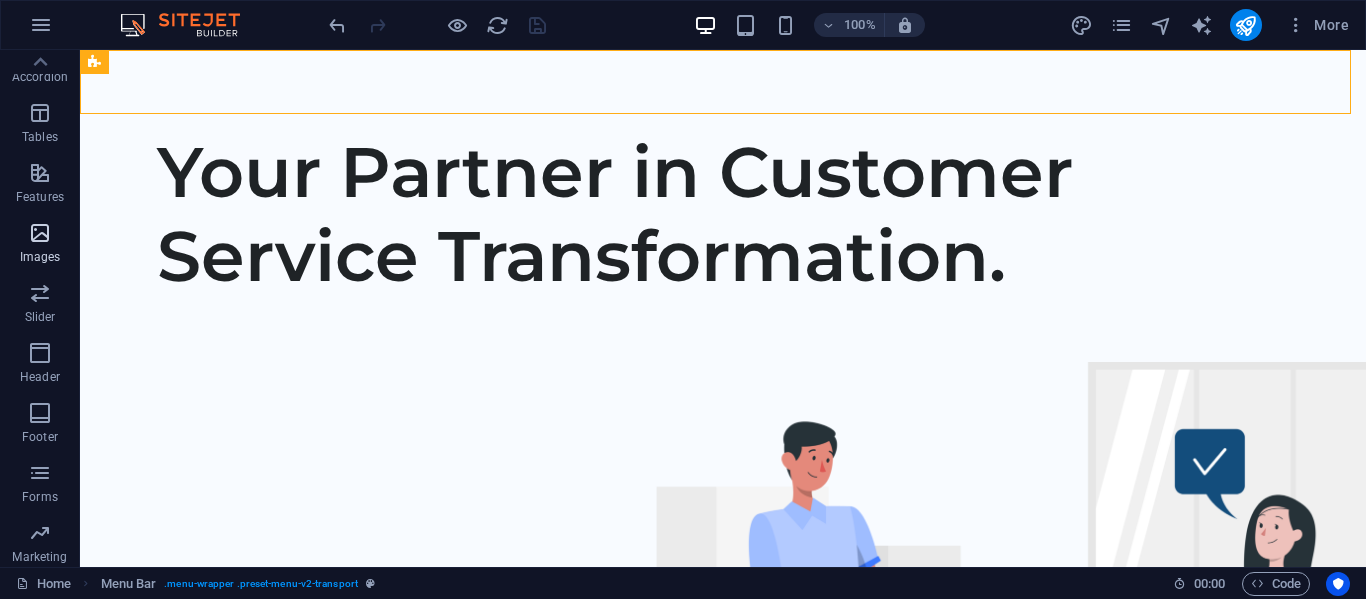 scroll, scrollTop: 316, scrollLeft: 0, axis: vertical 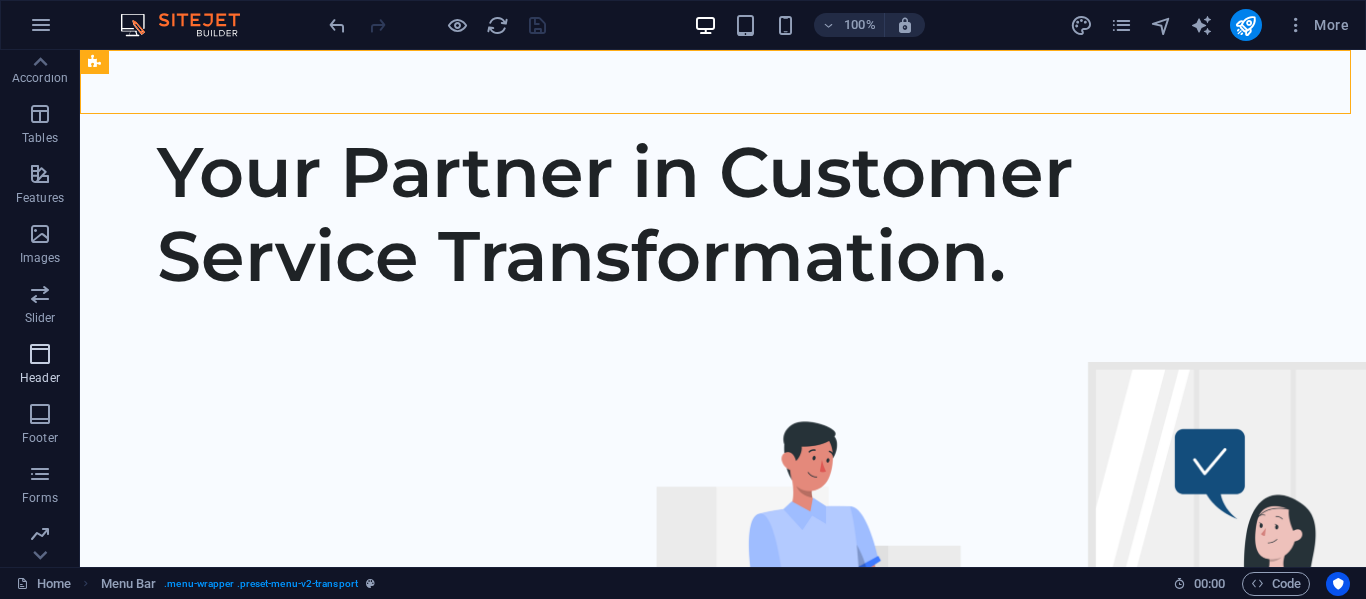 click at bounding box center [40, 354] 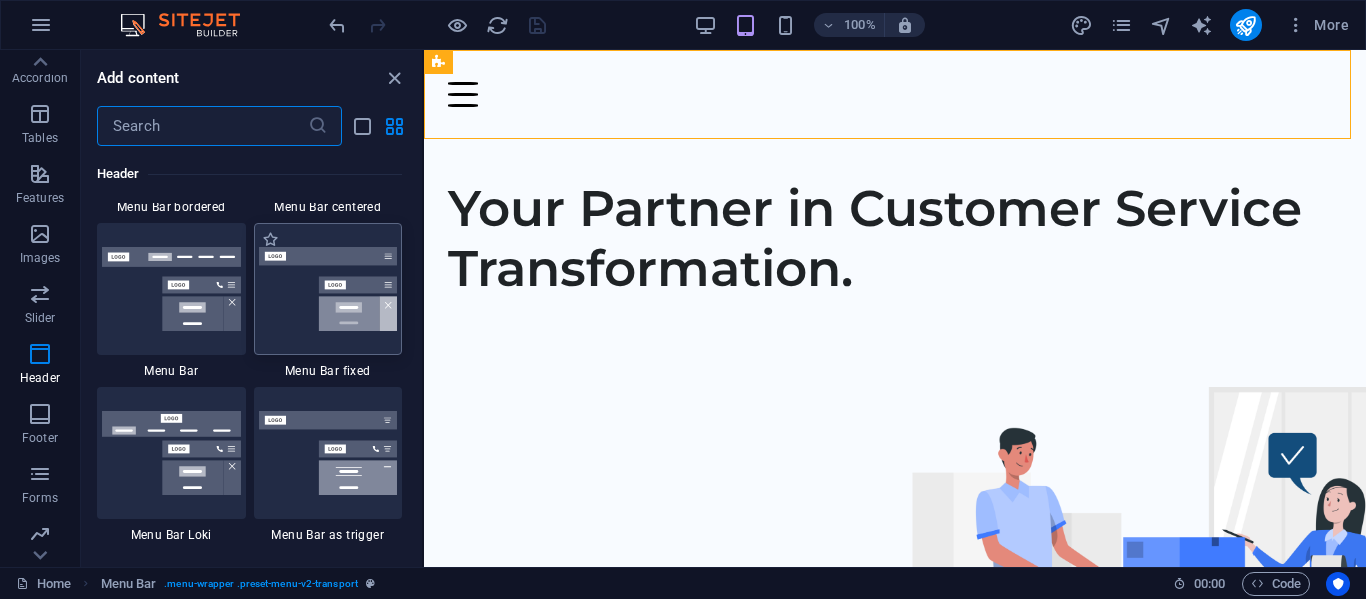 scroll, scrollTop: 12192, scrollLeft: 0, axis: vertical 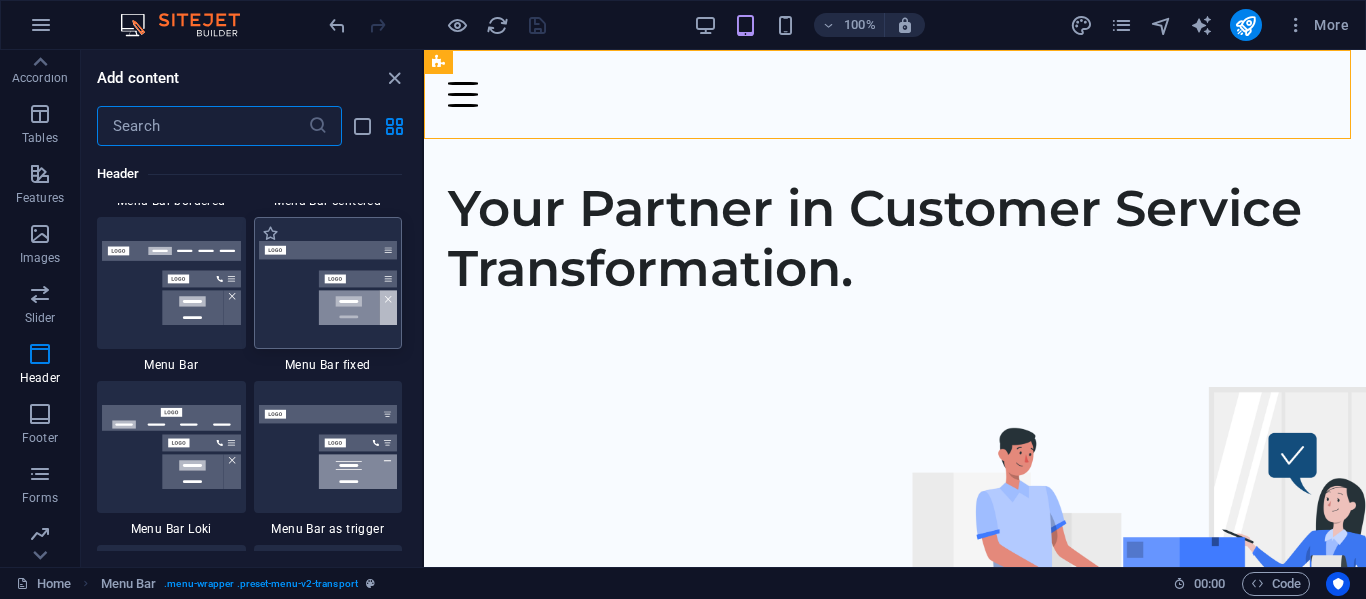 click at bounding box center [328, 283] 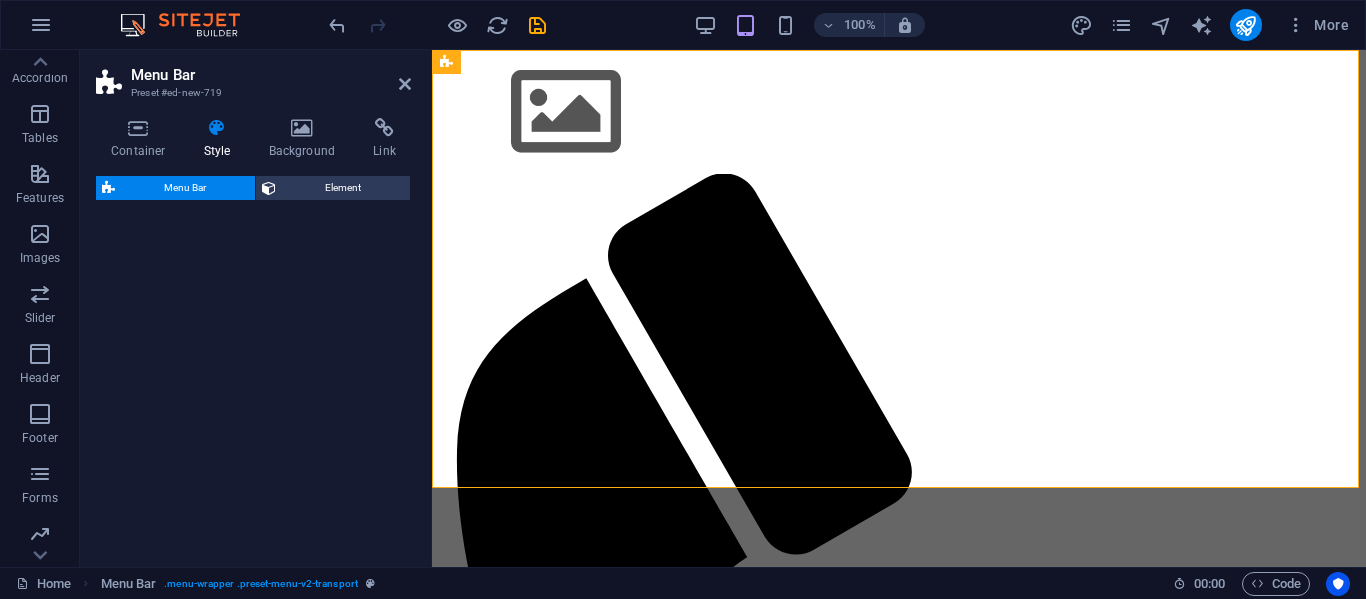 select on "rem" 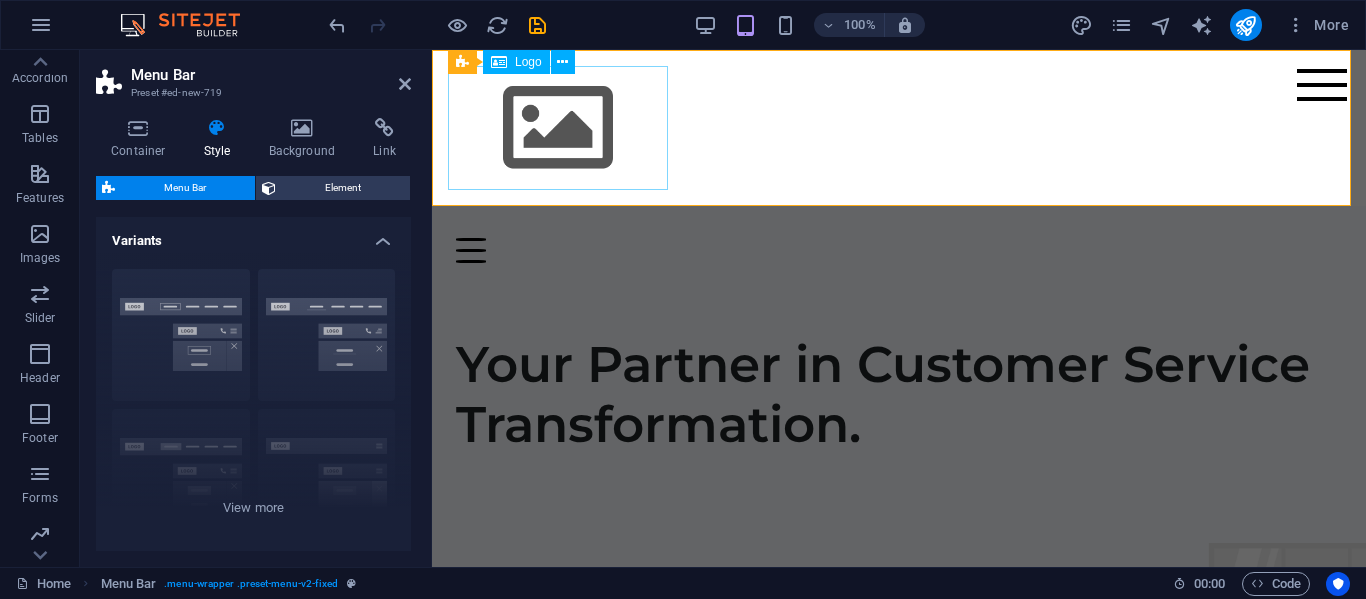 click at bounding box center (899, 128) 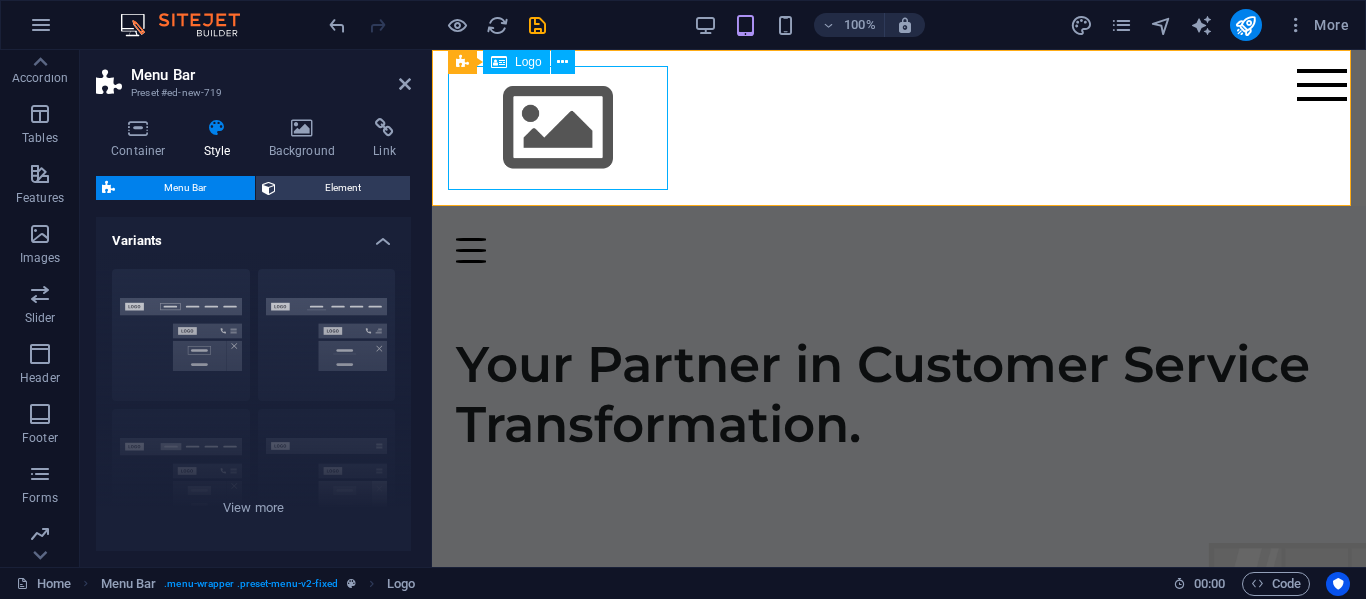 click at bounding box center (899, 128) 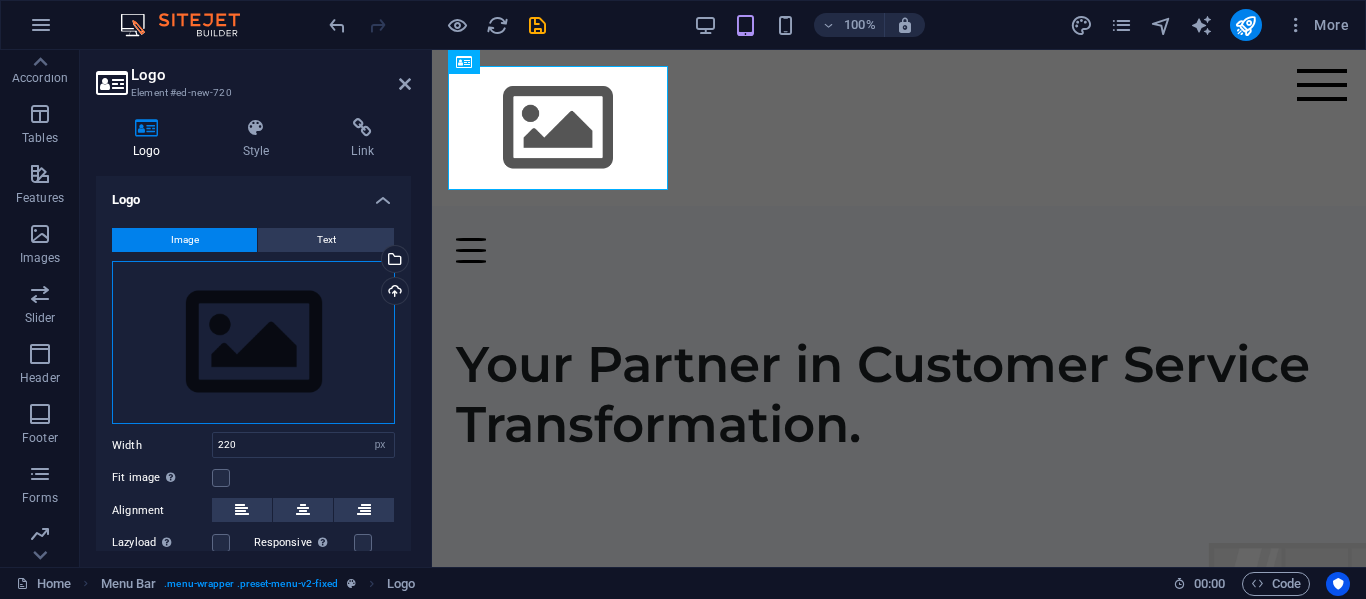 click on "Drag files here, click to choose files or select files from Files or our free stock photos & videos" at bounding box center (253, 343) 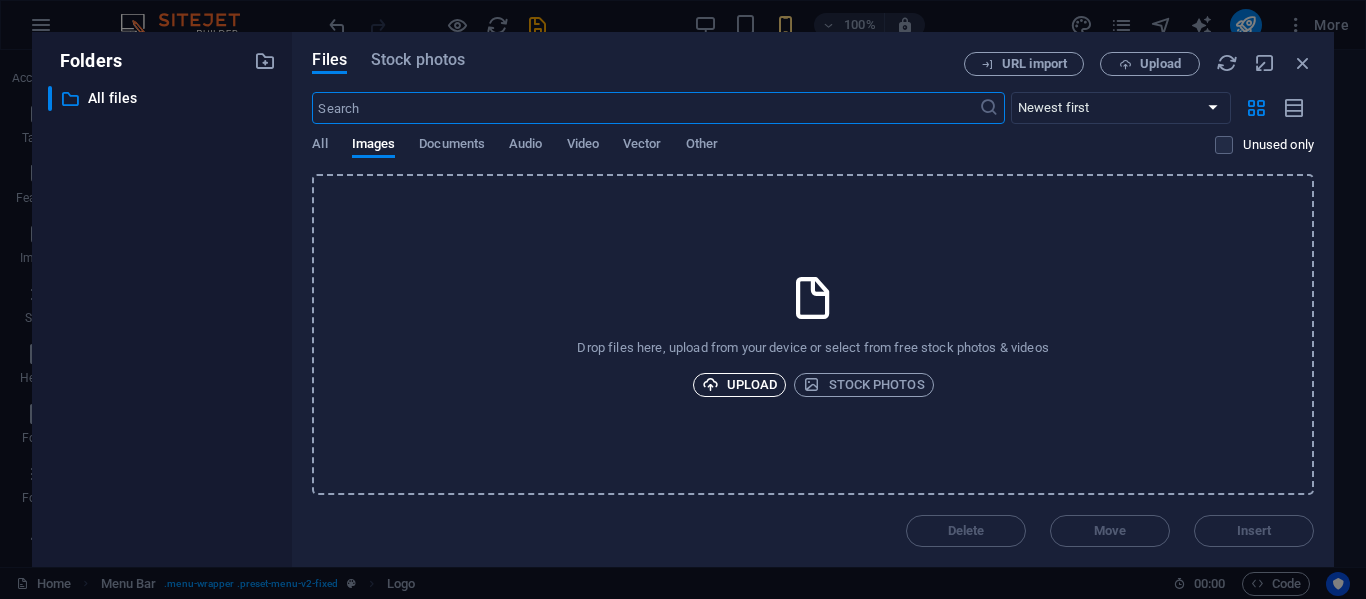 click on "Upload" at bounding box center [740, 385] 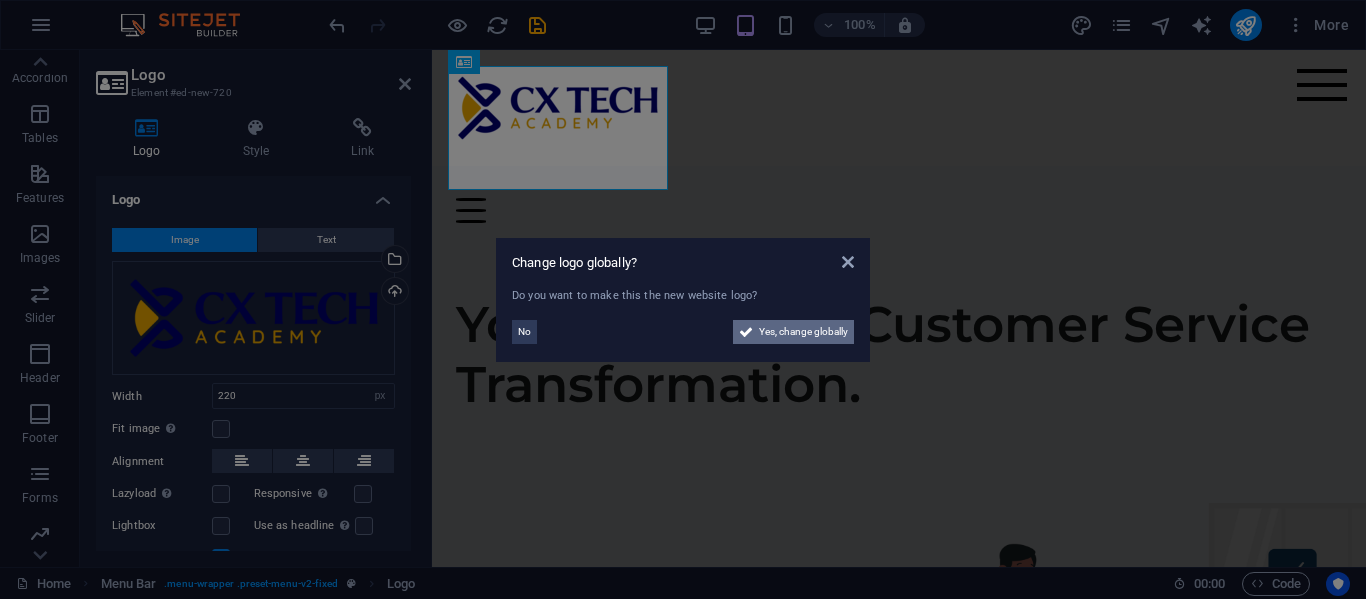 click on "Yes, change globally" at bounding box center [803, 332] 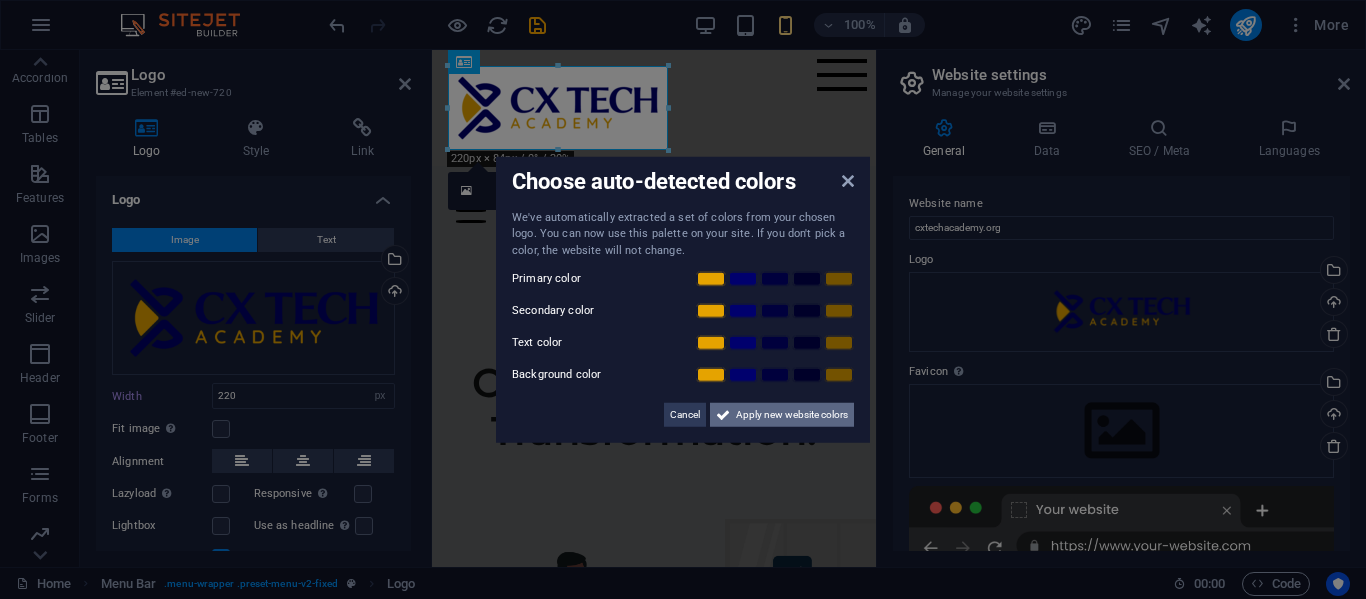 click on "Apply new website colors" at bounding box center (792, 415) 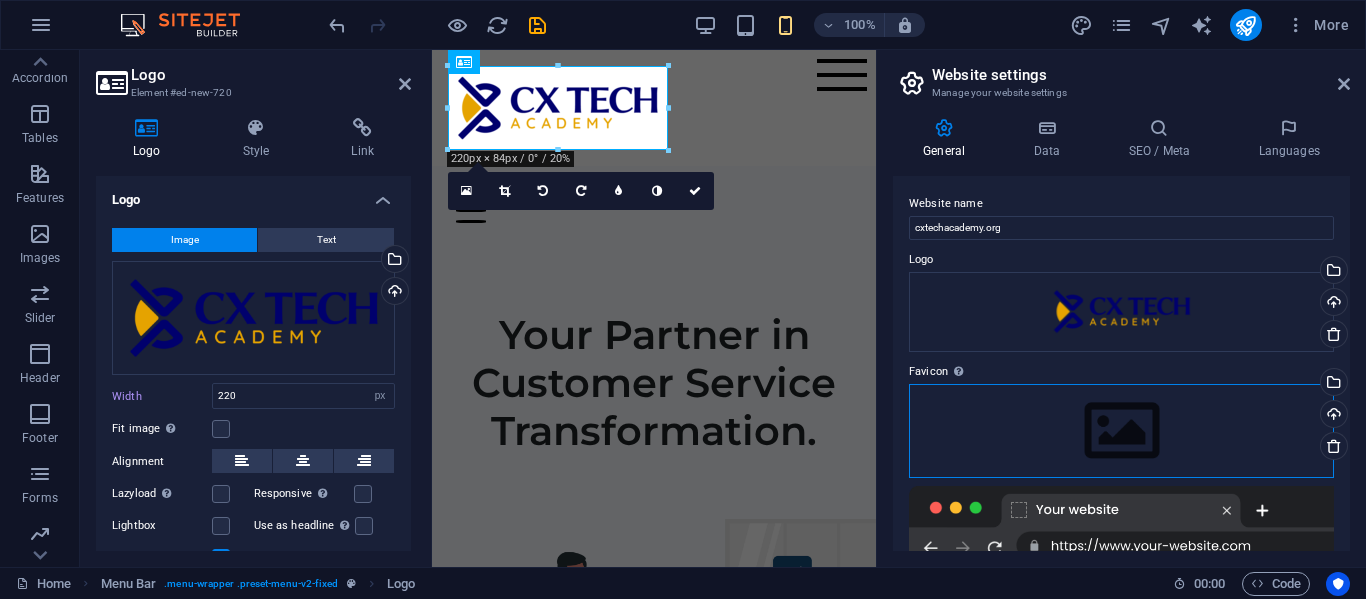 click on "Drag files here, click to choose files or select files from Files or our free stock photos & videos" at bounding box center [1121, 431] 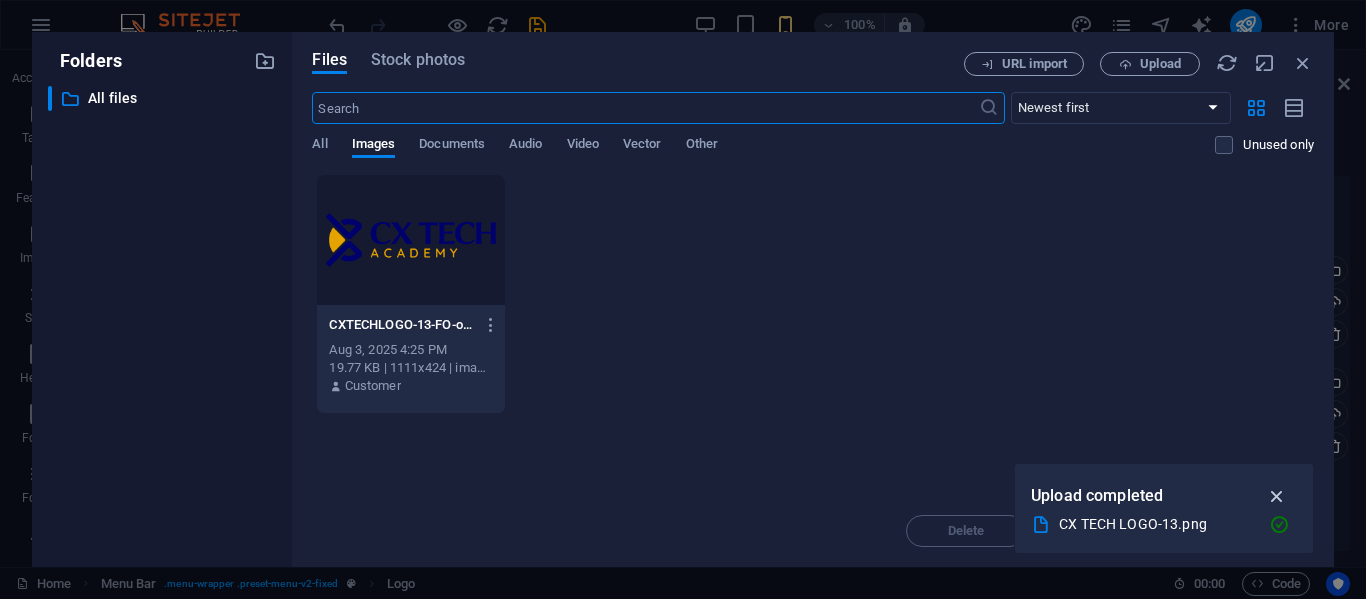 click at bounding box center [1277, 496] 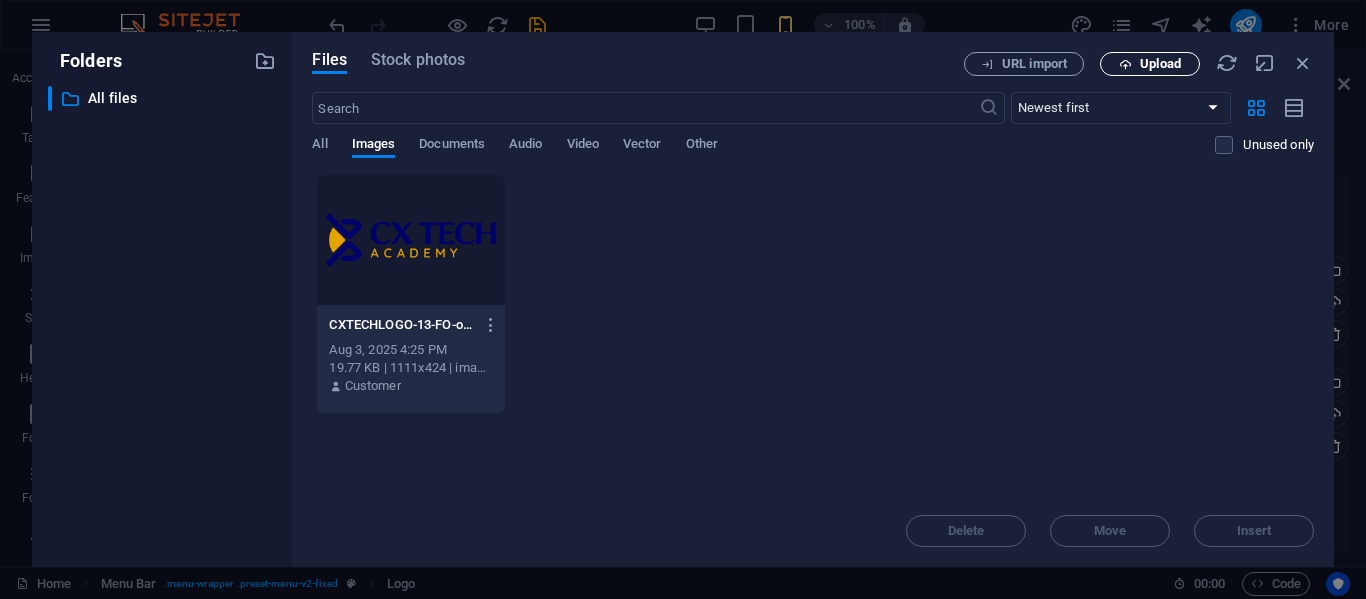 click on "Upload" at bounding box center (1160, 64) 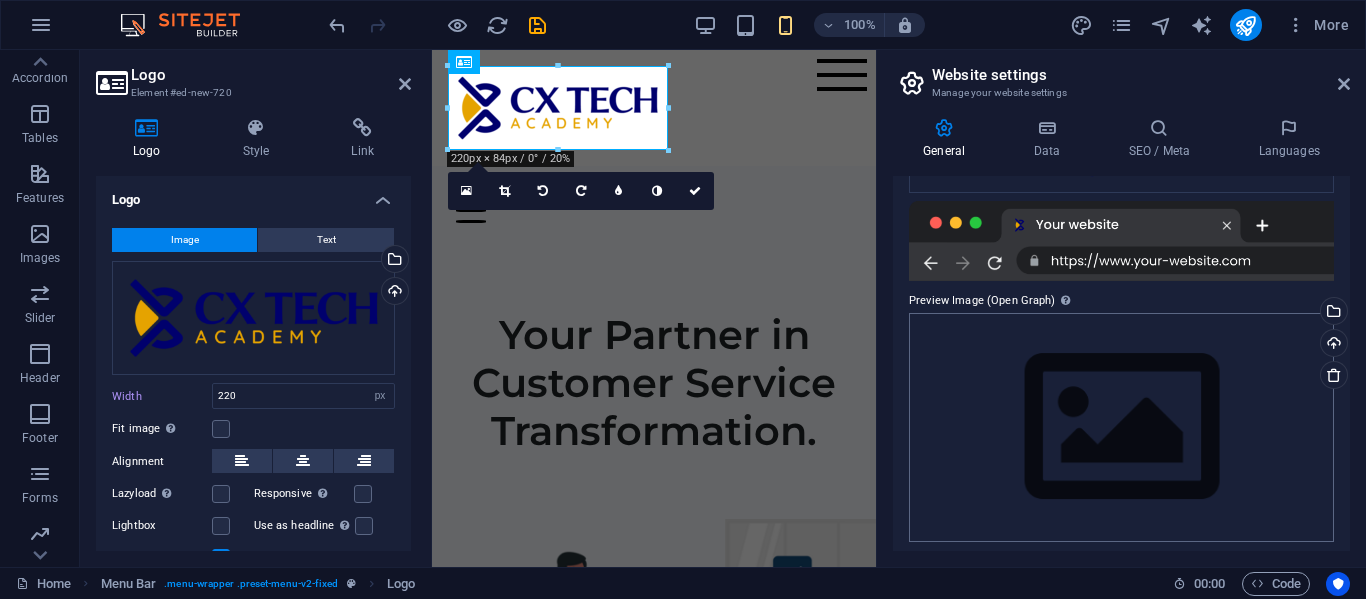 scroll, scrollTop: 358, scrollLeft: 0, axis: vertical 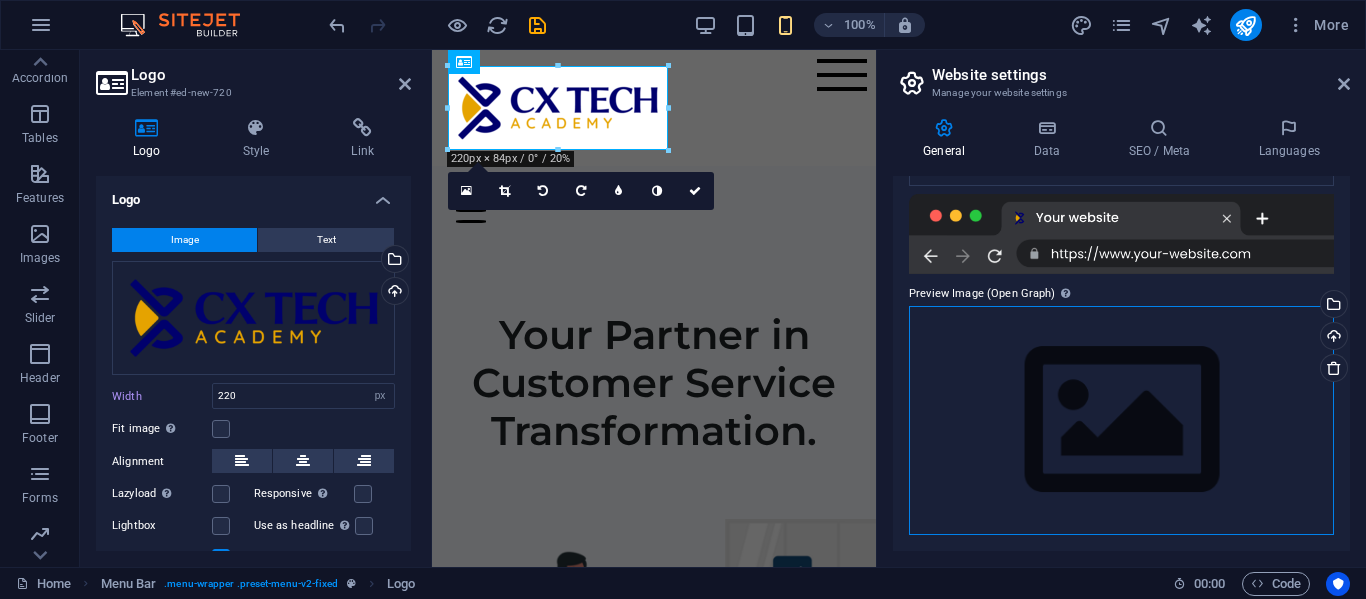click on "Drag files here, click to choose files or select files from Files or our free stock photos & videos" at bounding box center (1121, 420) 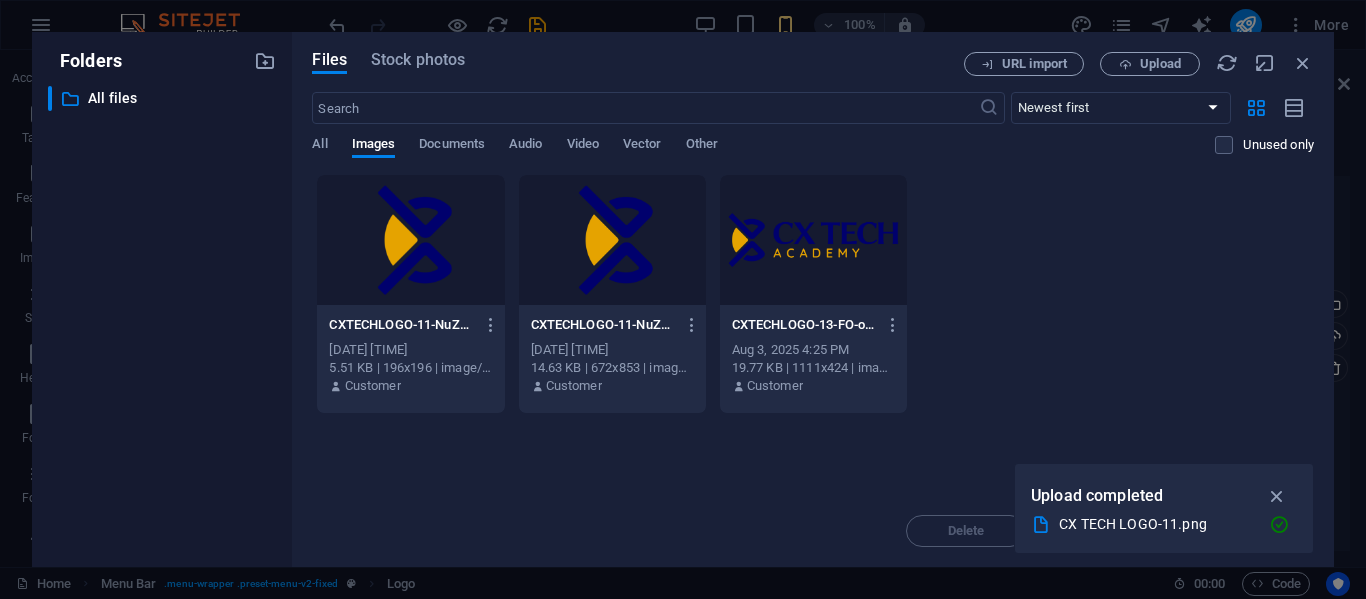 click at bounding box center [813, 240] 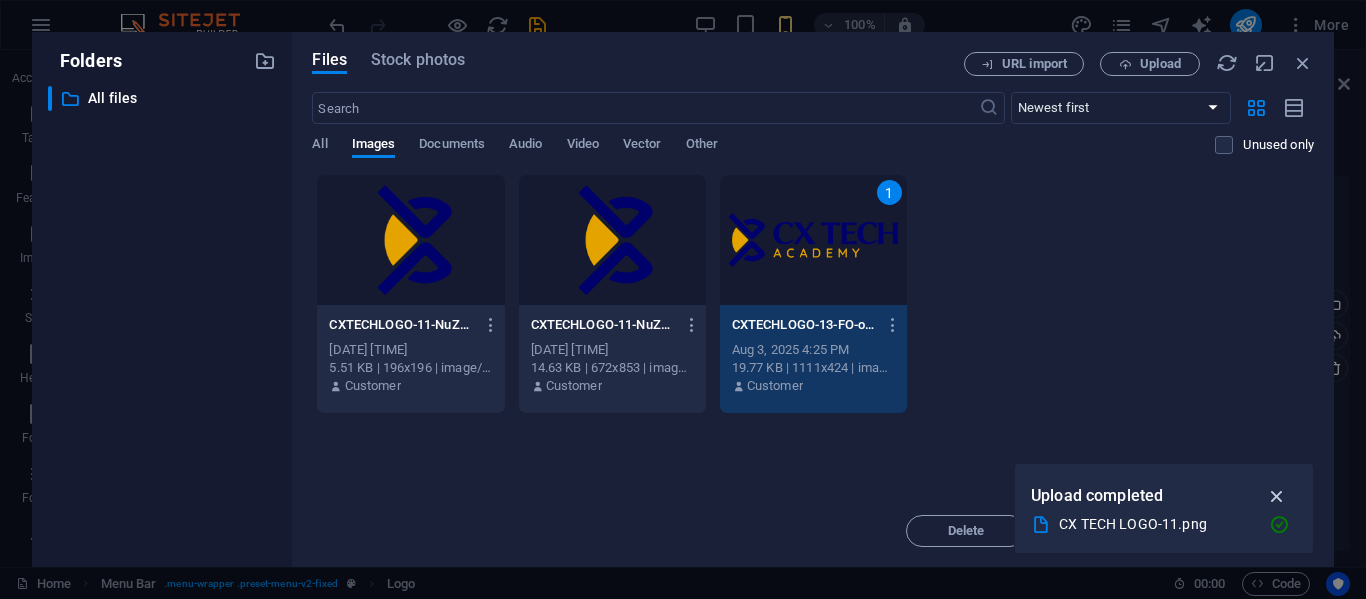 click at bounding box center [1277, 496] 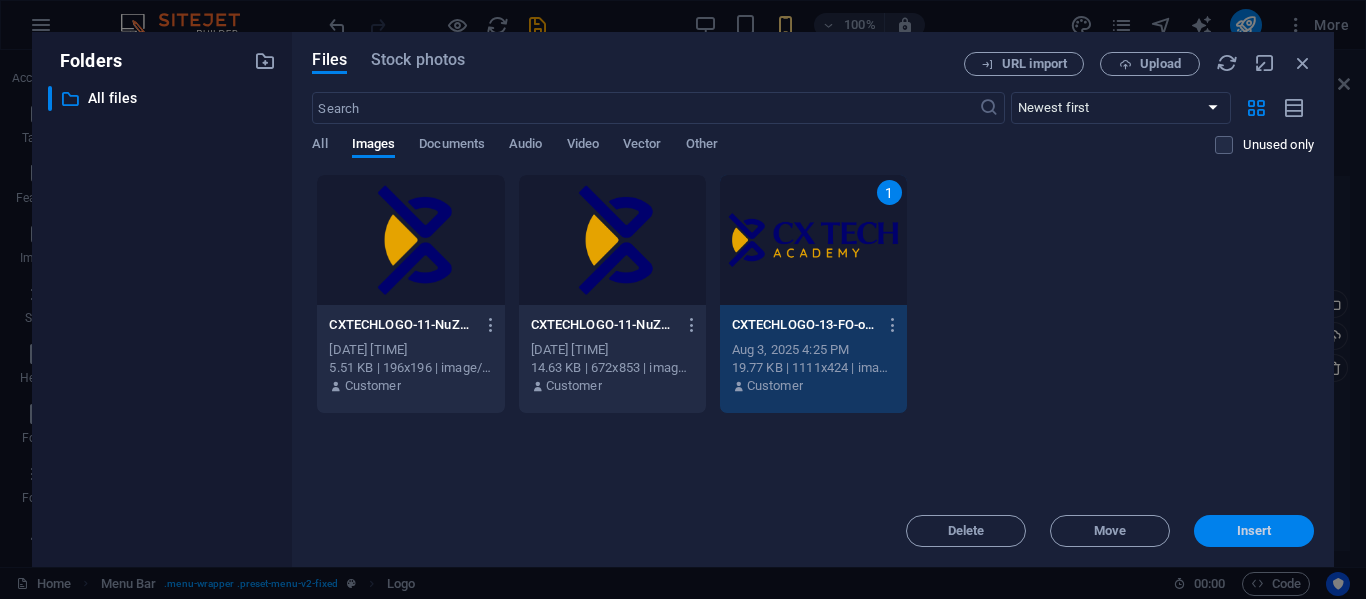 click on "Insert" at bounding box center [1254, 531] 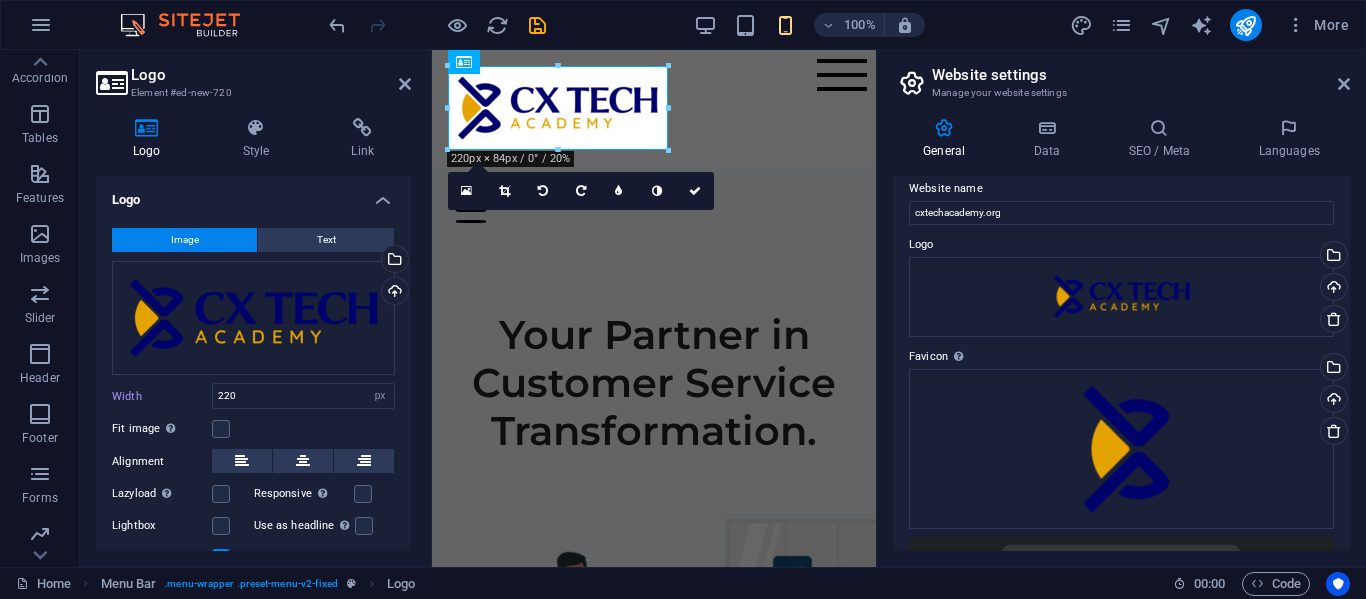 scroll, scrollTop: 0, scrollLeft: 0, axis: both 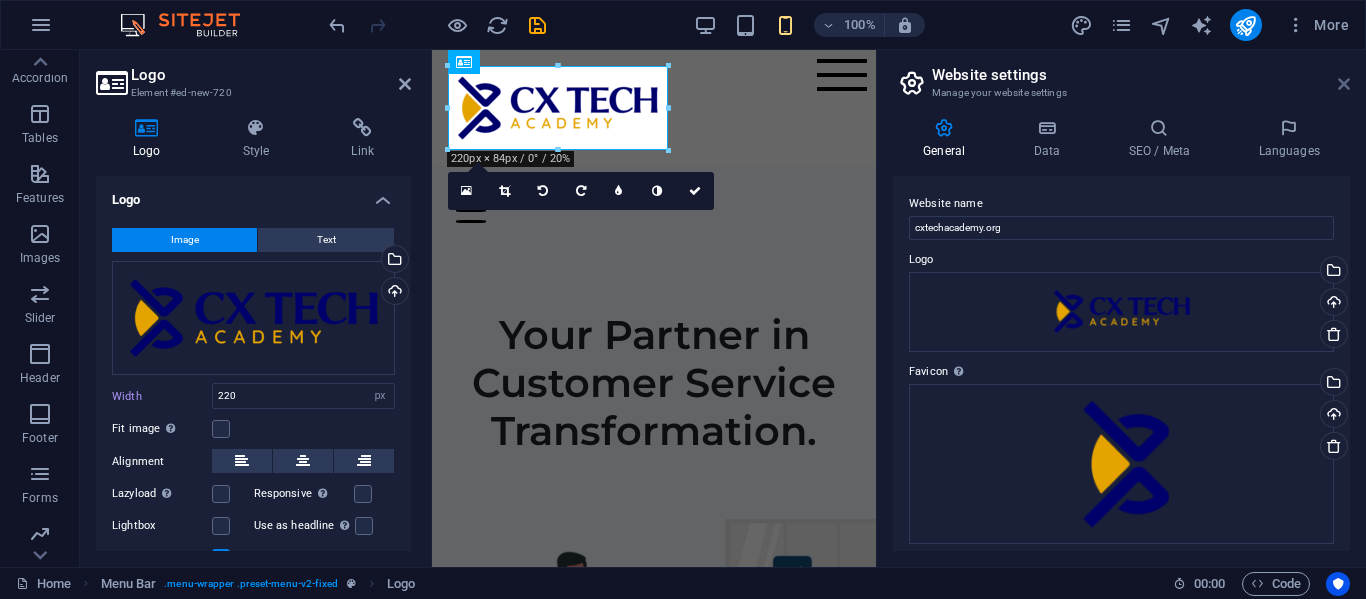 click at bounding box center [1344, 84] 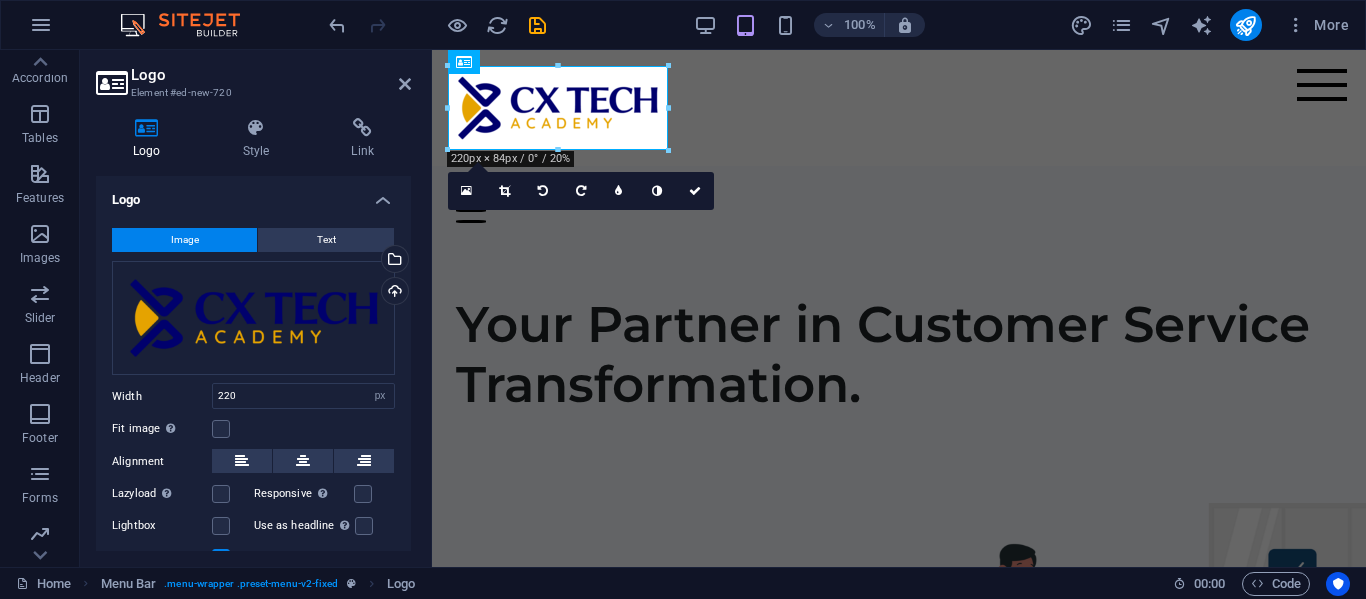 click on "Logo Element #ed-new-720" at bounding box center [253, 76] 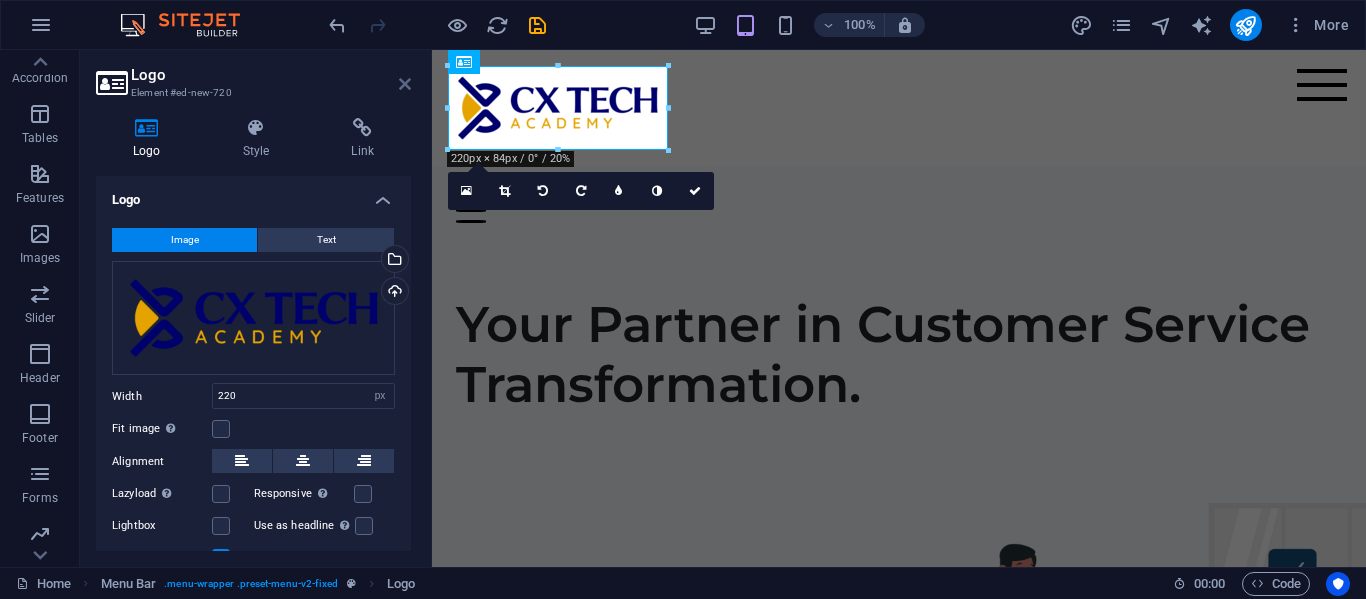 click at bounding box center [405, 84] 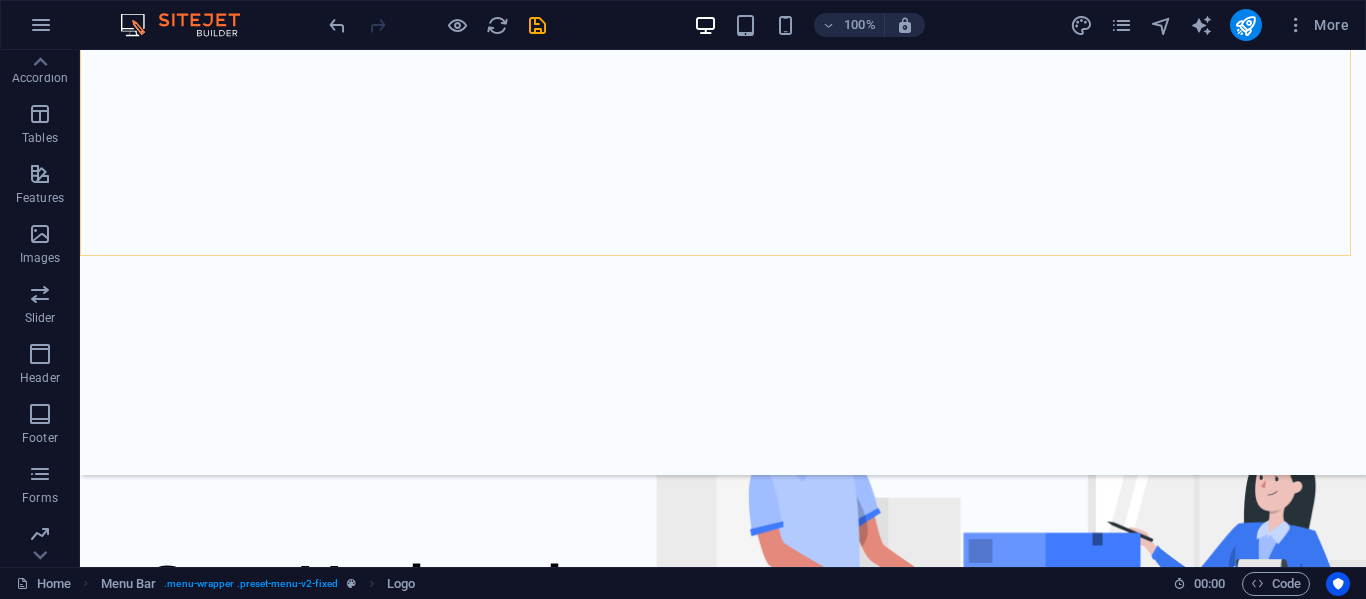 click on "Menu Home About Service Contact Your Partner in Customer Service Transformation. Stay Updated   I have read and understand the privacy policy. Unreadable? Load new Submit" at bounding box center (723, 521) 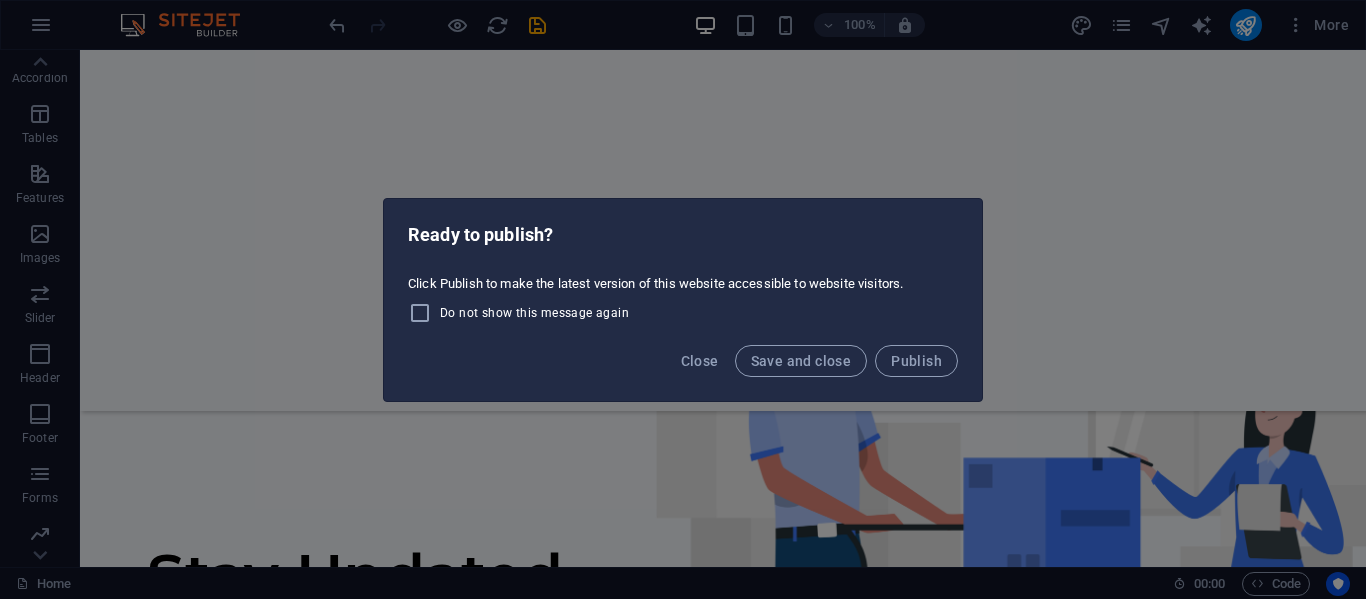 scroll, scrollTop: 354, scrollLeft: 0, axis: vertical 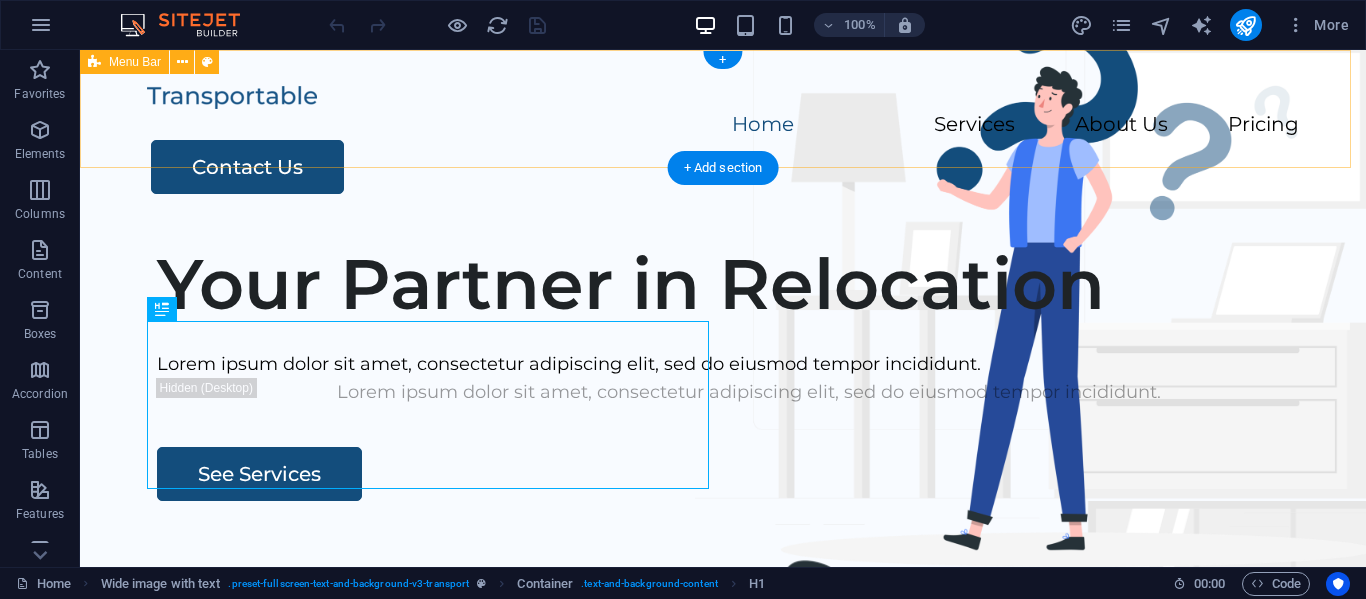 click on "Home Services About Us Pricing Contact Us" at bounding box center [723, 138] 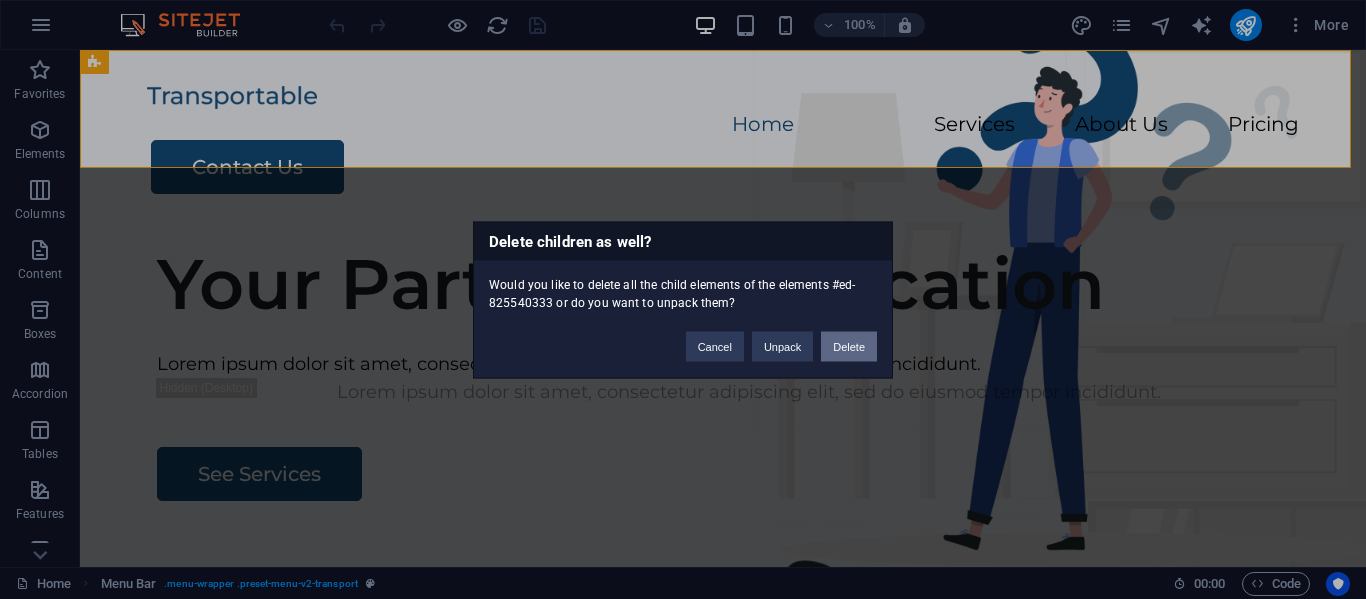 click on "Delete" at bounding box center [849, 346] 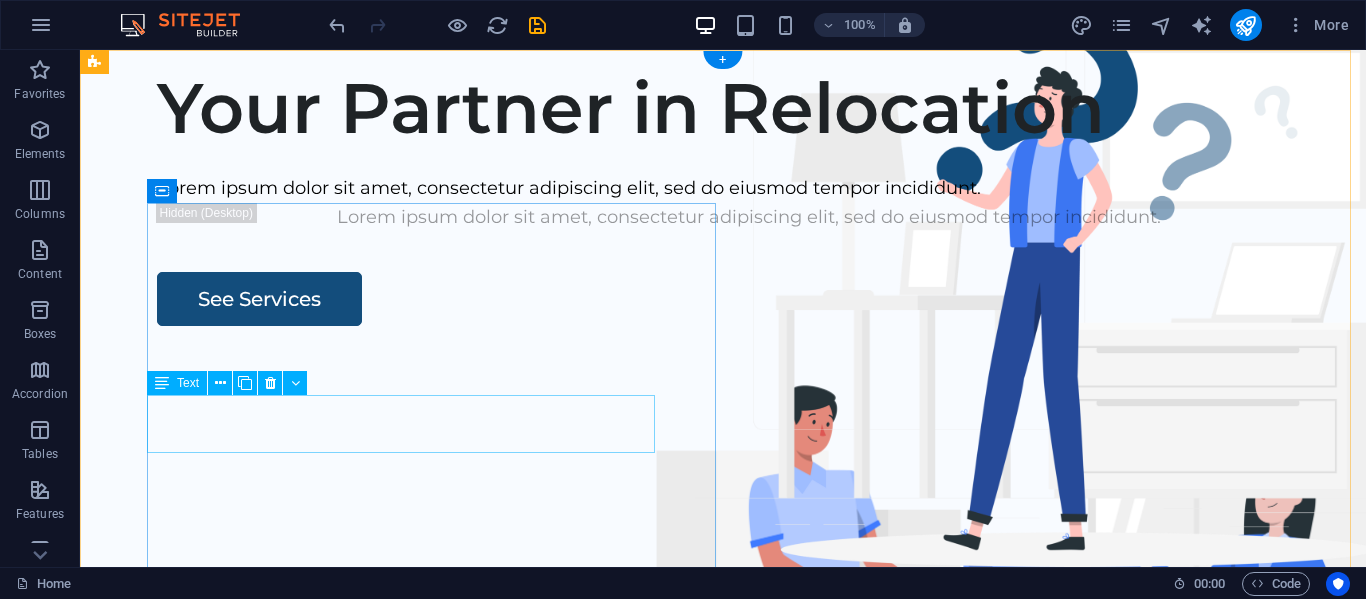 click on "Lorem ipsum dolor sit amet, consectetur adipiscing elit, sed do eiusmod tempor incididunt." at bounding box center [749, 188] 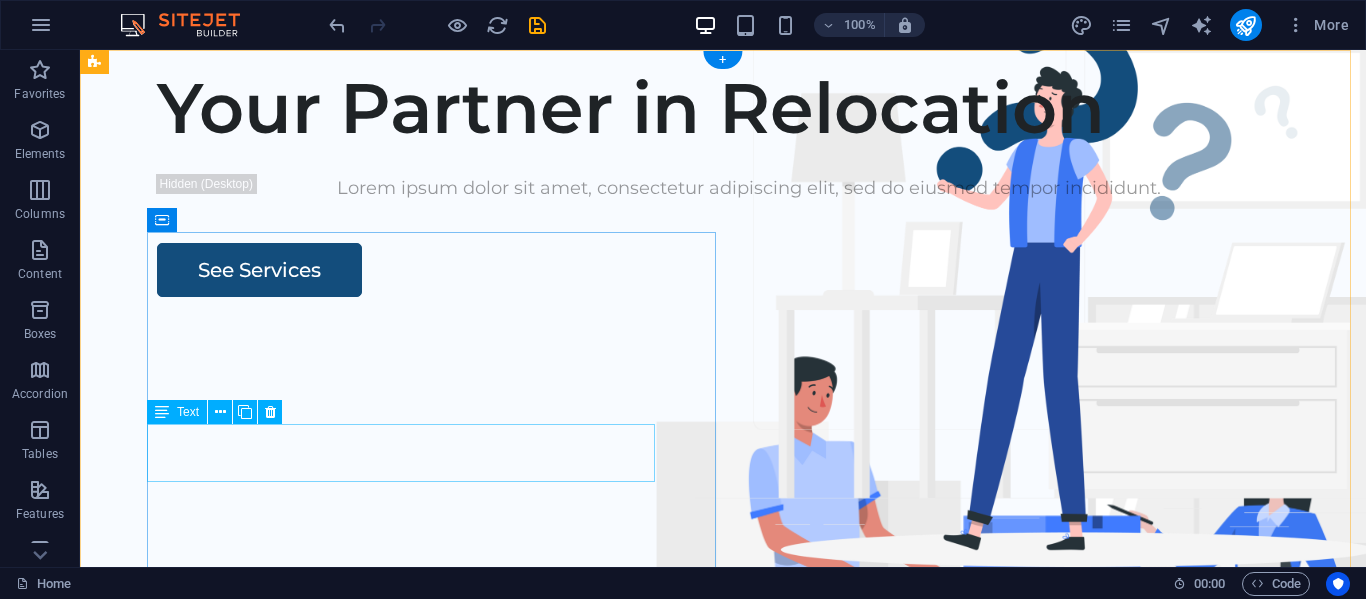 click on "Lorem ipsum dolor sit amet, consectetur adipiscing elit, sed do eiusmod tempor incididunt." at bounding box center (749, 188) 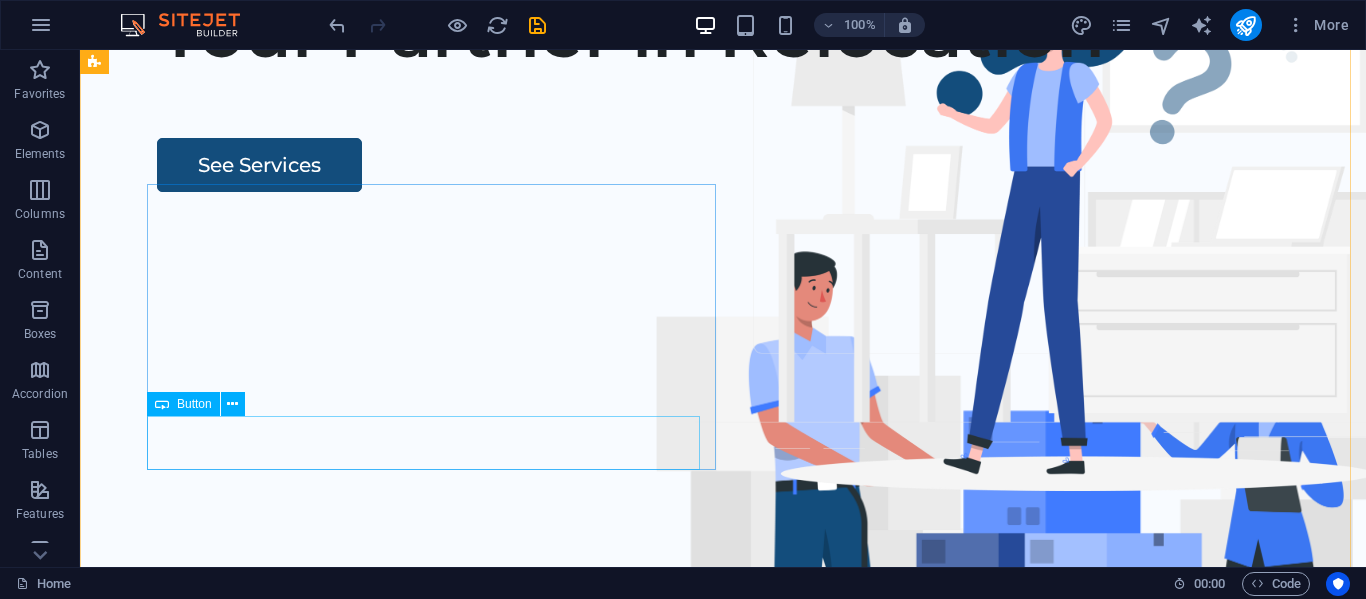 scroll, scrollTop: 77, scrollLeft: 0, axis: vertical 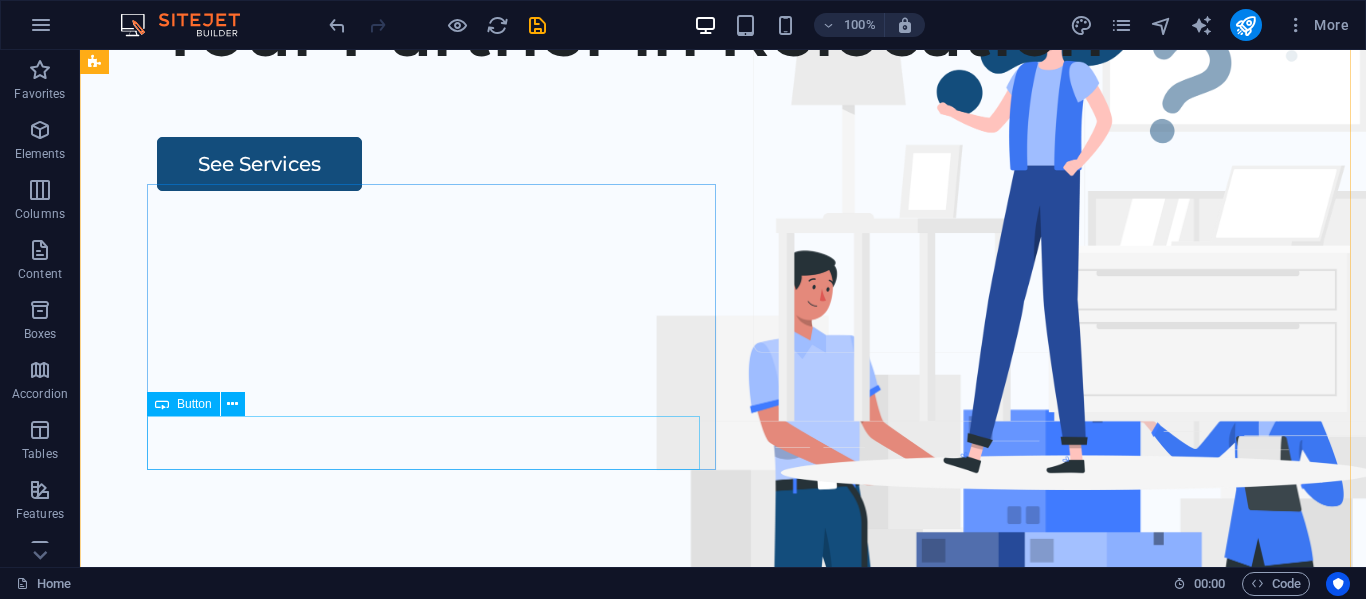 click on "See Services" at bounding box center (749, 164) 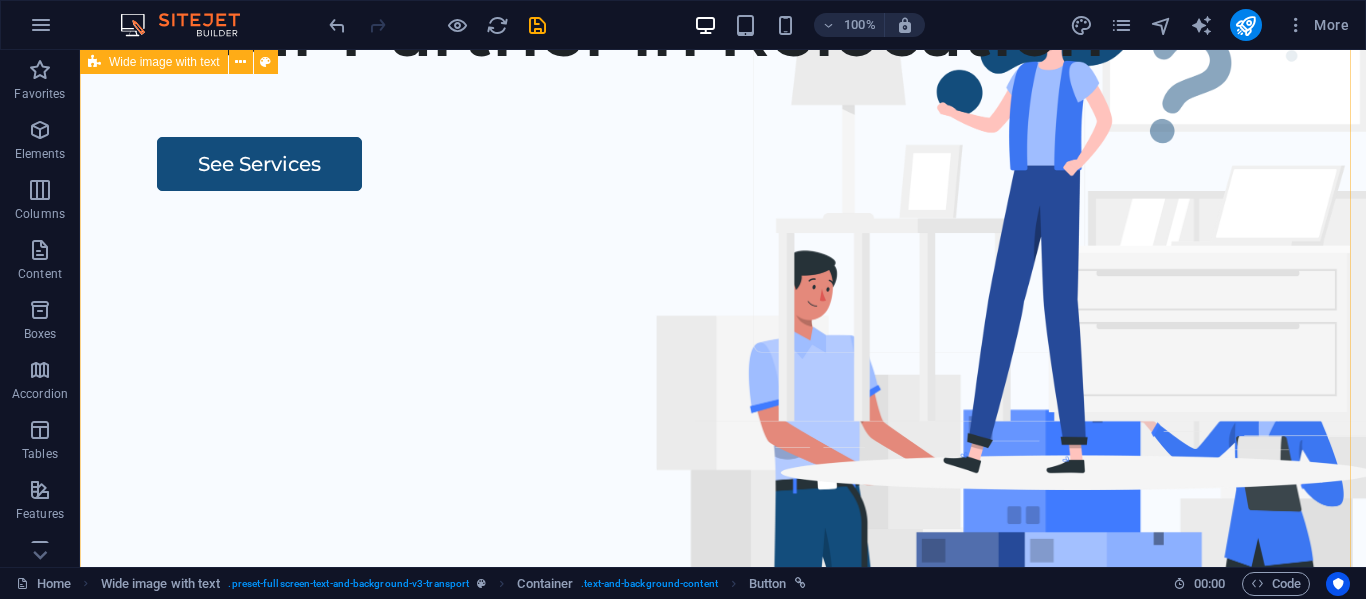 scroll, scrollTop: 104, scrollLeft: 0, axis: vertical 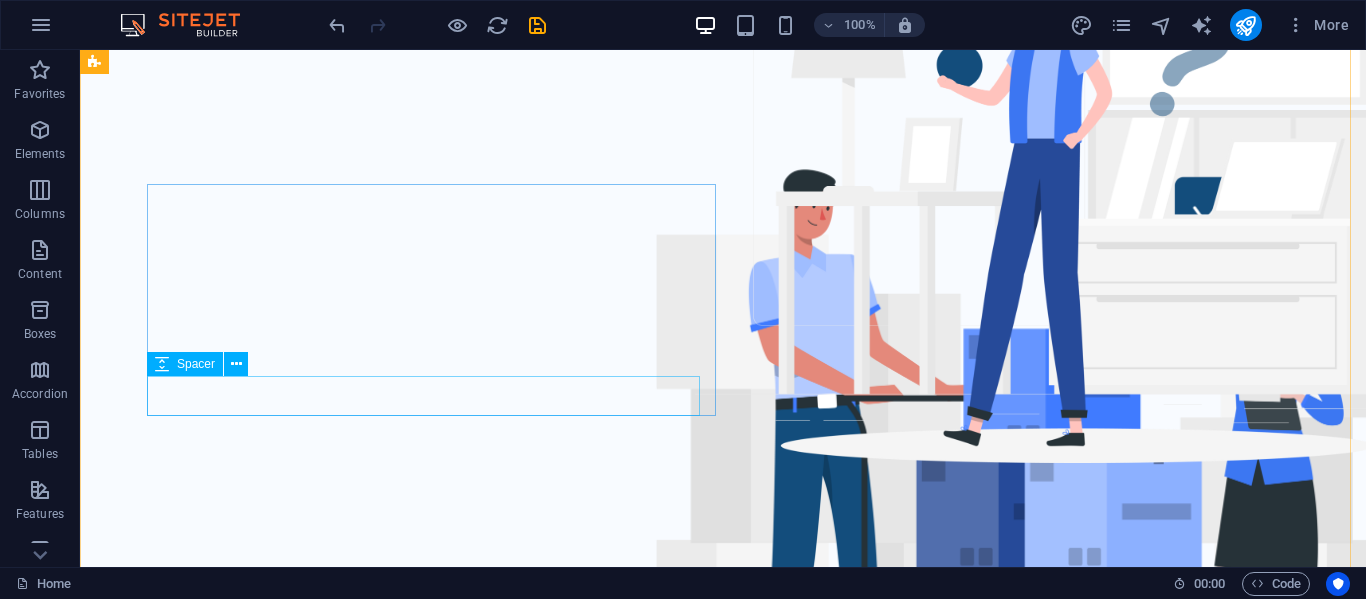 click at bounding box center [749, 90] 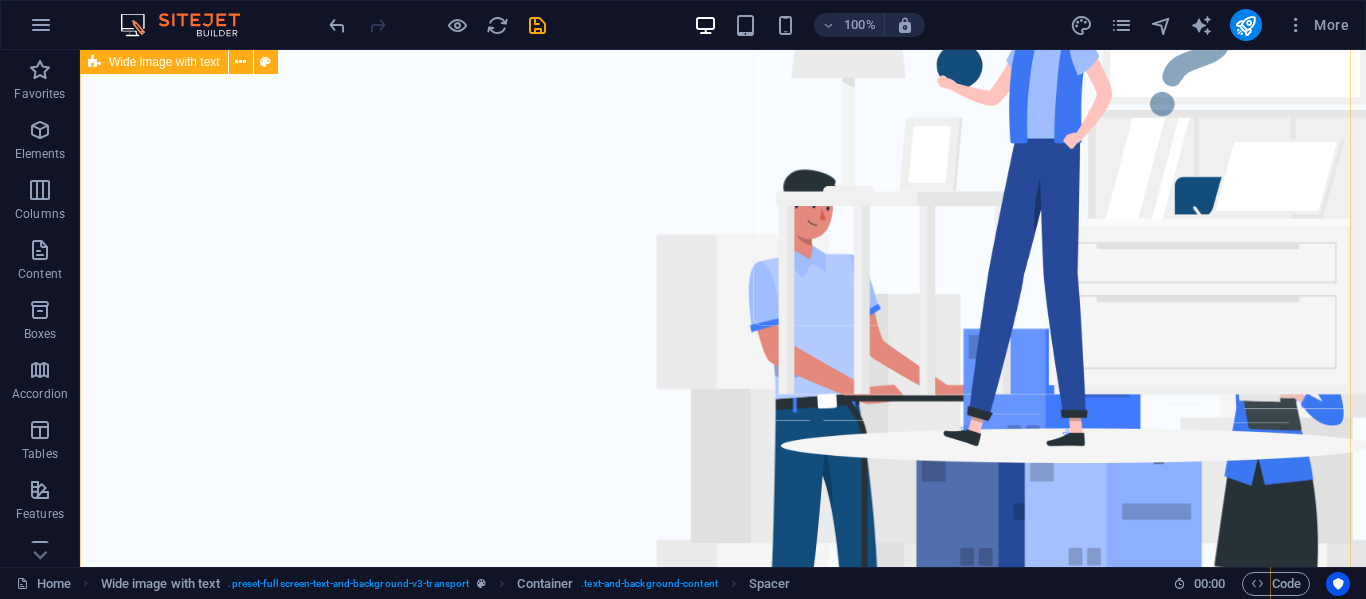 scroll, scrollTop: 124, scrollLeft: 0, axis: vertical 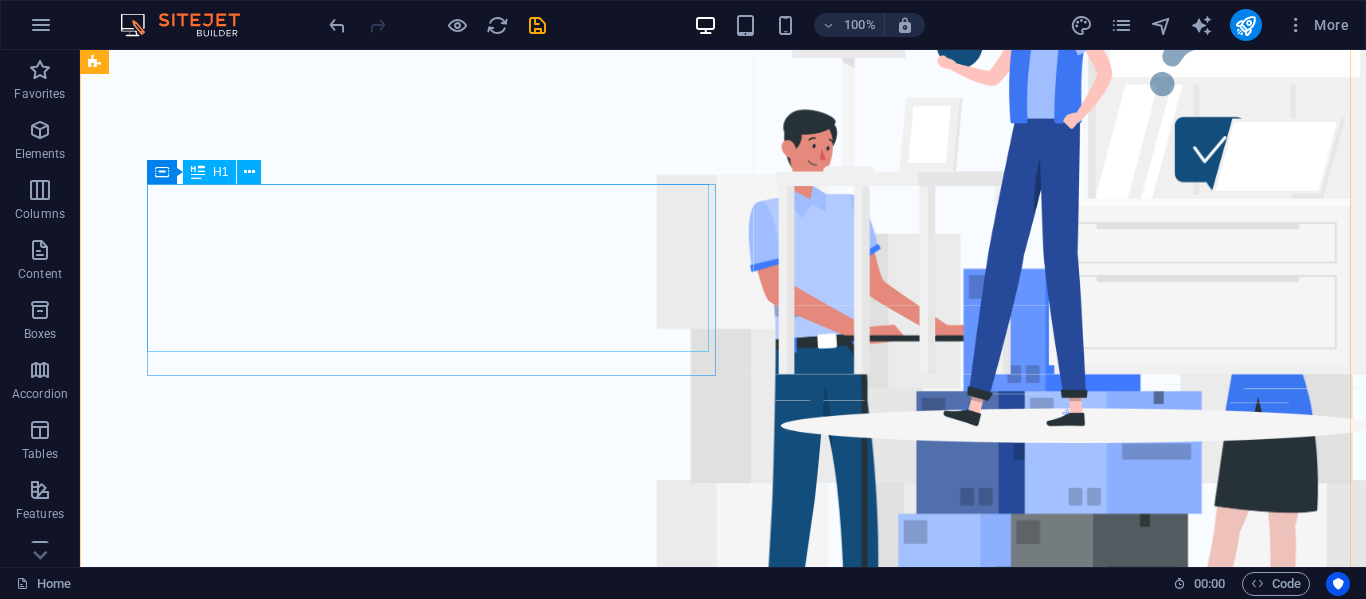 click on "Your Partner in Relocation" at bounding box center [749, -16] 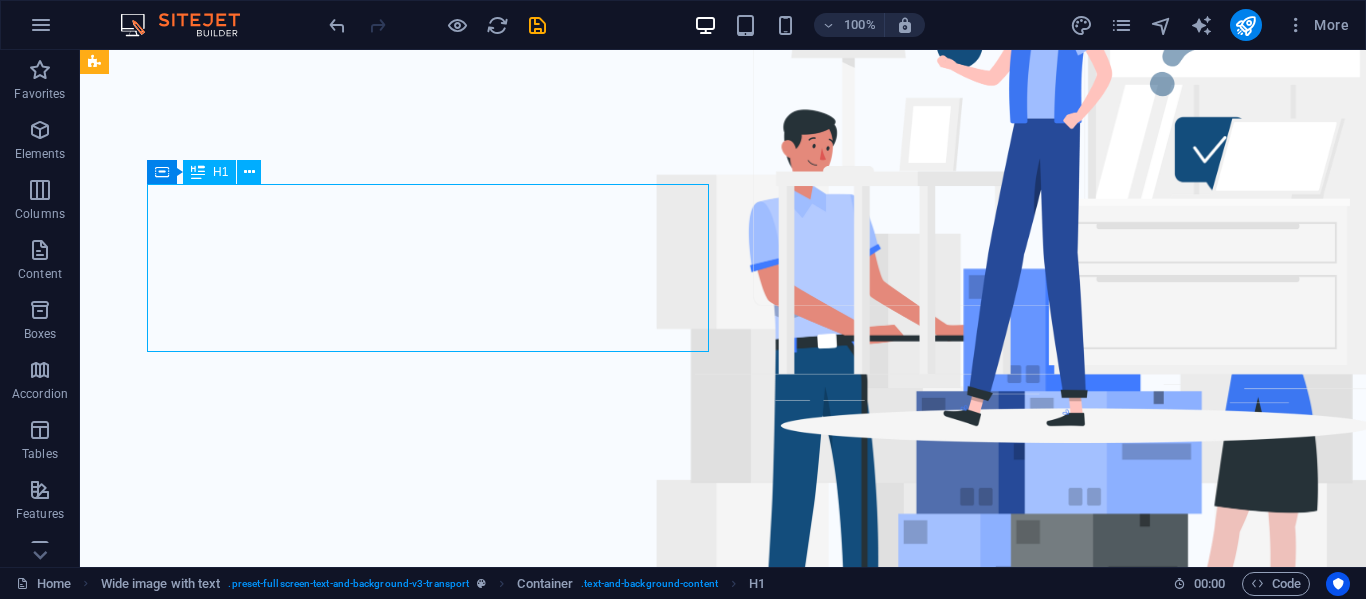 click on "Your Partner in Relocation" at bounding box center [749, -16] 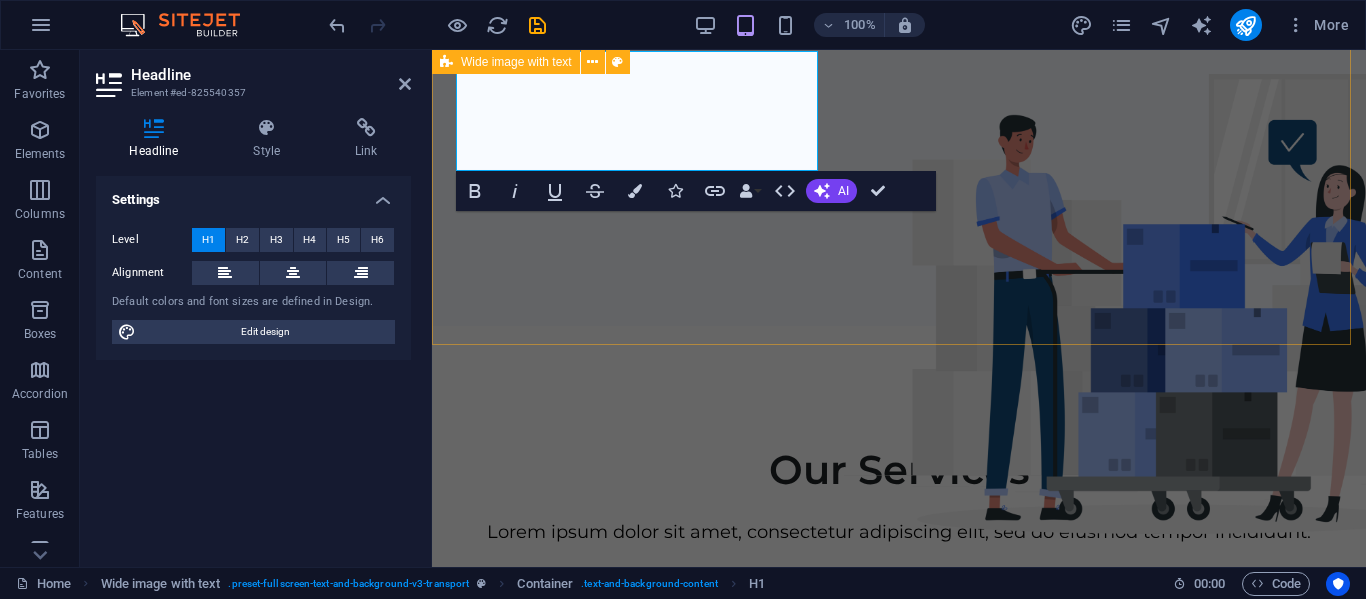 scroll, scrollTop: 105, scrollLeft: 0, axis: vertical 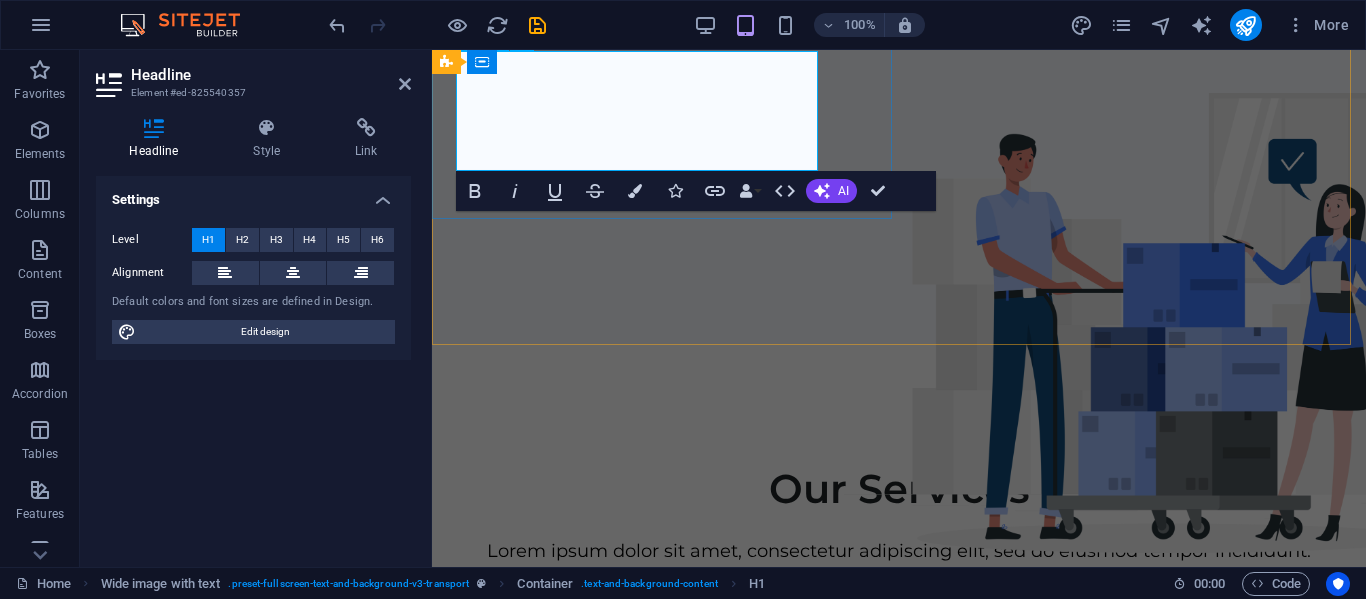 click on "Your Partner in Relocation" at bounding box center (899, 15) 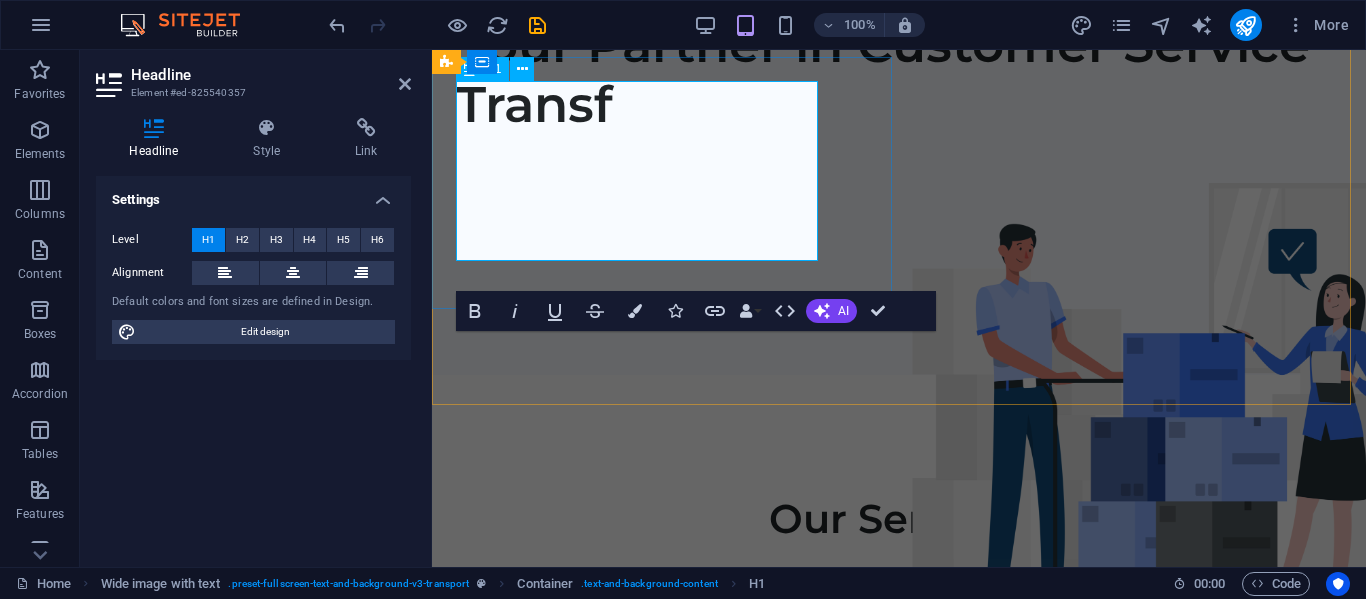 scroll, scrollTop: 45, scrollLeft: 0, axis: vertical 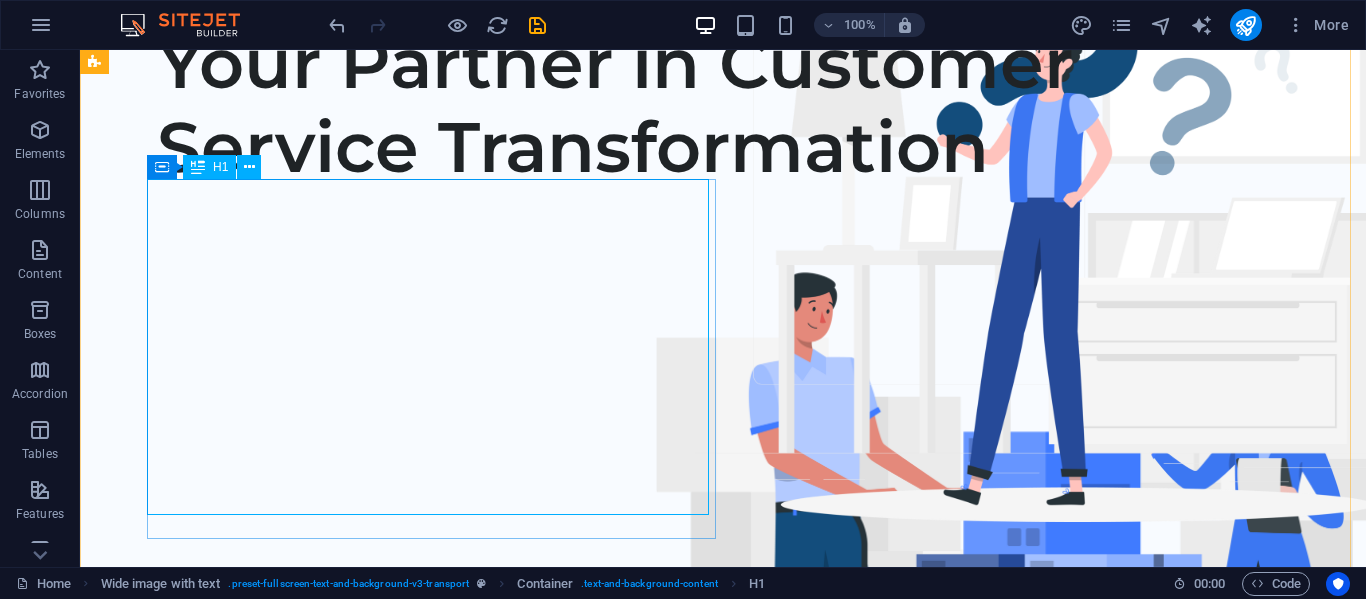 click on "Your Partner in Customer Service Transformation" at bounding box center [749, 105] 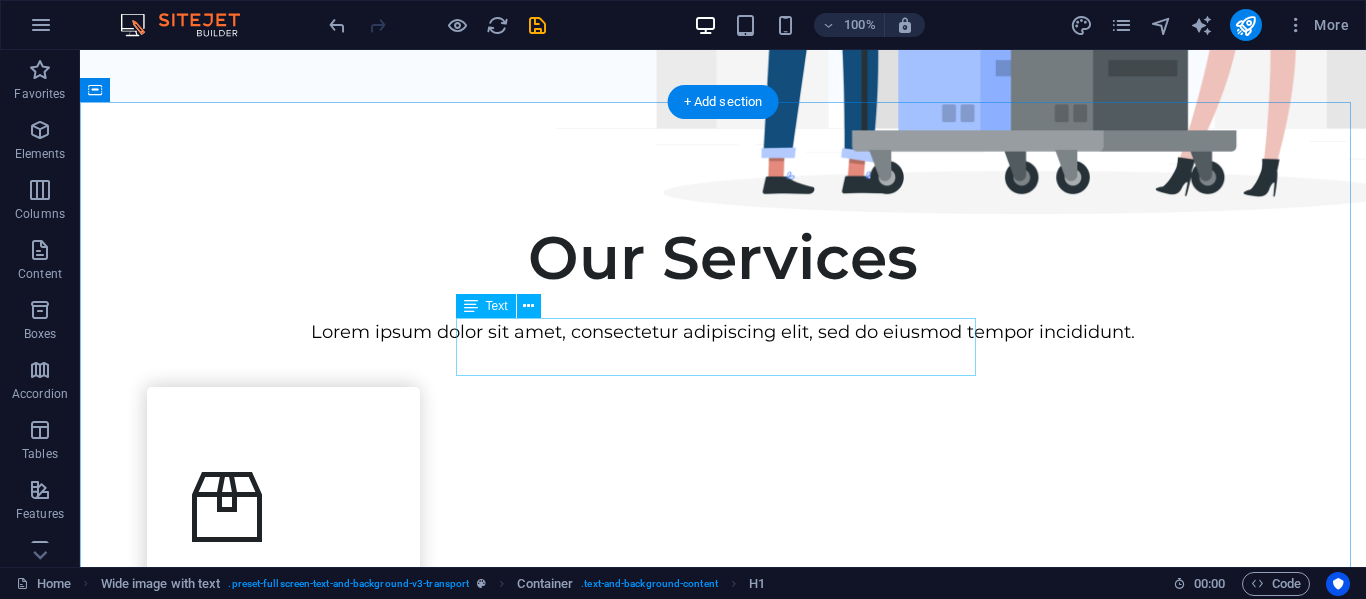 scroll, scrollTop: 715, scrollLeft: 0, axis: vertical 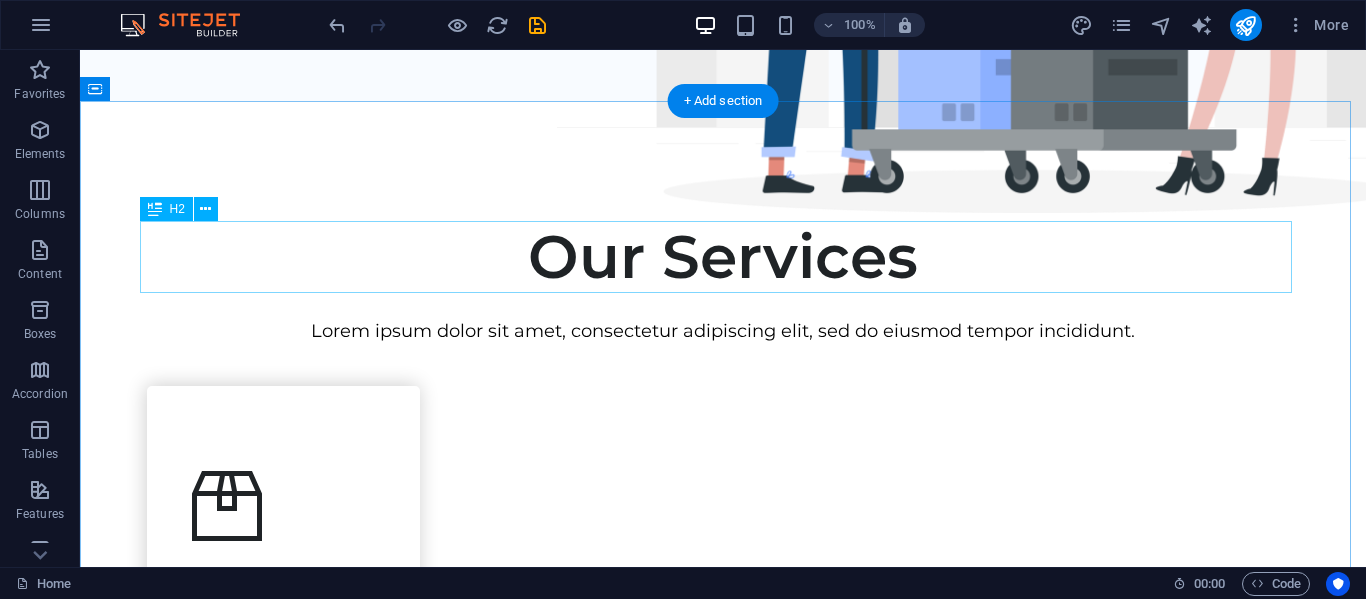 click on "Our Services" at bounding box center [723, 257] 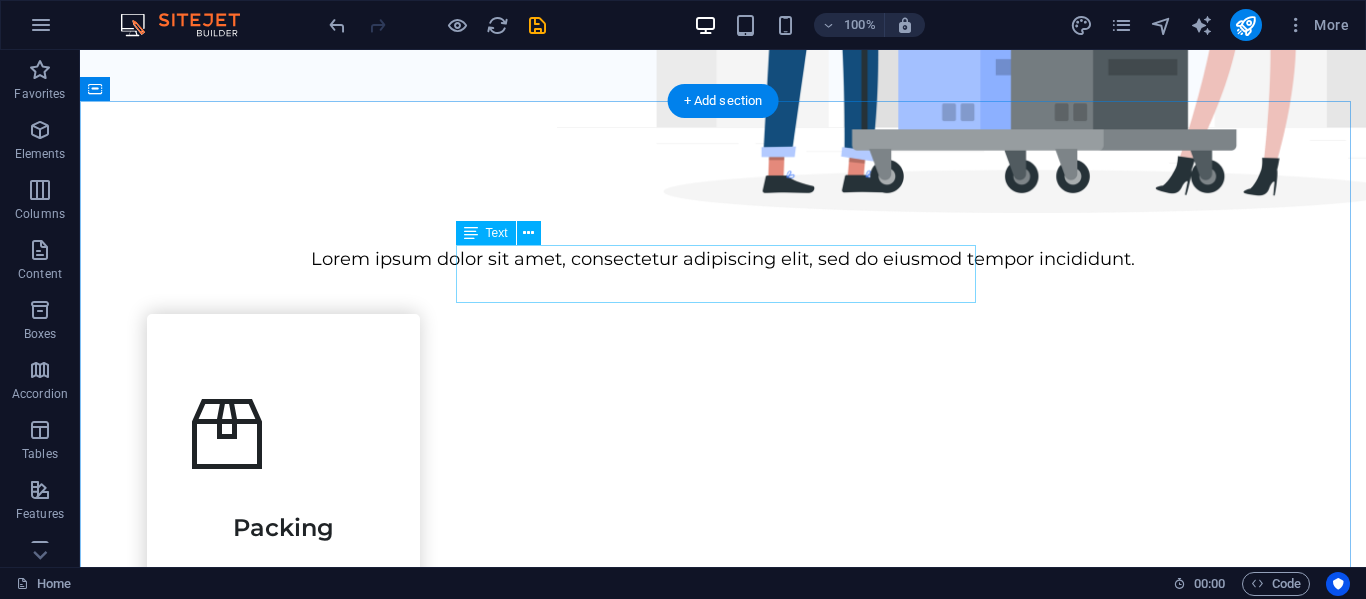 click on "Lorem ipsum dolor sit amet, consectetur adipiscing elit, sed do eiusmod tempor incididunt." at bounding box center (723, 259) 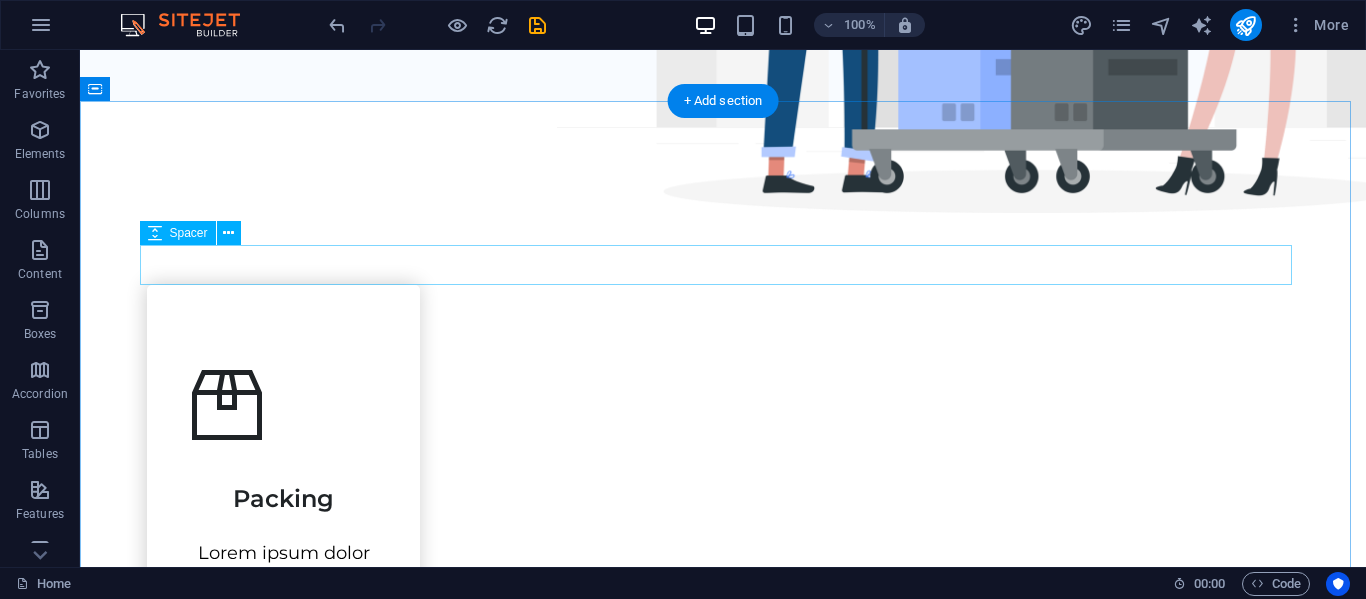 click at bounding box center (723, 265) 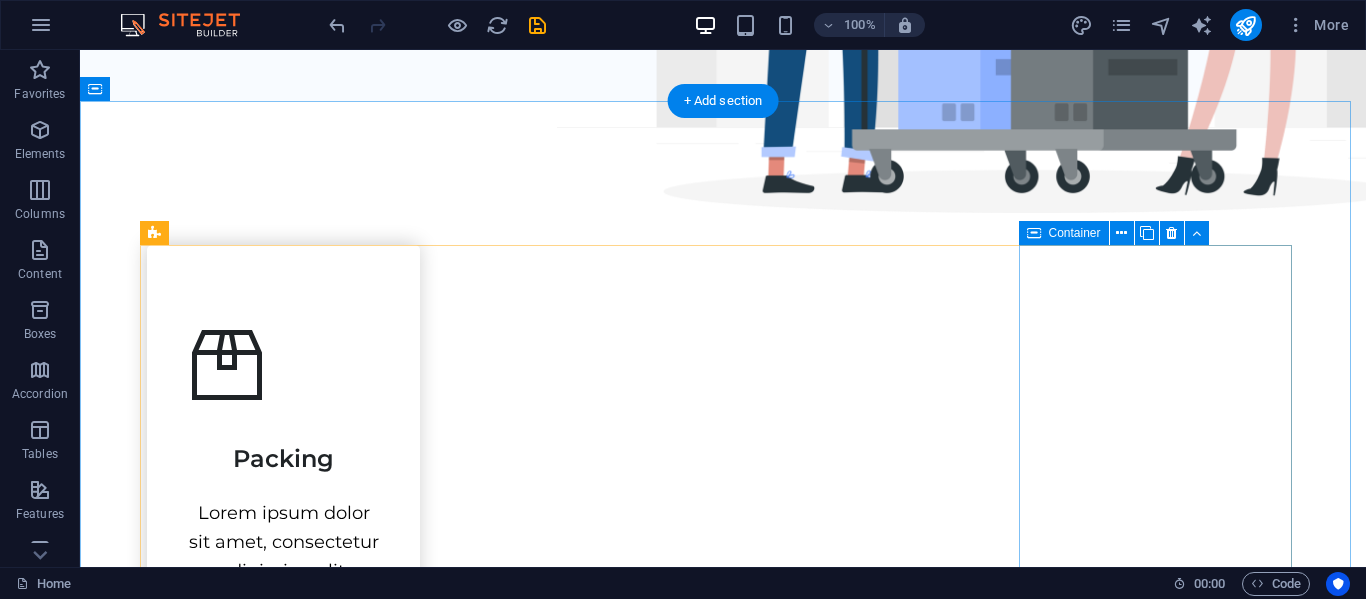 click on "Assembly Lorem ipsum dolor sit amet, consectetur adipiscing elit." at bounding box center (283, 1746) 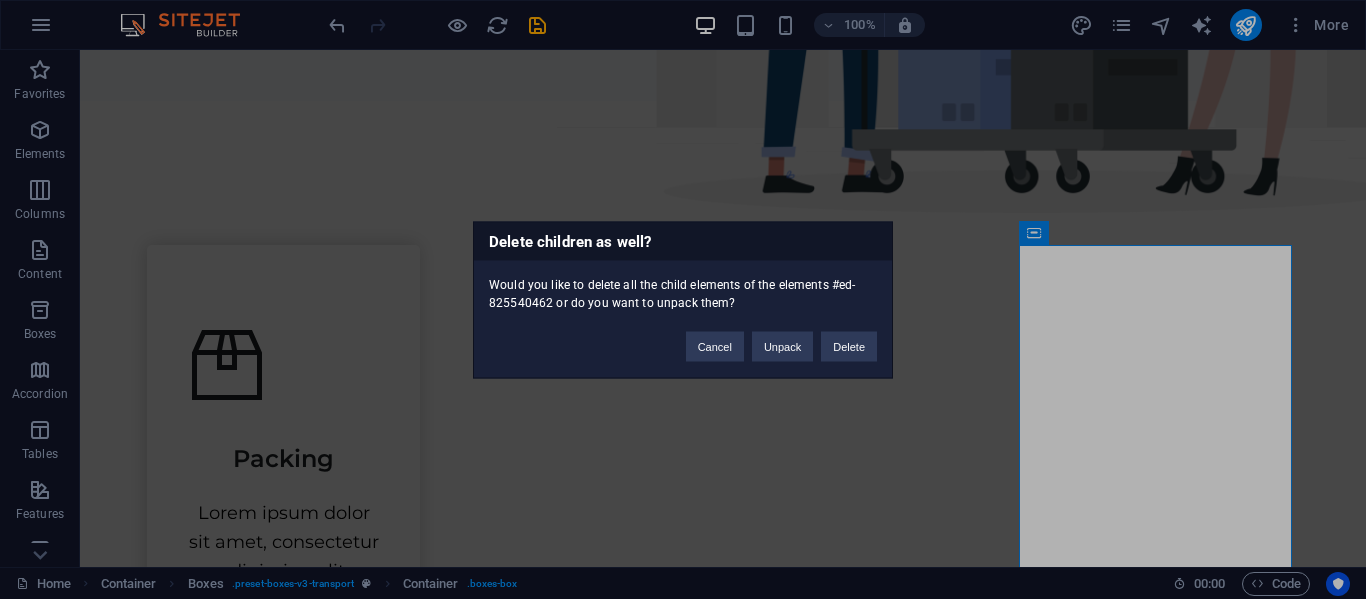 type 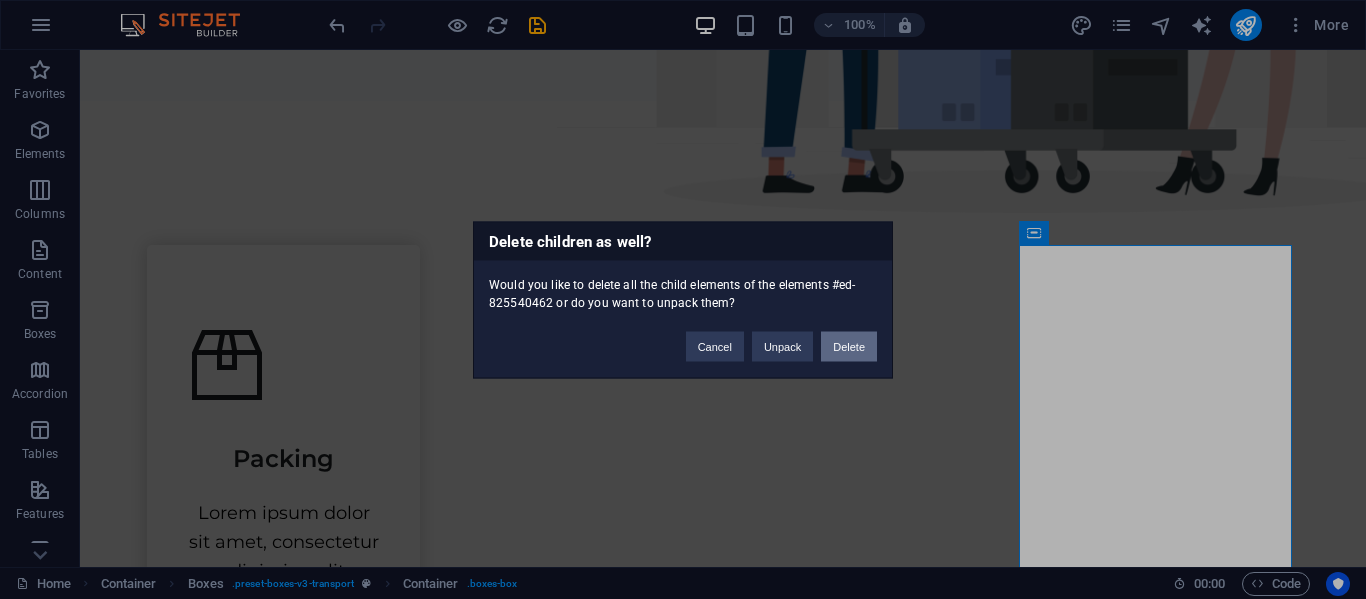 click on "Delete" at bounding box center (849, 346) 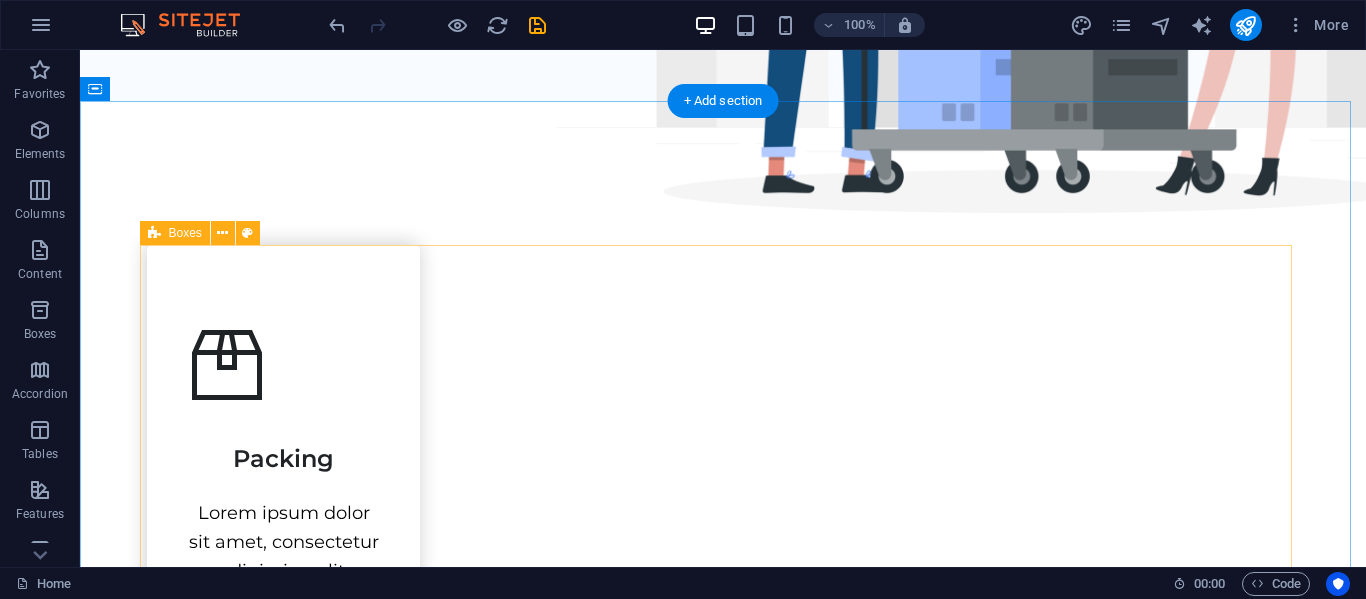click on "Packing Lorem ipsum dolor sit amet, consectetur adipiscing elit. Transportation Lorem ipsum dolor sit amet, consectetur adipiscing elit. Storage Lorem ipsum dolor sit amet, consectetur adipiscing elit." at bounding box center [723, 885] 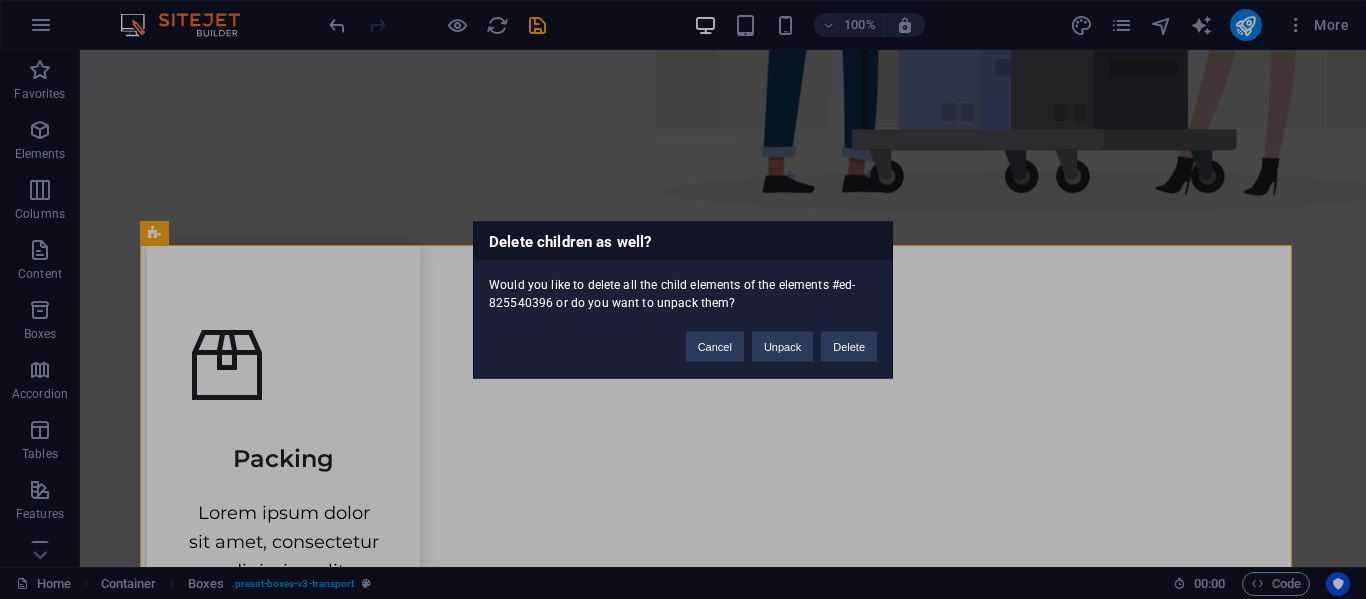 type 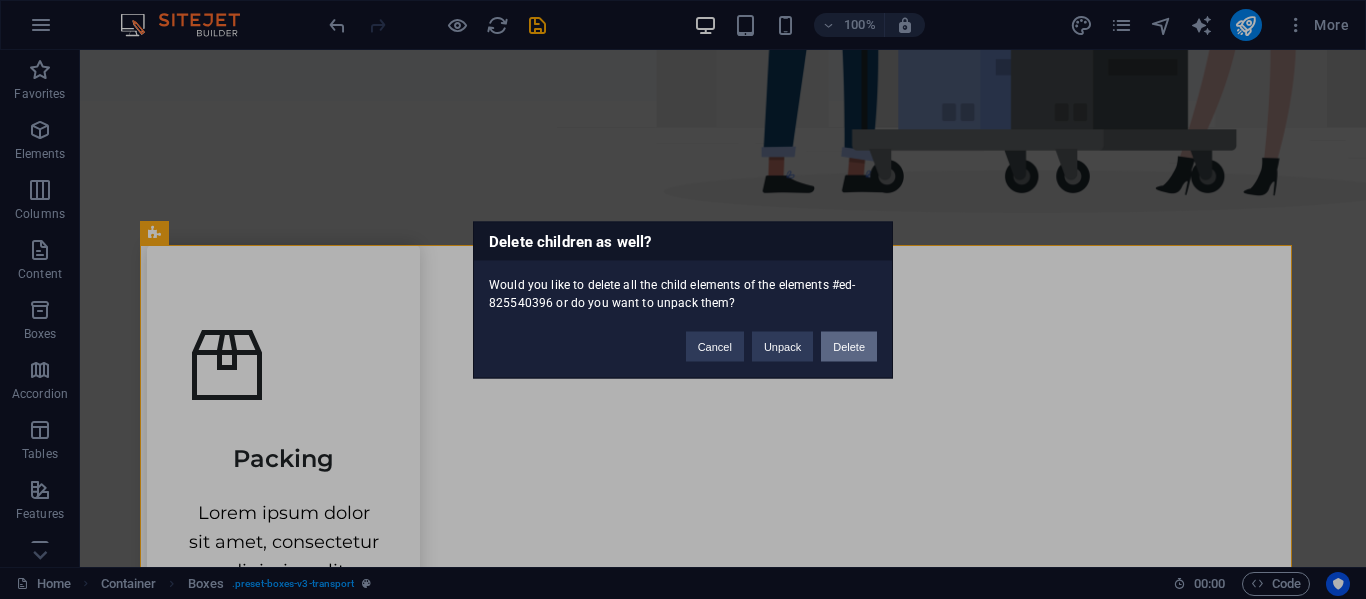 click on "Delete" at bounding box center [849, 346] 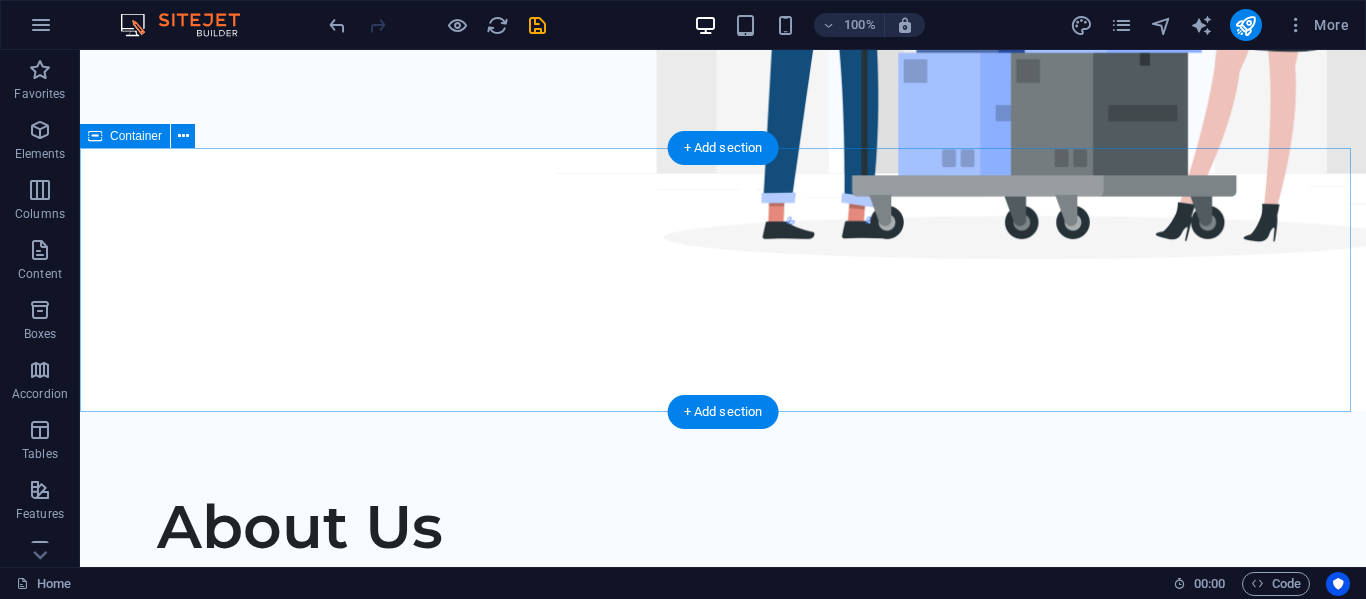 scroll, scrollTop: 668, scrollLeft: 0, axis: vertical 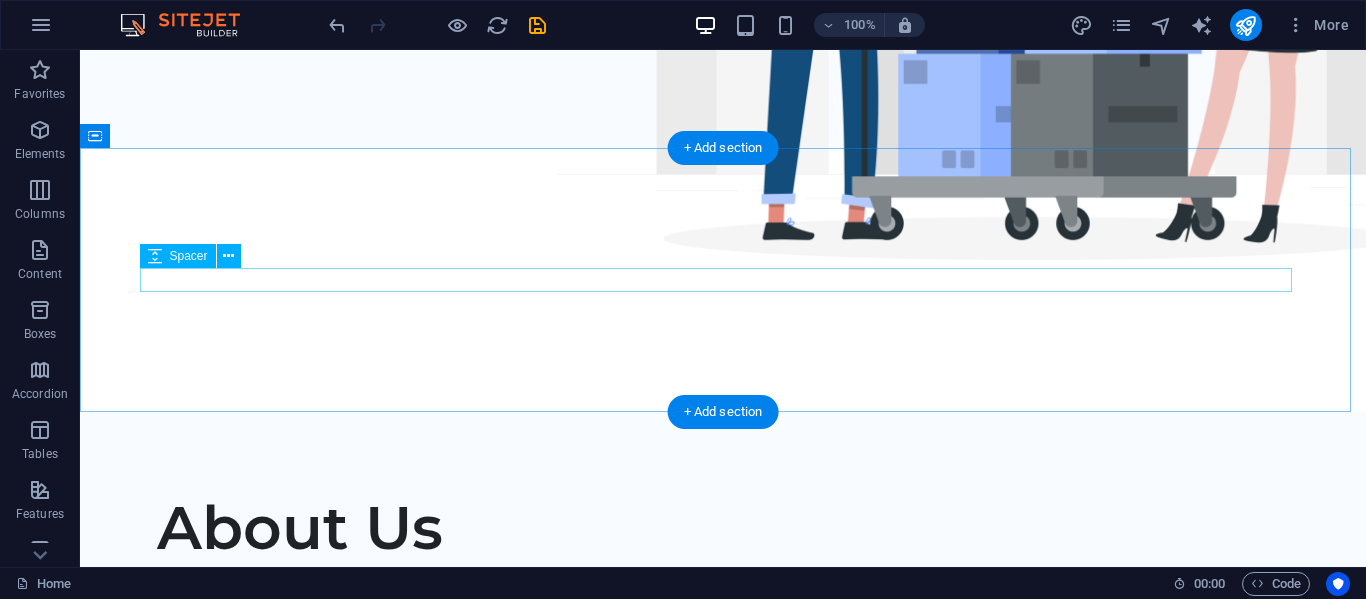 click at bounding box center [723, 280] 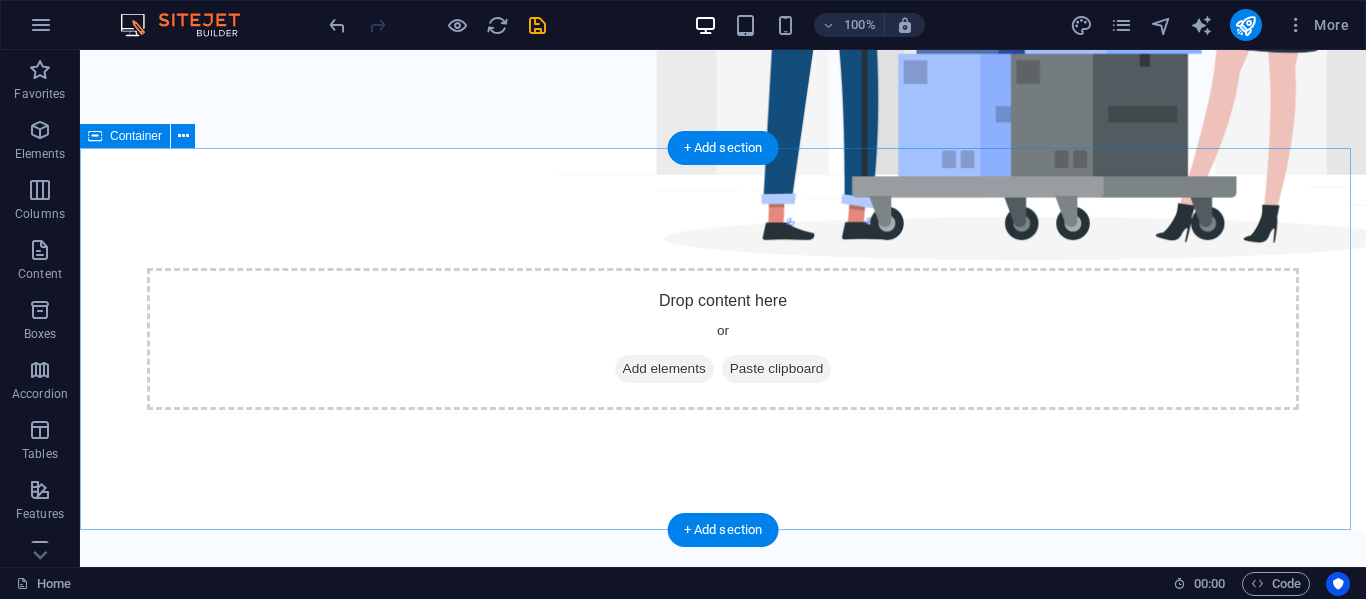 click on "Drop content here or  Add elements  Paste clipboard" at bounding box center (723, 339) 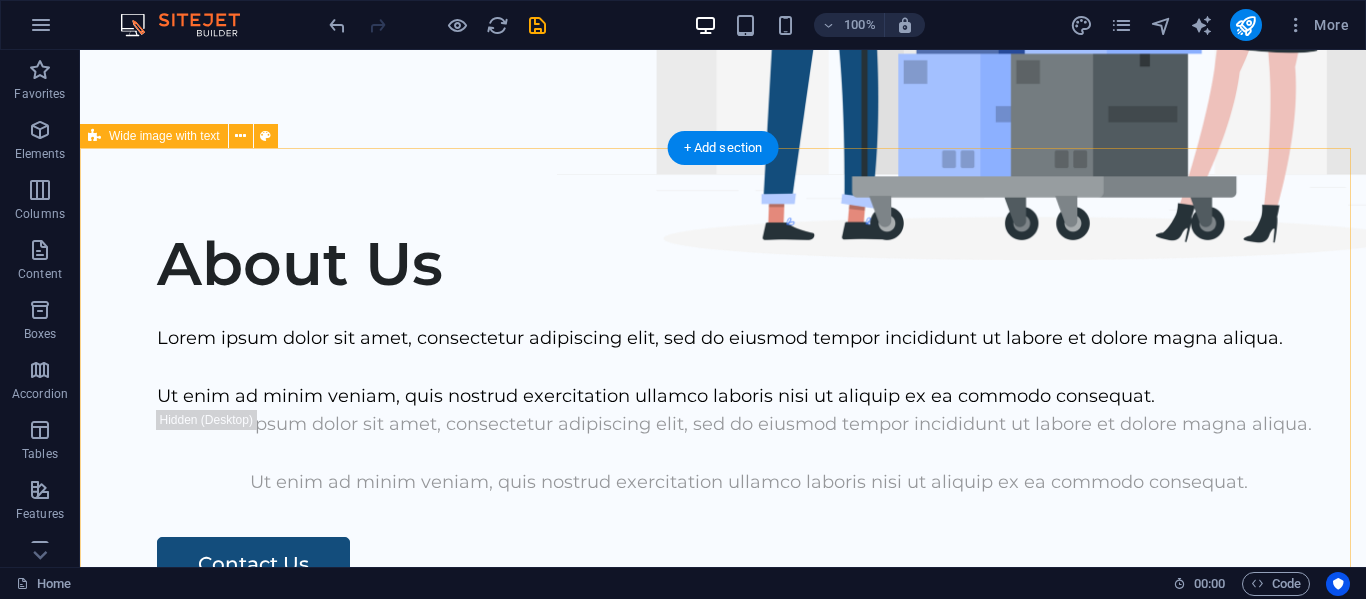 click on "About Us Lorem ipsum dolor sit amet, consectetur adipiscing elit, sed do eiusmod tempor incididunt ut labore et dolore magna aliqua. Ut enim ad minim veniam, quis nostrud exercitation ullamco laboris nisi ut aliquip ex ea commodo consequat. Lorem ipsum dolor sit amet, consectetur adipiscing elit, sed do eiusmod tempor incididunt ut labore et dolore magna aliqua. Ut enim ad minim veniam, quis nostrud exercitation ullamco laboris nisi ut aliquip ex ea commodo consequat. Contact Us" at bounding box center [723, 548] 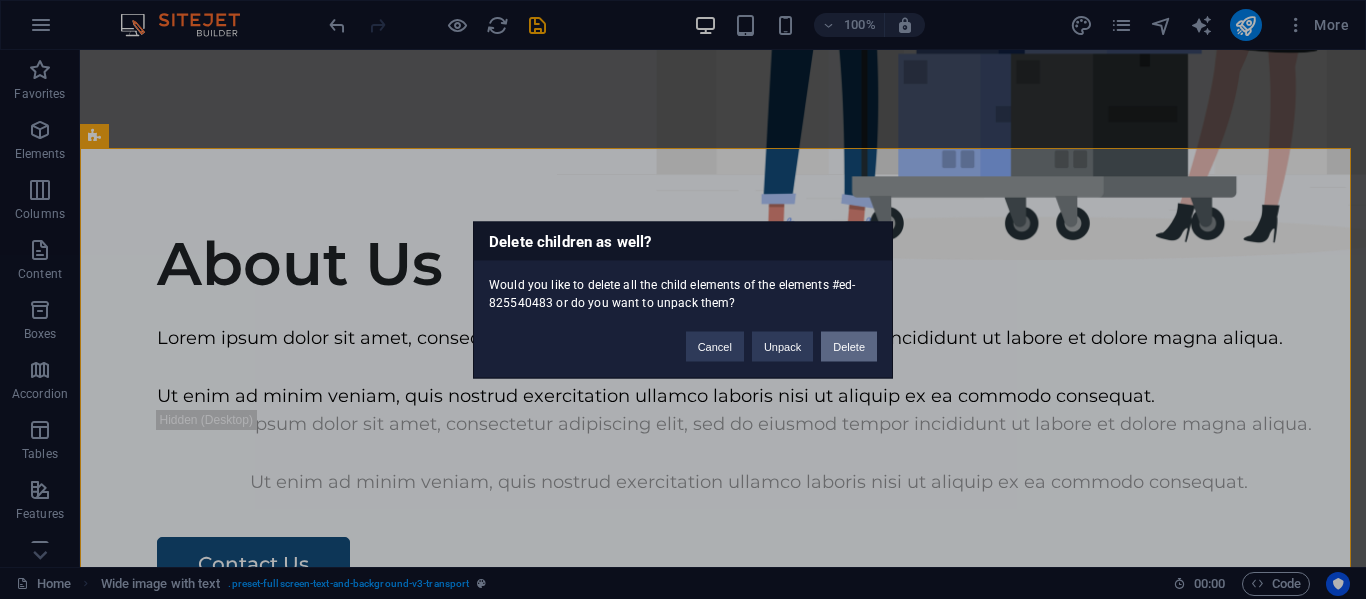 click on "Delete" at bounding box center (849, 346) 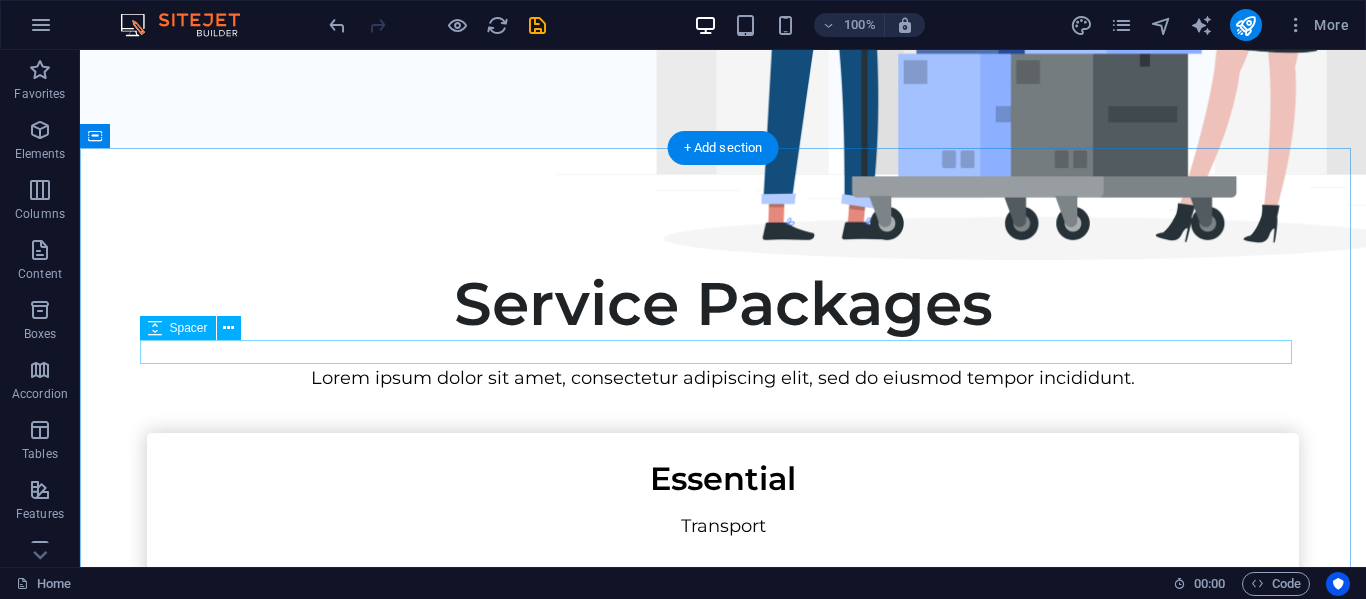 click at bounding box center [723, 352] 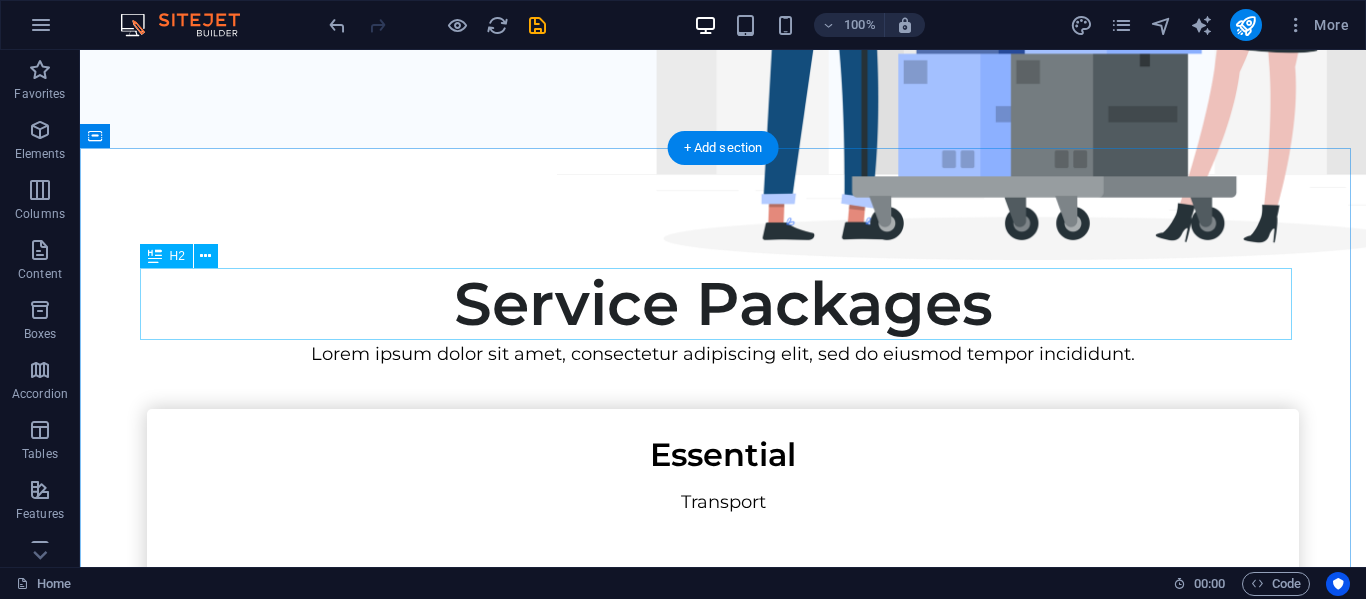 click on "Service Packages" at bounding box center (723, 304) 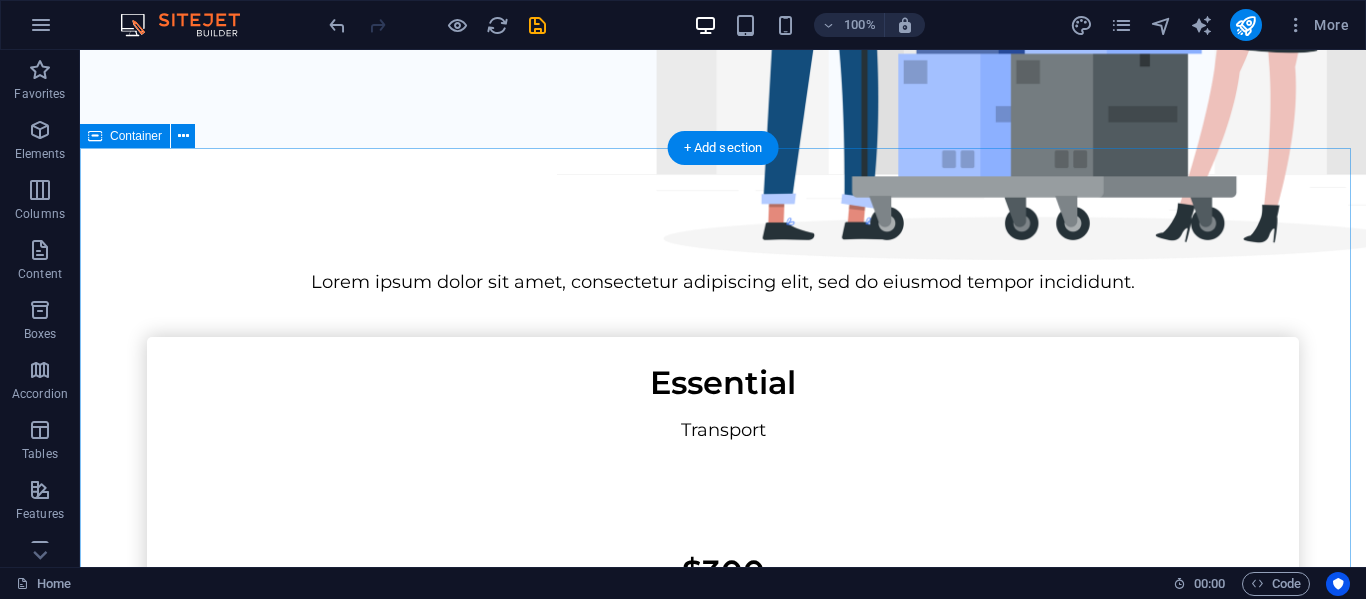 click on "Lorem ipsum dolor sit amet, consectetur adipiscing elit, sed do eiusmod tempor incididunt. Essential Transport $300 Contact Us Standard Packing Transport $400 Contact Us Complete Packing Transport Assembly $500 Contact Us Premium Packing Transport Assembly Storage Solution $600 Contact Us" at bounding box center [723, 1197] 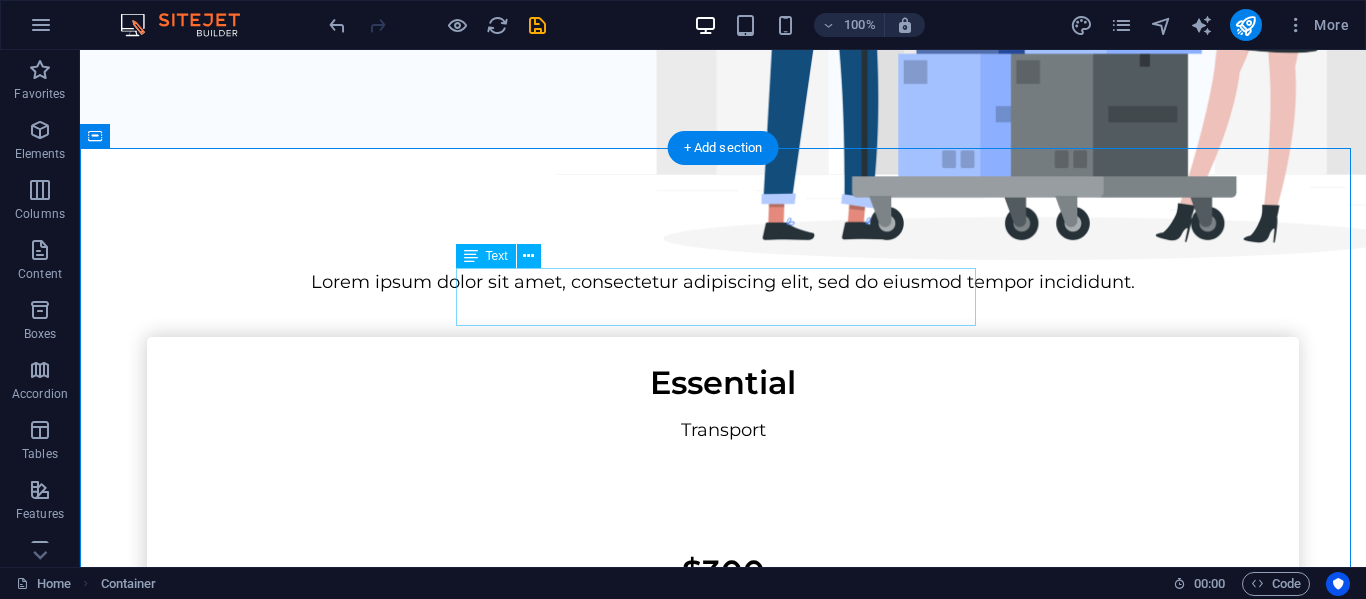 click on "Lorem ipsum dolor sit amet, consectetur adipiscing elit, sed do eiusmod tempor incididunt." at bounding box center (723, 282) 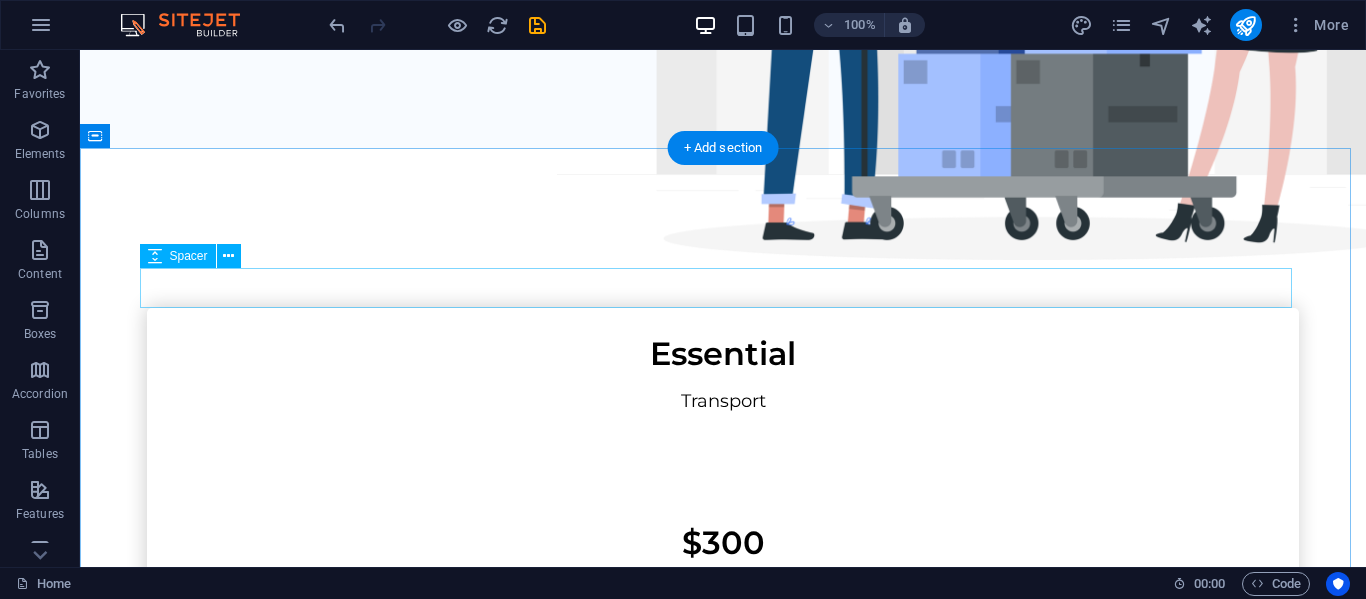 click at bounding box center (723, 288) 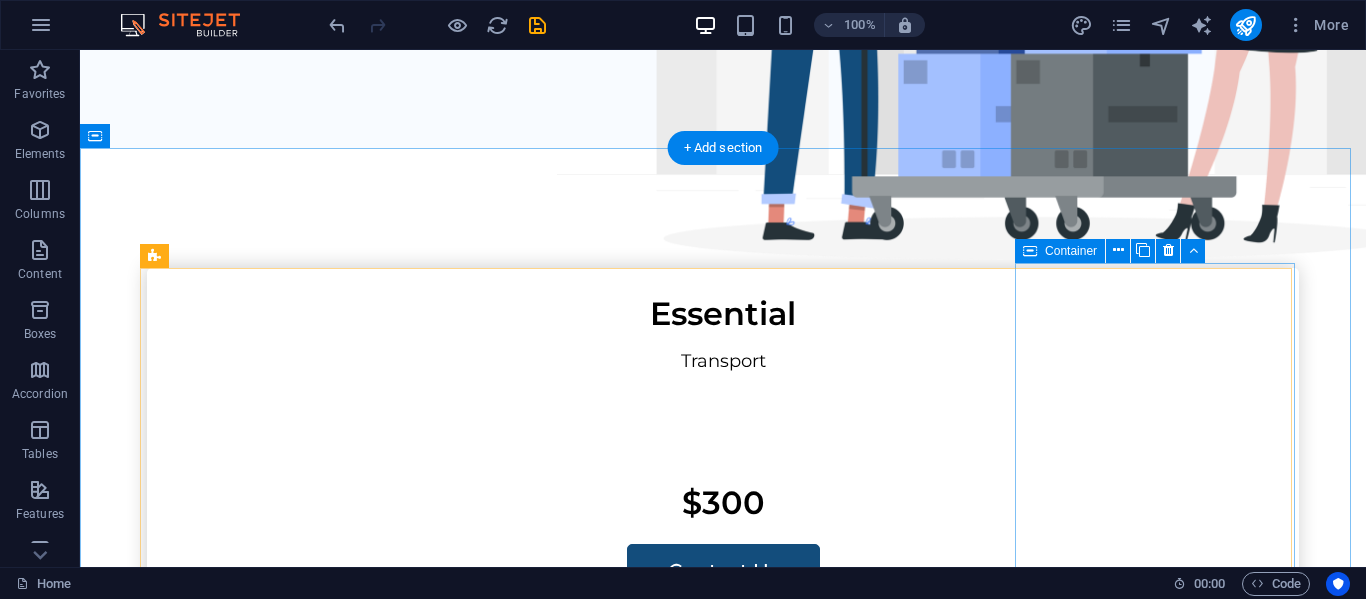 click on "Premium Packing Transport Assembly Storage Solution $600 Contact Us" at bounding box center (723, 1838) 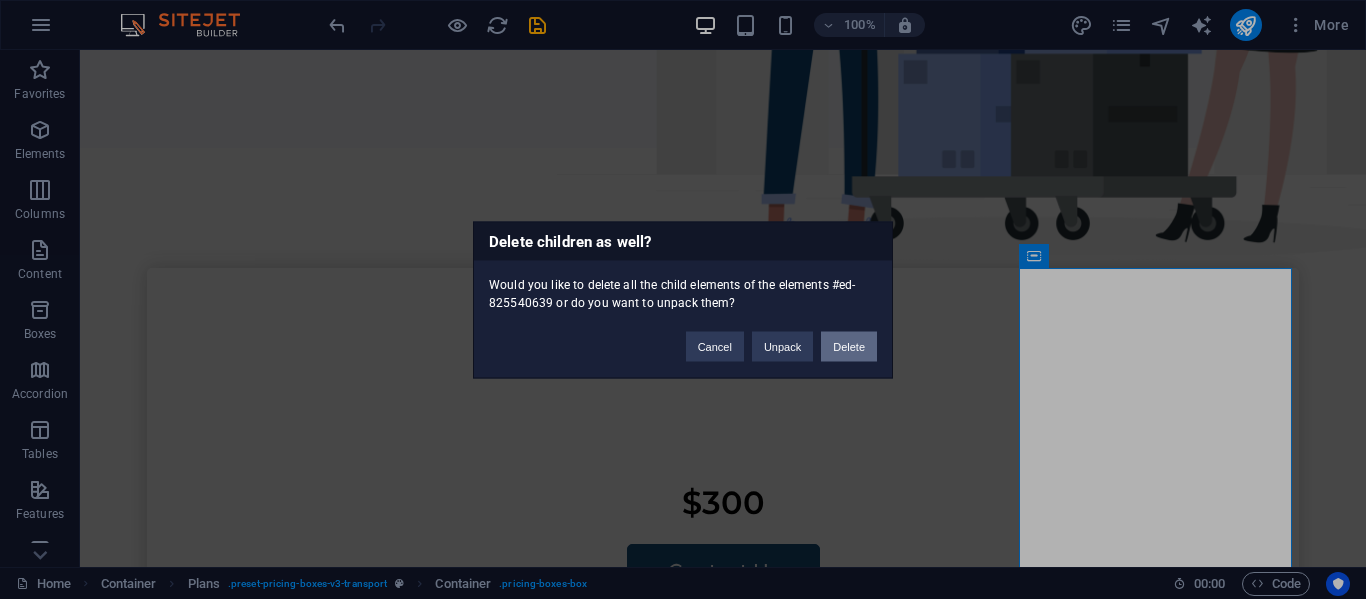 click on "Delete" at bounding box center (849, 346) 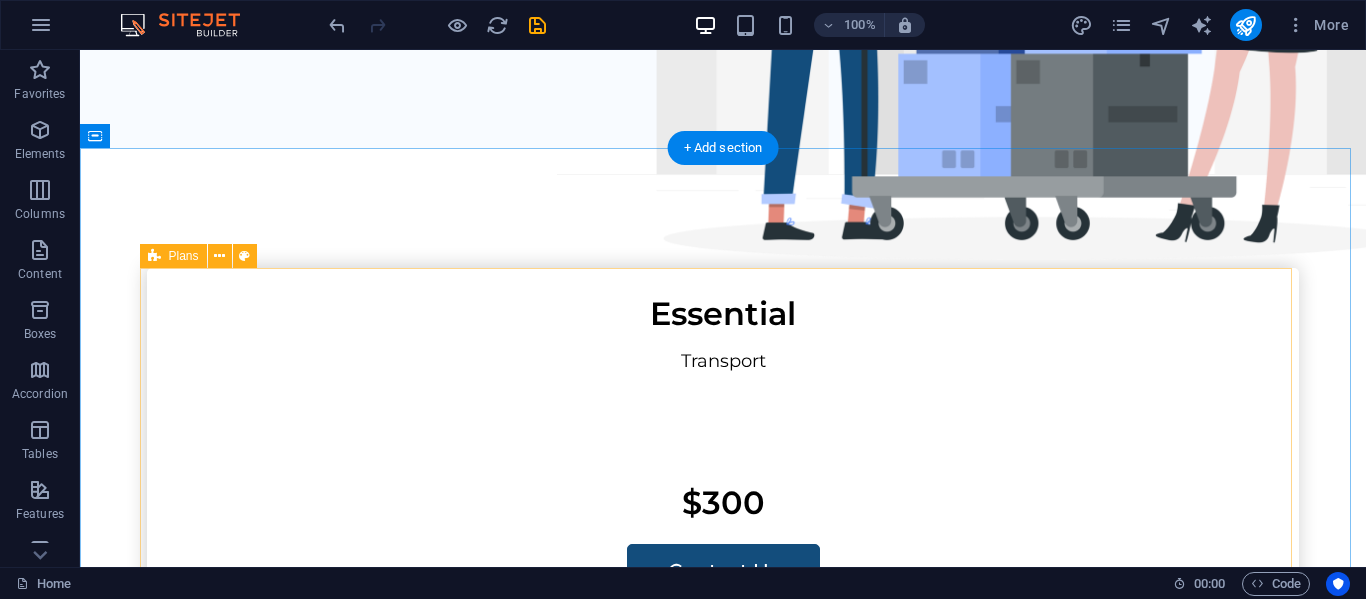 click on "Essential Transport $300 Contact Us Standard Packing Transport $400 Contact Us Complete Packing Transport Assembly $500 Contact Us" at bounding box center [723, 938] 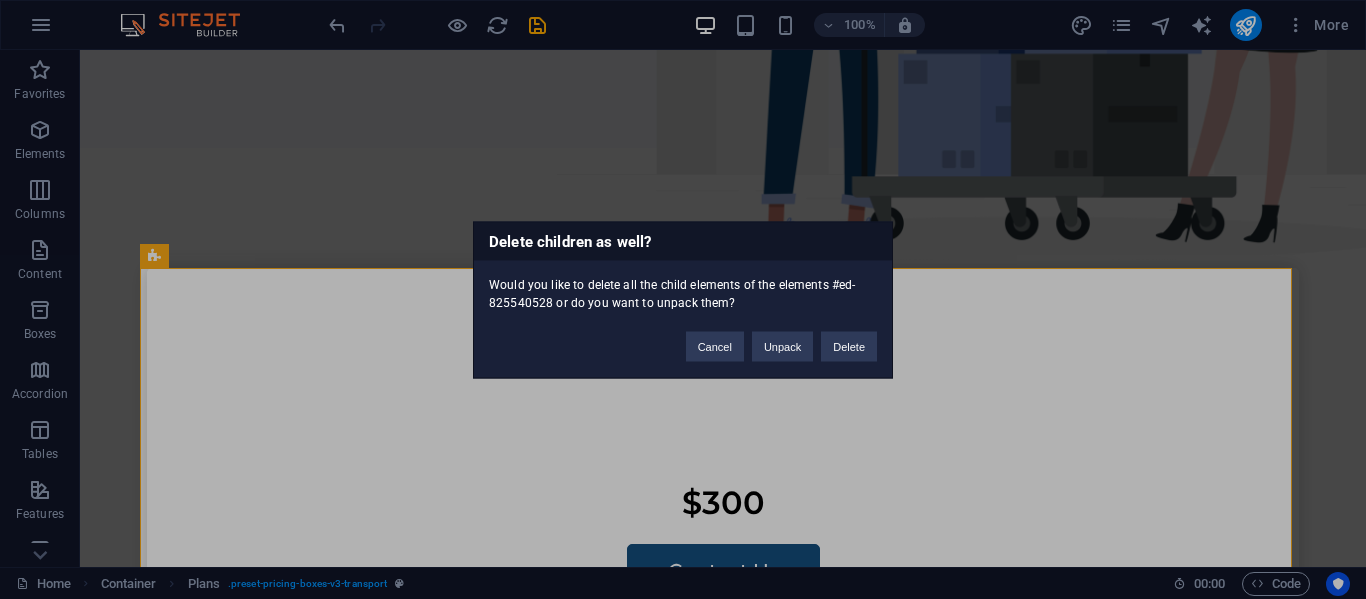 type 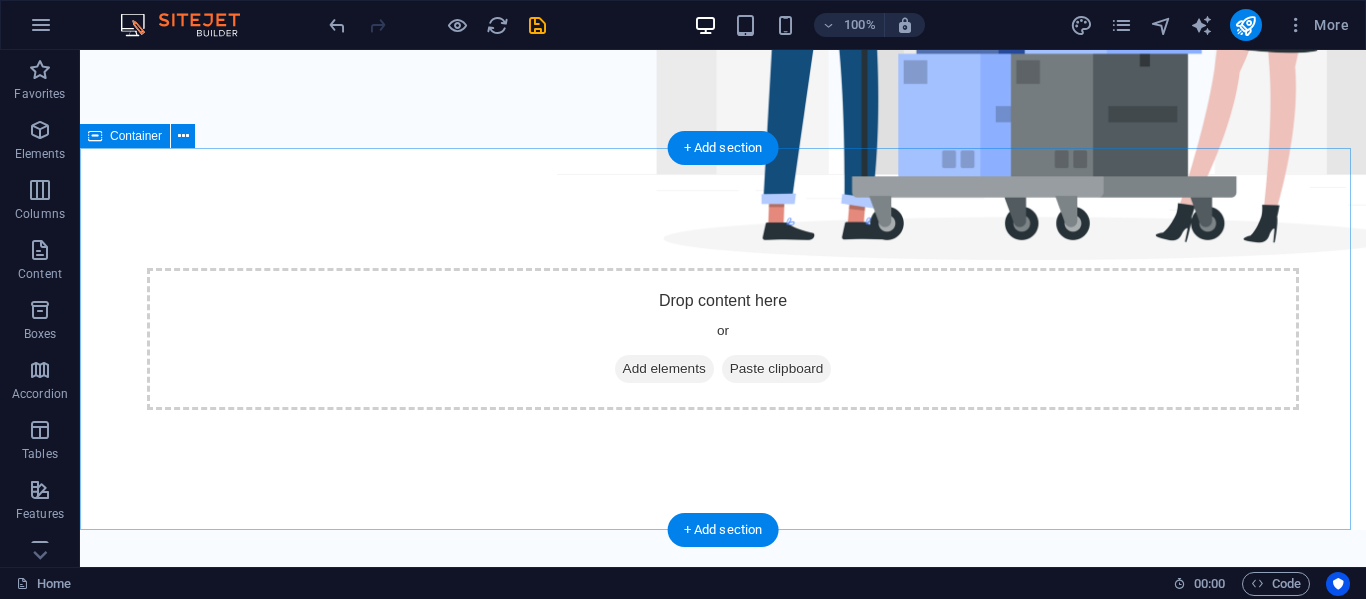 click on "Drop content here or  Add elements  Paste clipboard" at bounding box center [723, 339] 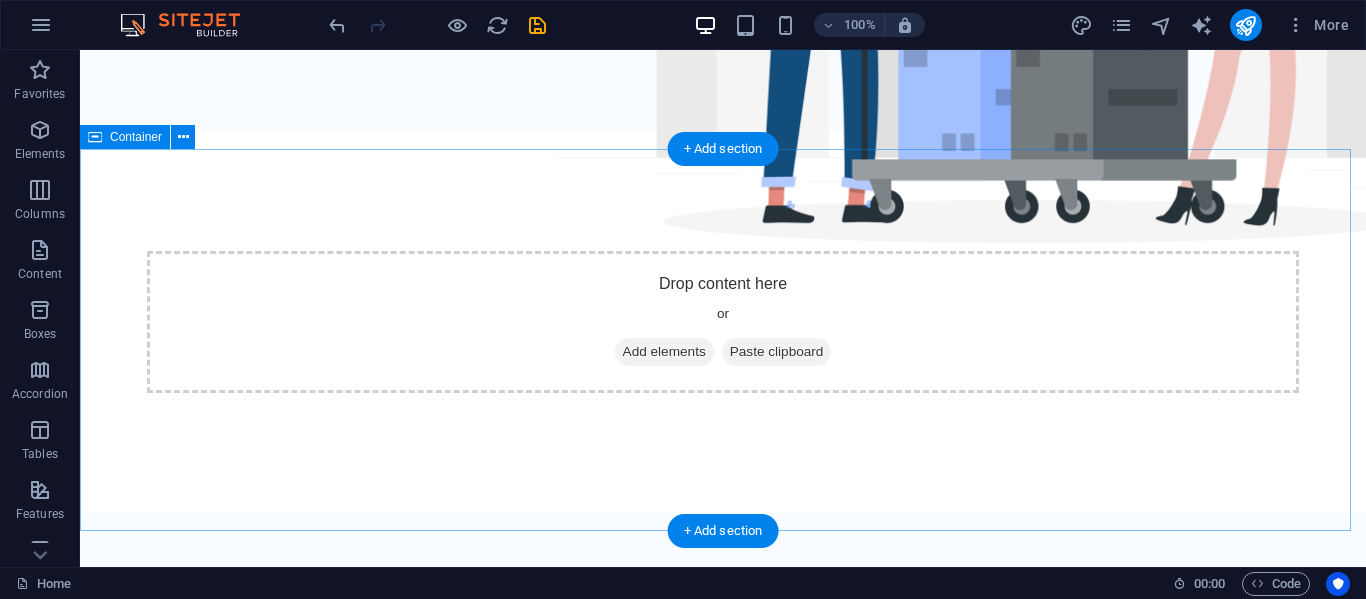 scroll, scrollTop: 691, scrollLeft: 0, axis: vertical 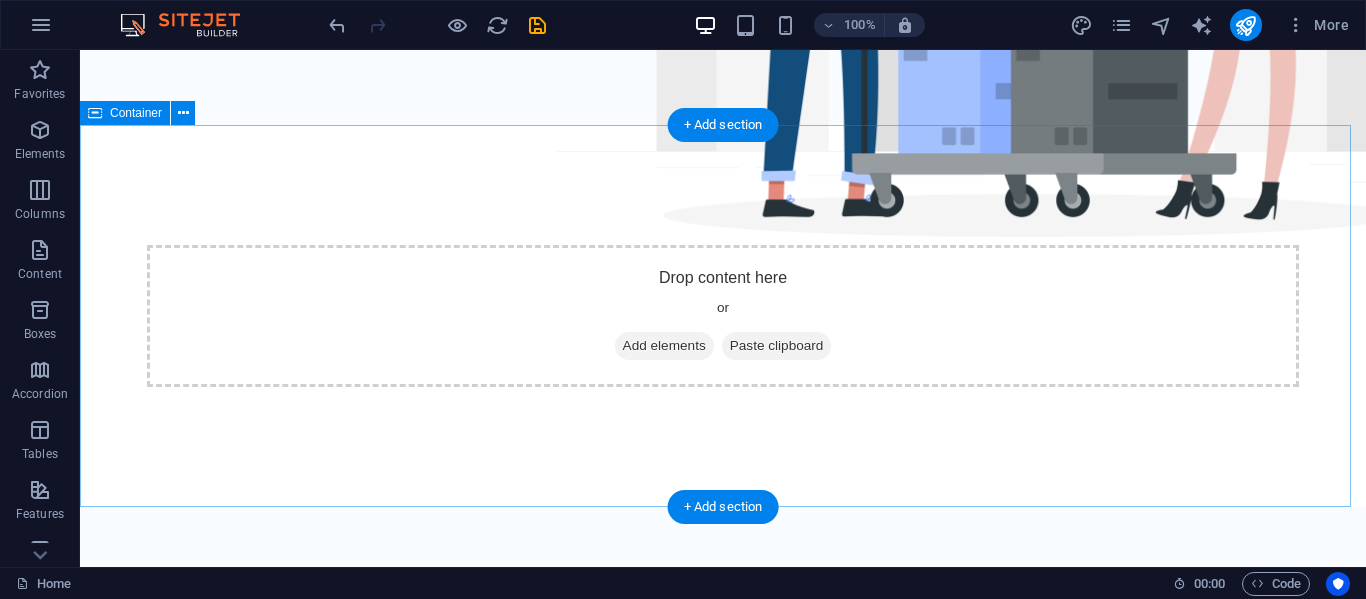 click on "Drop content here or  Add elements  Paste clipboard" at bounding box center (723, 316) 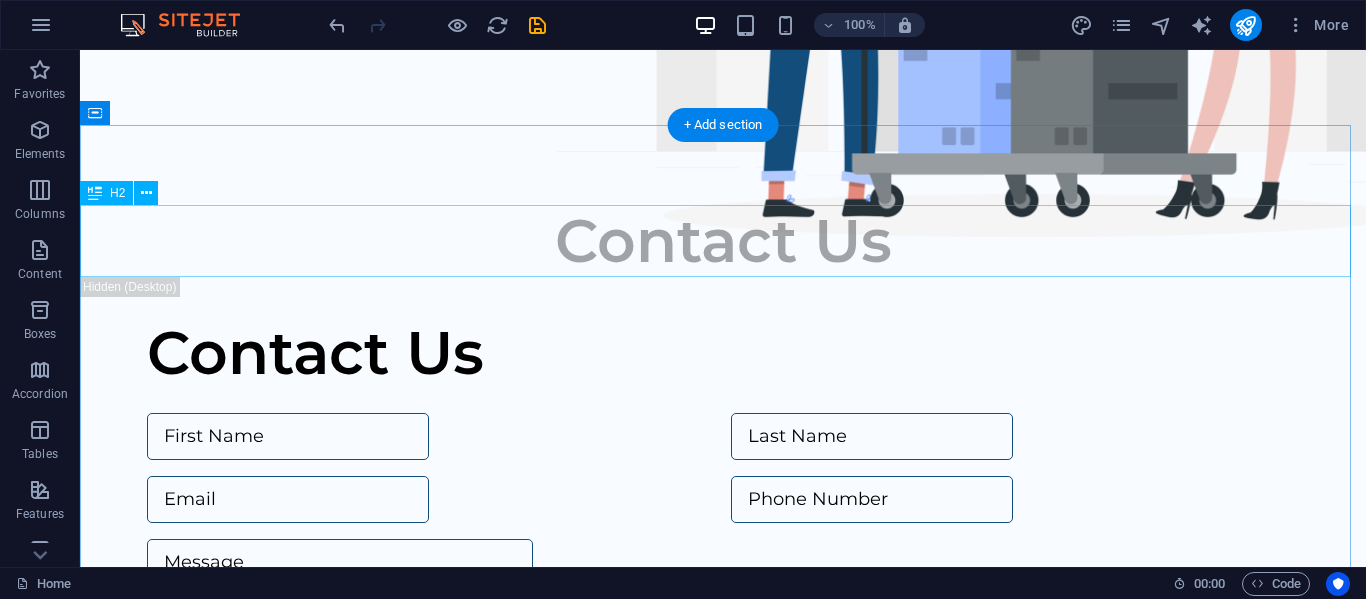 click on "Contact Us" at bounding box center (723, 241) 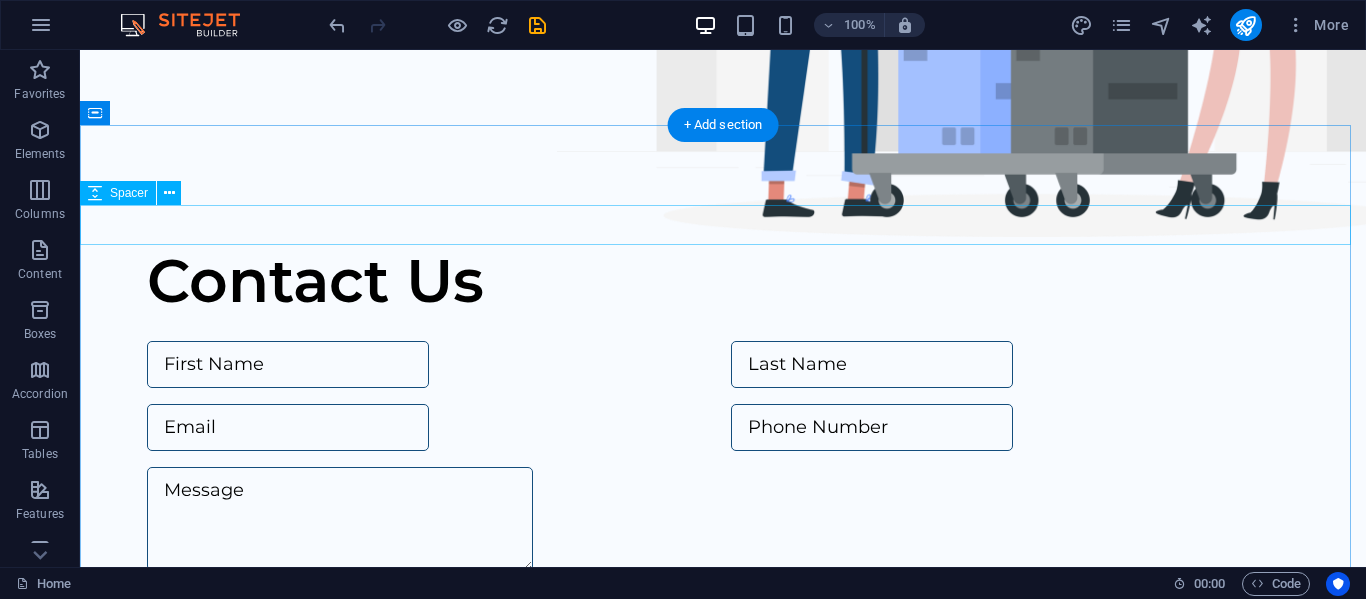 click at bounding box center [723, 225] 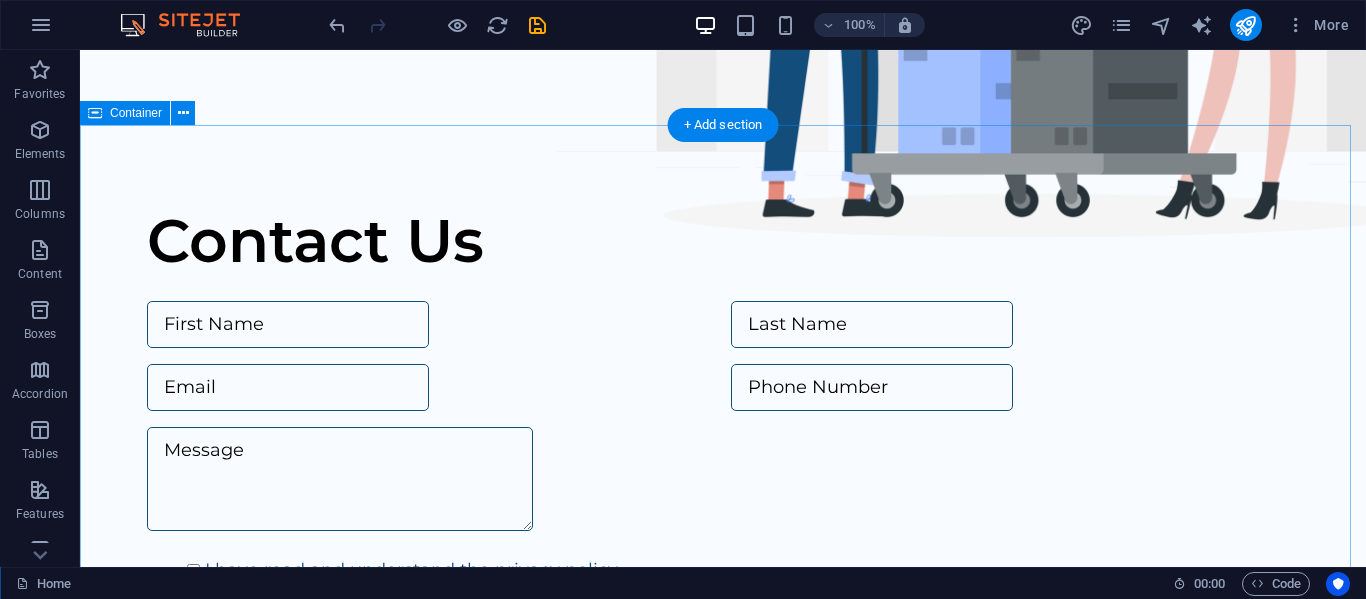click on "Contact Us   I have read and understand the privacy policy. Unreadable? Load new Submit" at bounding box center [723, 558] 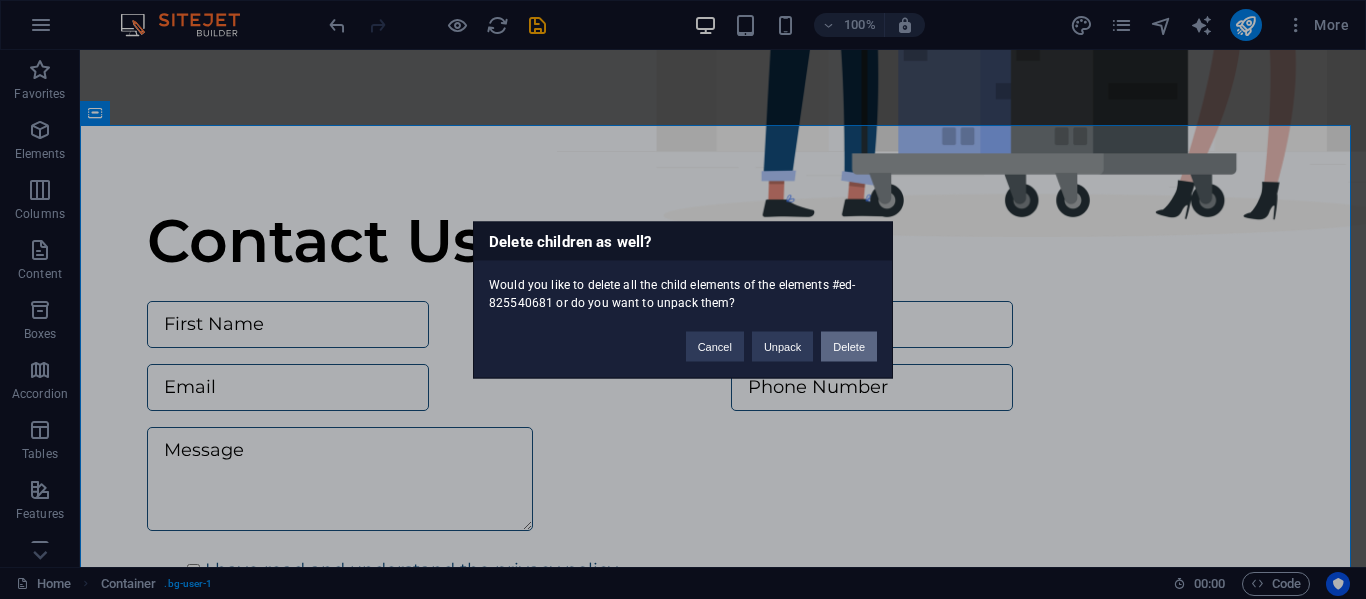 click on "Delete" at bounding box center [849, 346] 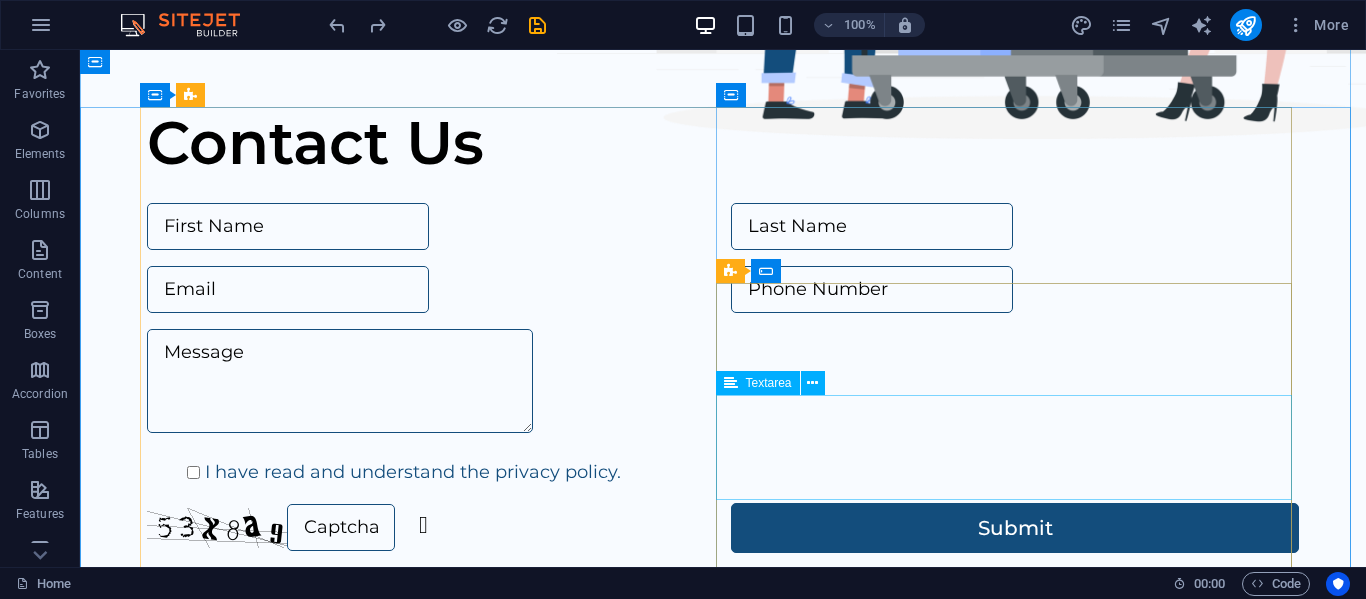 scroll, scrollTop: 788, scrollLeft: 0, axis: vertical 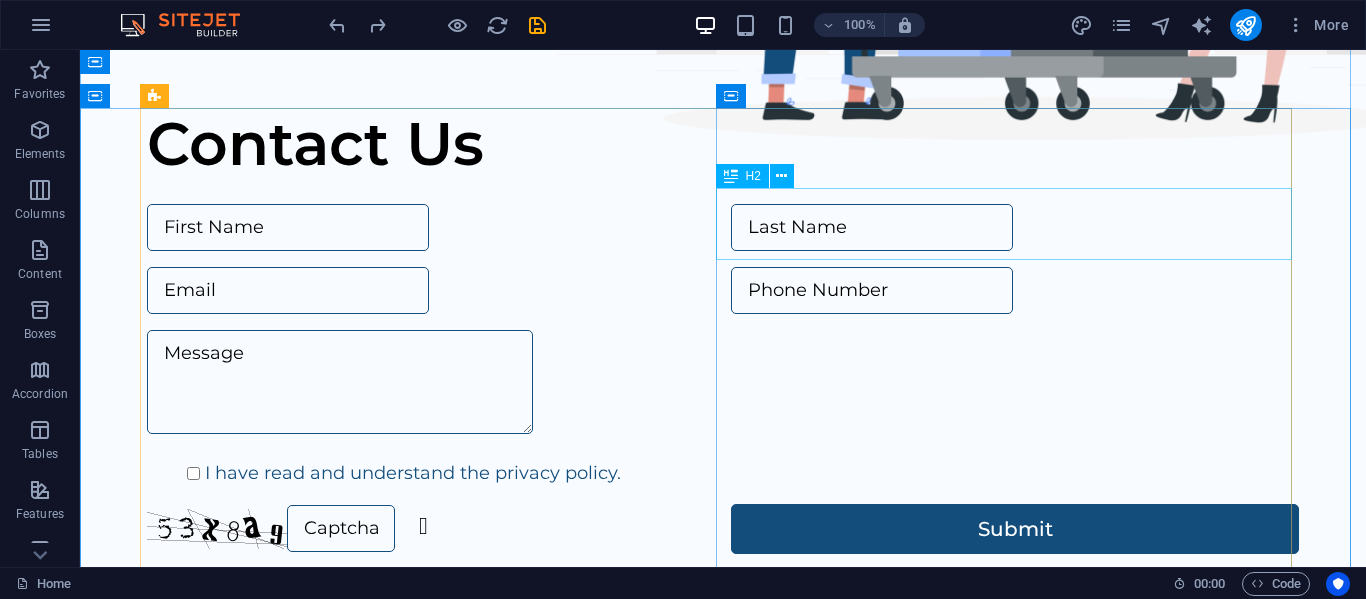 click on "Contact Us" at bounding box center (723, 144) 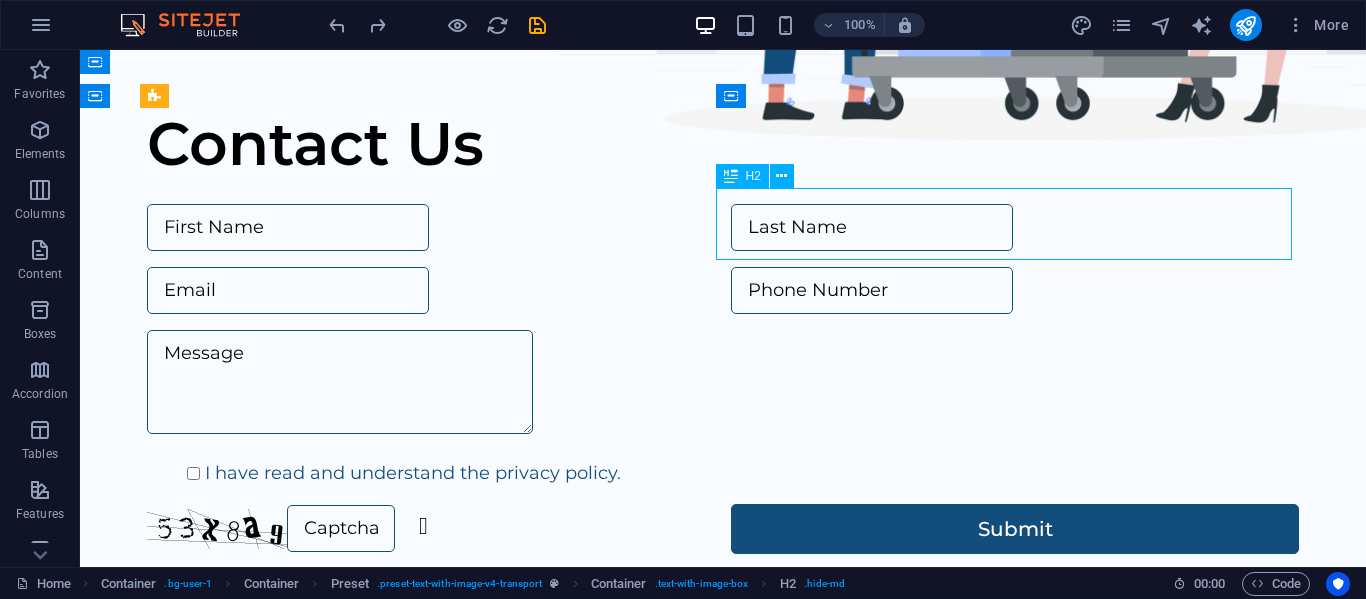 click on "Contact Us" at bounding box center (723, 144) 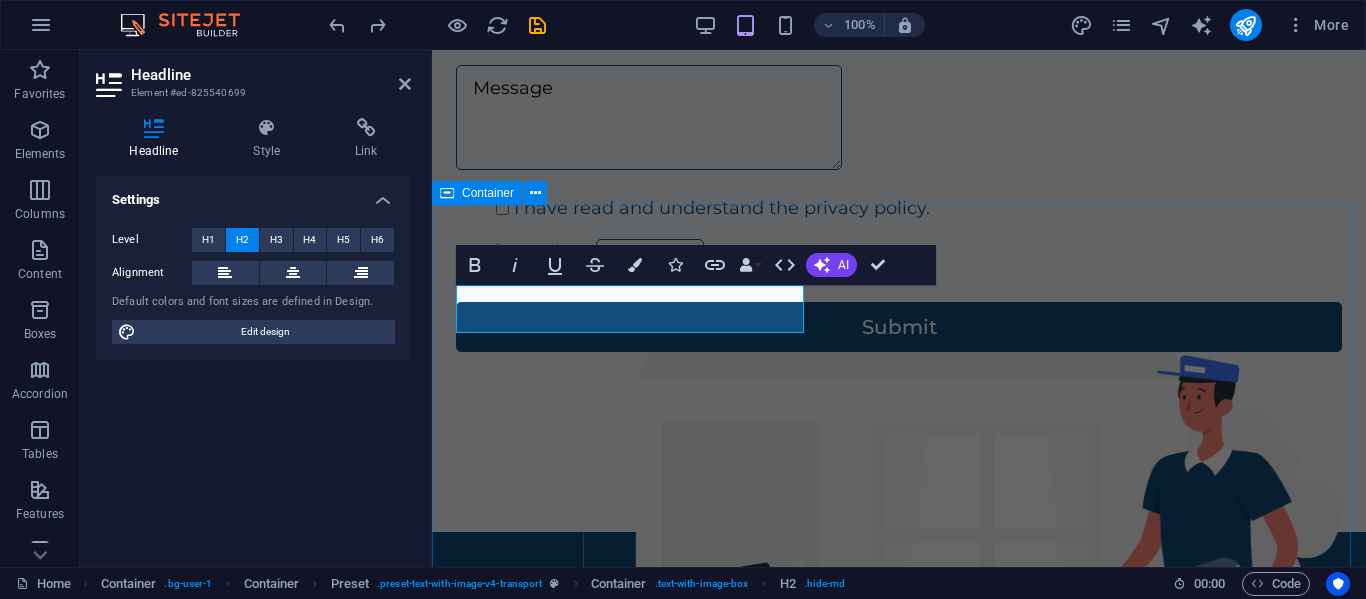 scroll, scrollTop: 245, scrollLeft: 0, axis: vertical 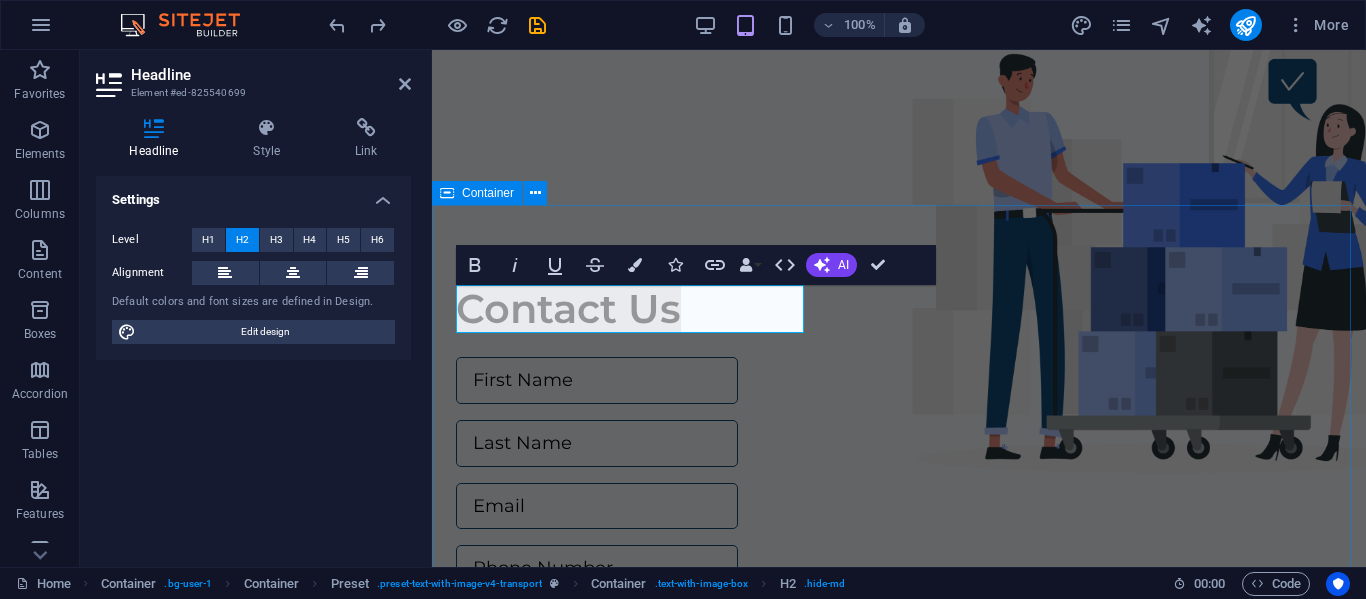 type 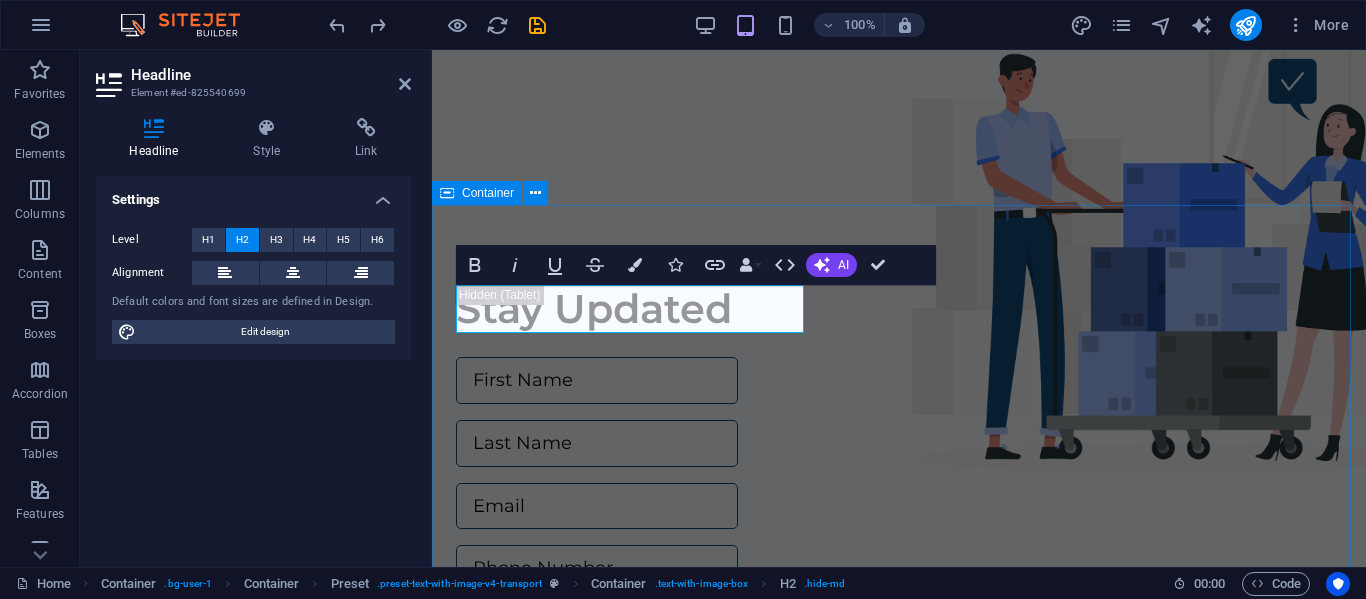 click on "Stay Updated   I have read and understand the privacy policy. Unreadable? Load new Submit" at bounding box center [899, 640] 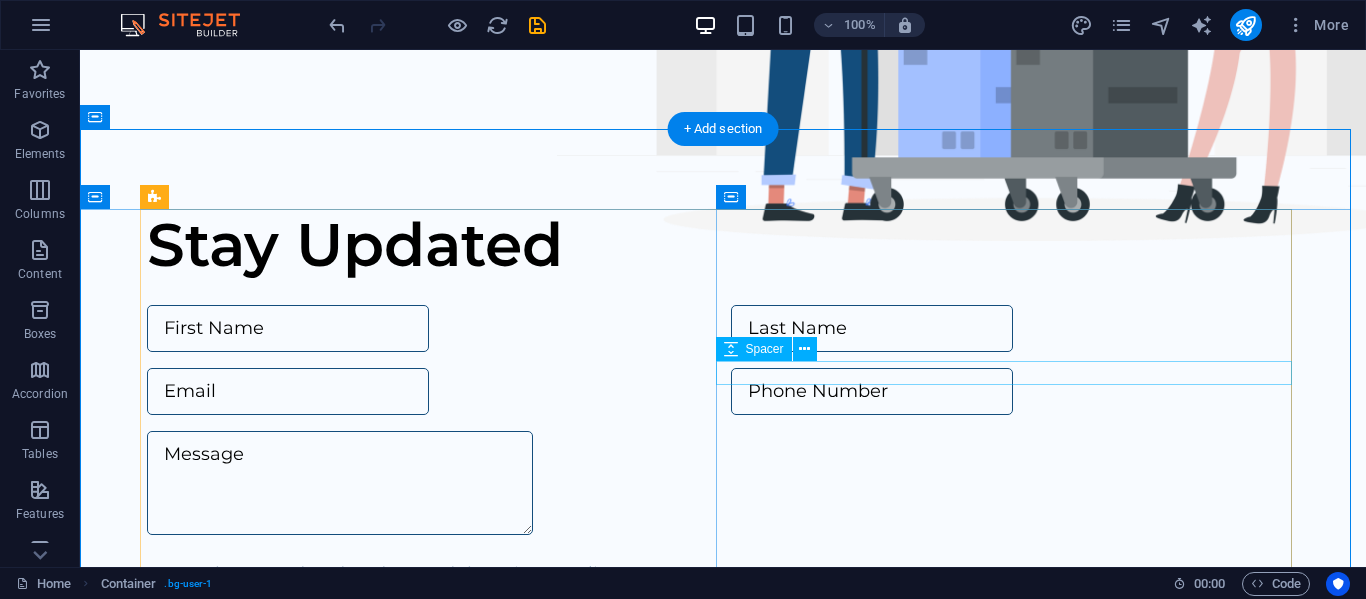scroll, scrollTop: 686, scrollLeft: 0, axis: vertical 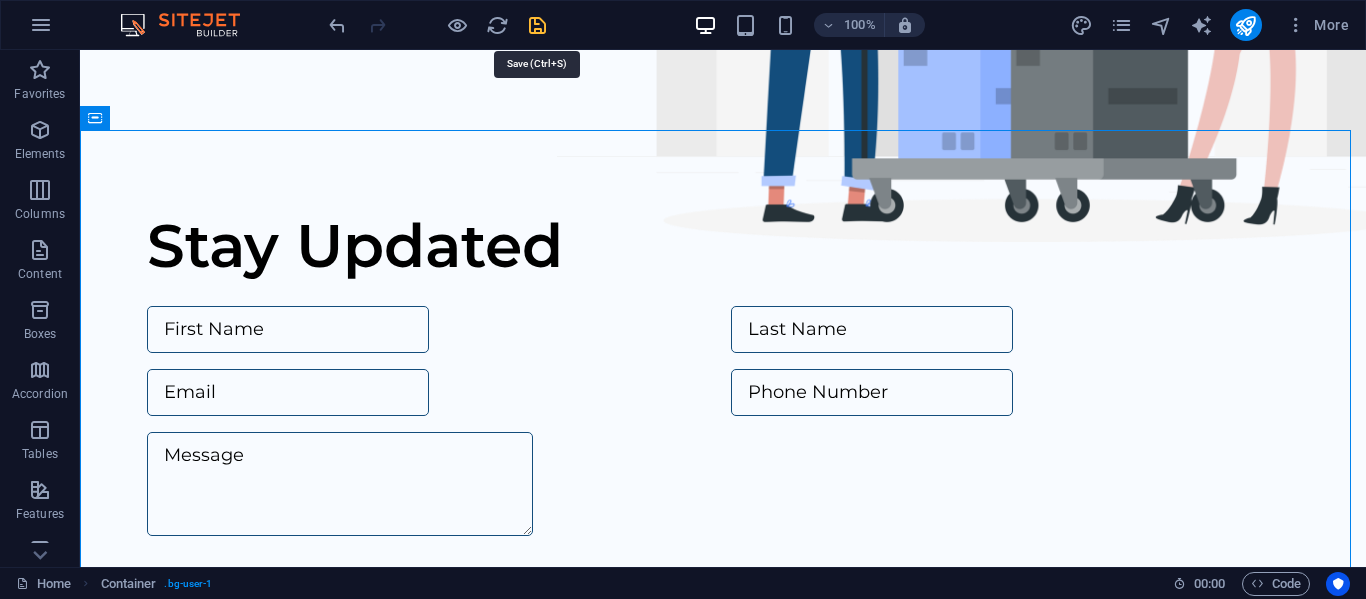 click at bounding box center (537, 25) 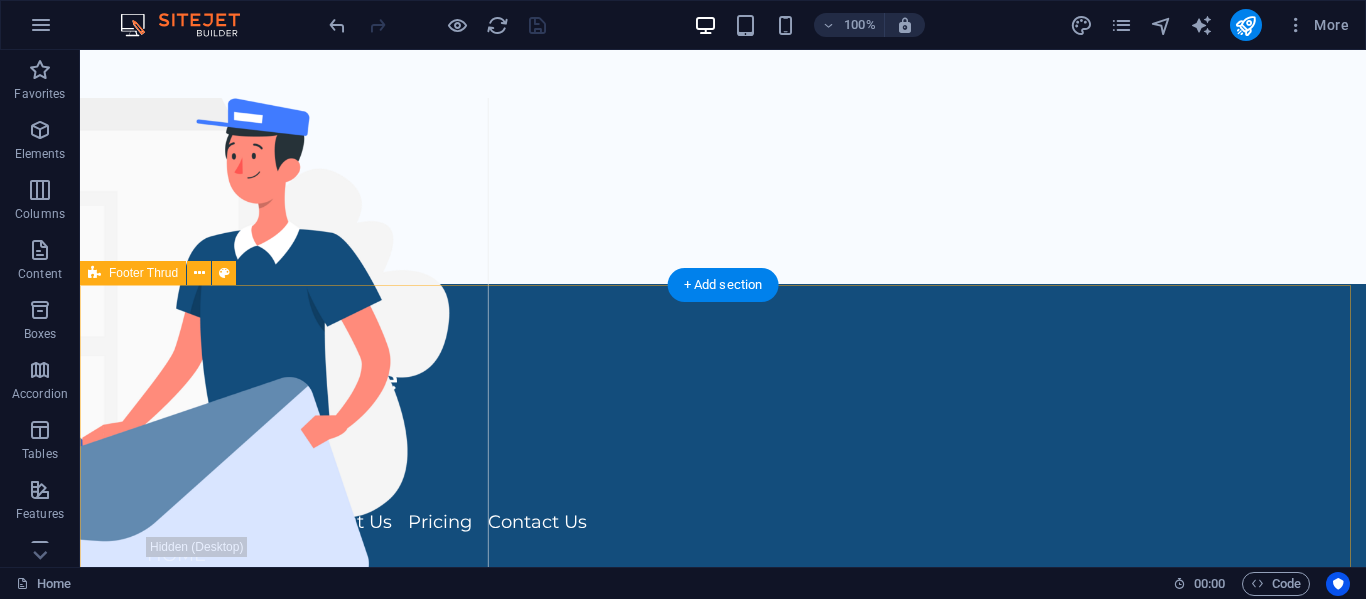 scroll, scrollTop: 1400, scrollLeft: 0, axis: vertical 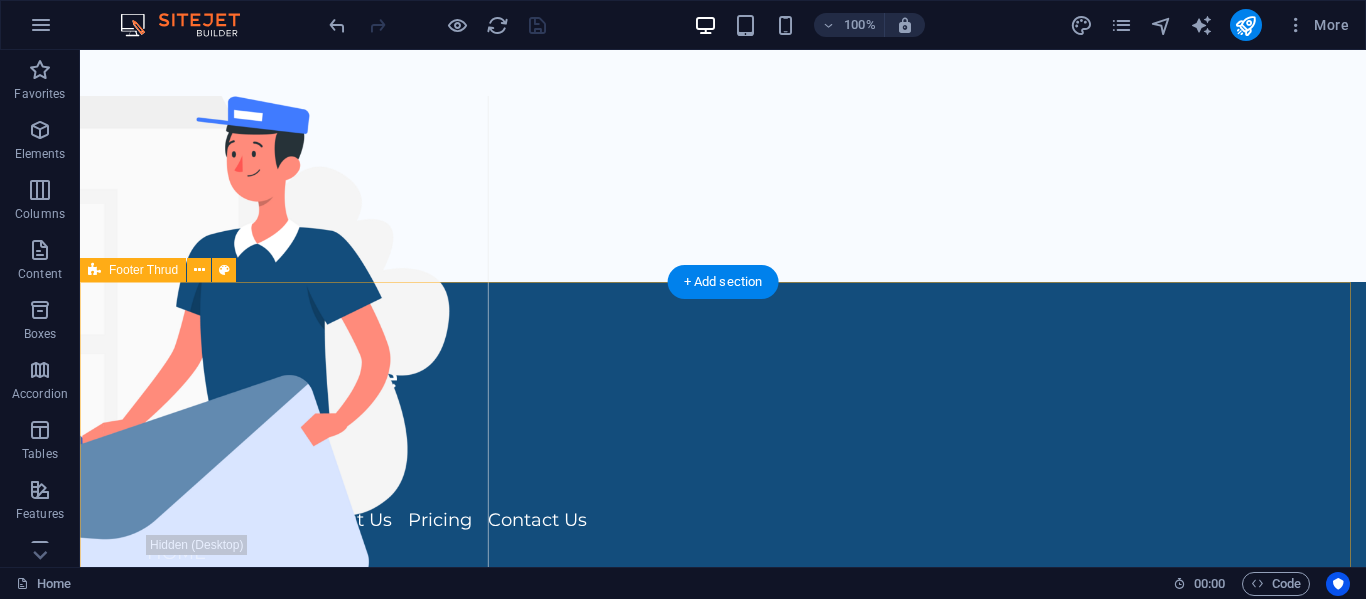 click on "Street ,  Berlin ,  12345
0123 - 456789
560474ce9e5bdc5d07d5debe201fa4@cpanel.local
Home Services About Us Pricing Contact Us HOME SERVICES ABOUT US PRICING CONTACT US
cxtechacademy.org   Legal Notice  |  Privacy Policy" at bounding box center (723, 573) 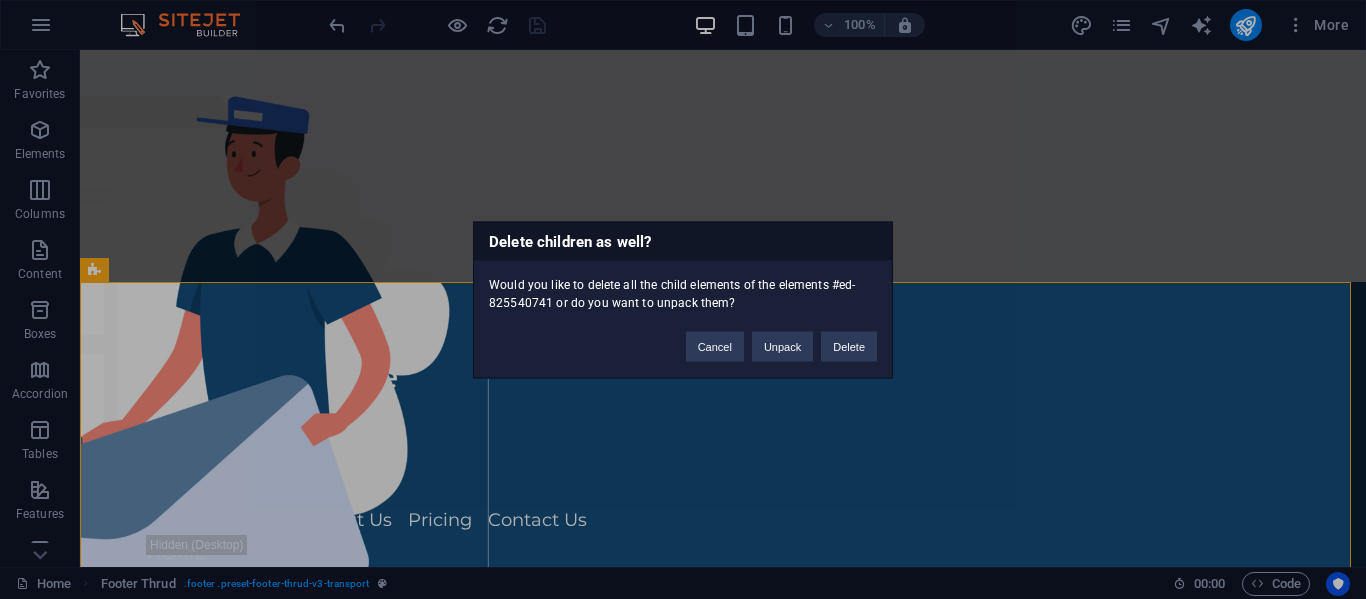 type 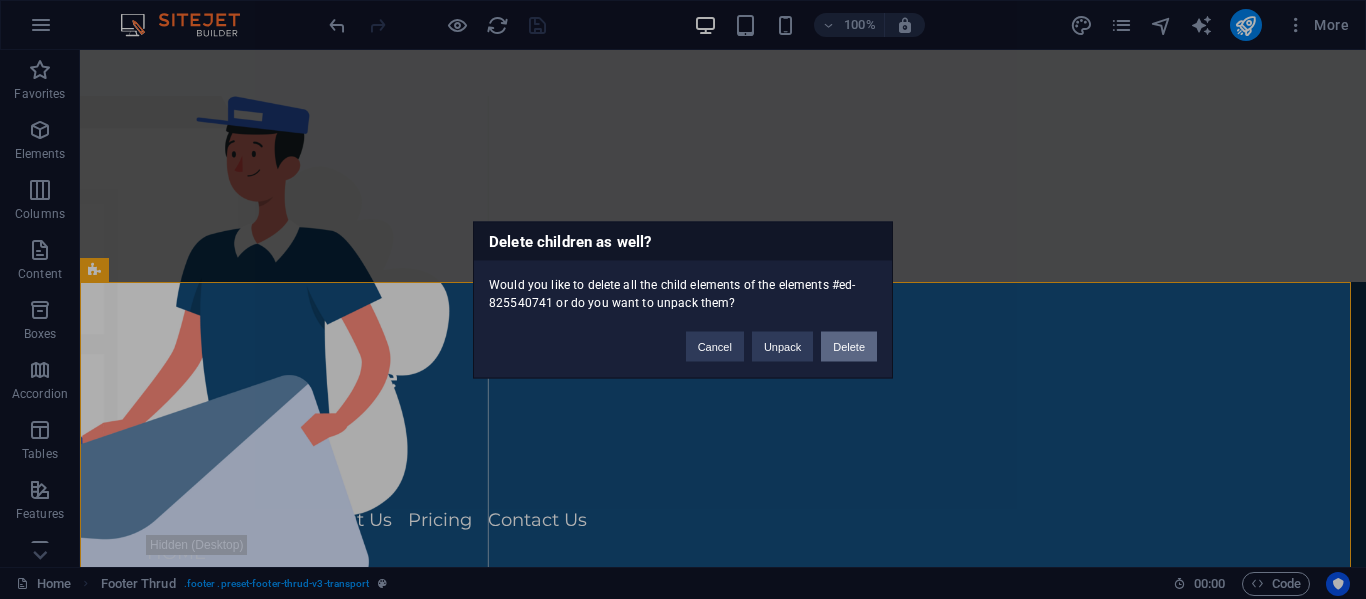 click on "Delete" at bounding box center (849, 346) 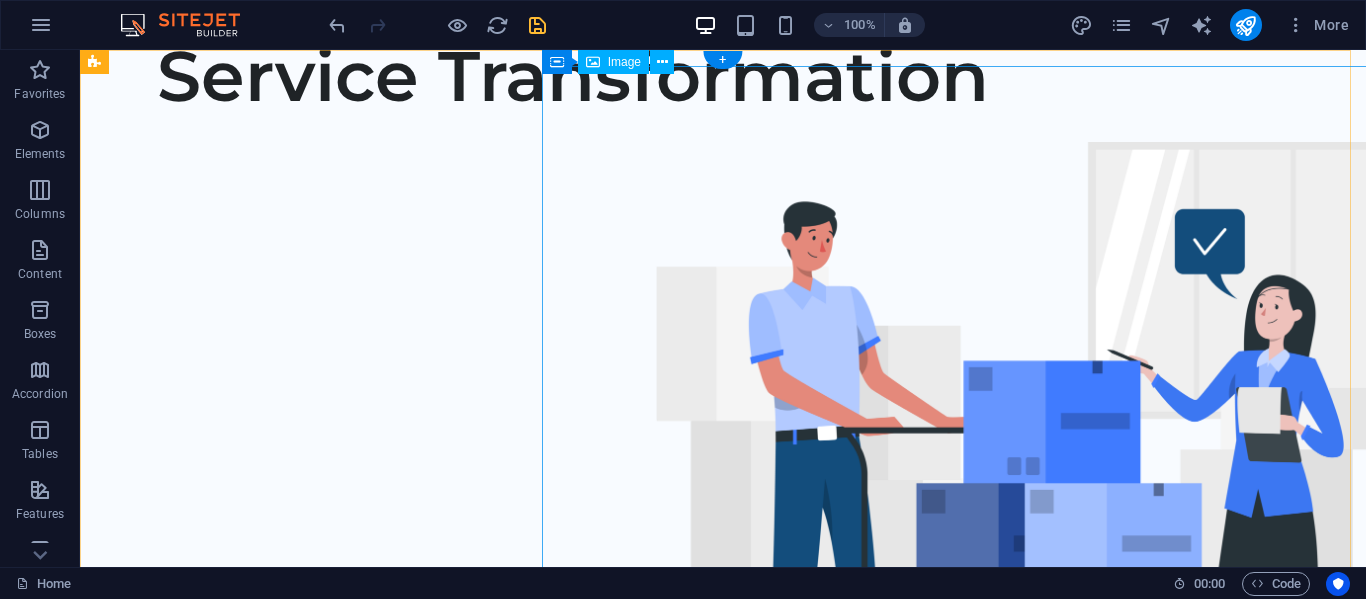 scroll, scrollTop: 0, scrollLeft: 0, axis: both 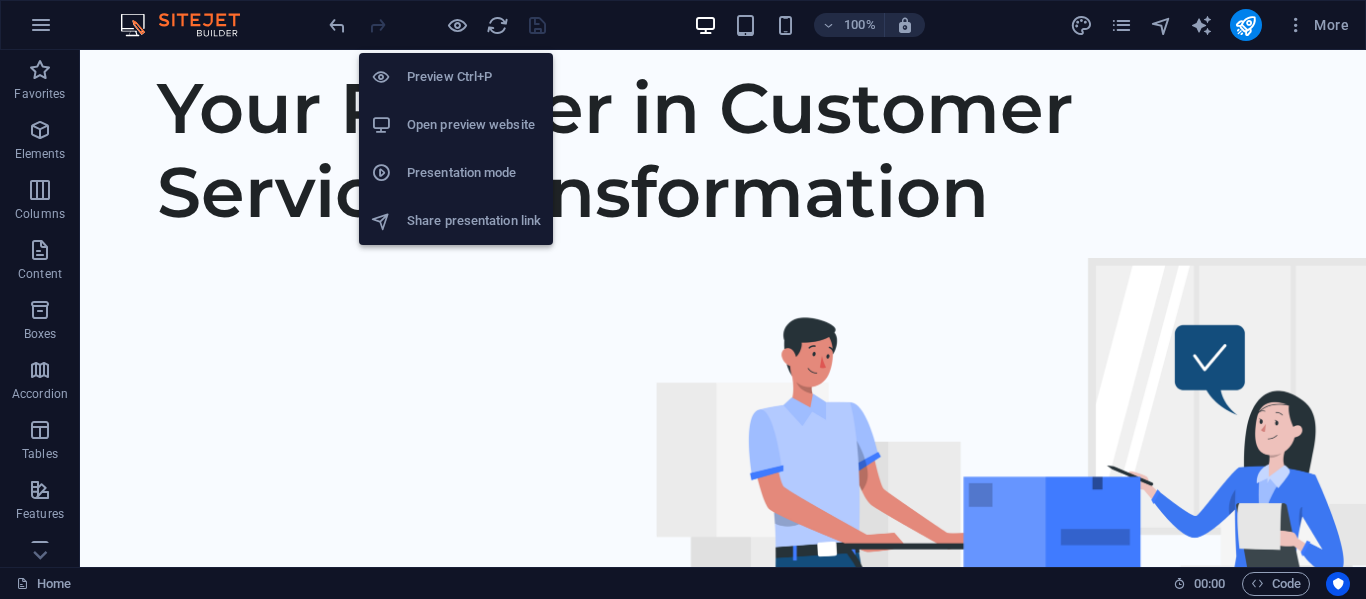 click on "Open preview website" at bounding box center (474, 125) 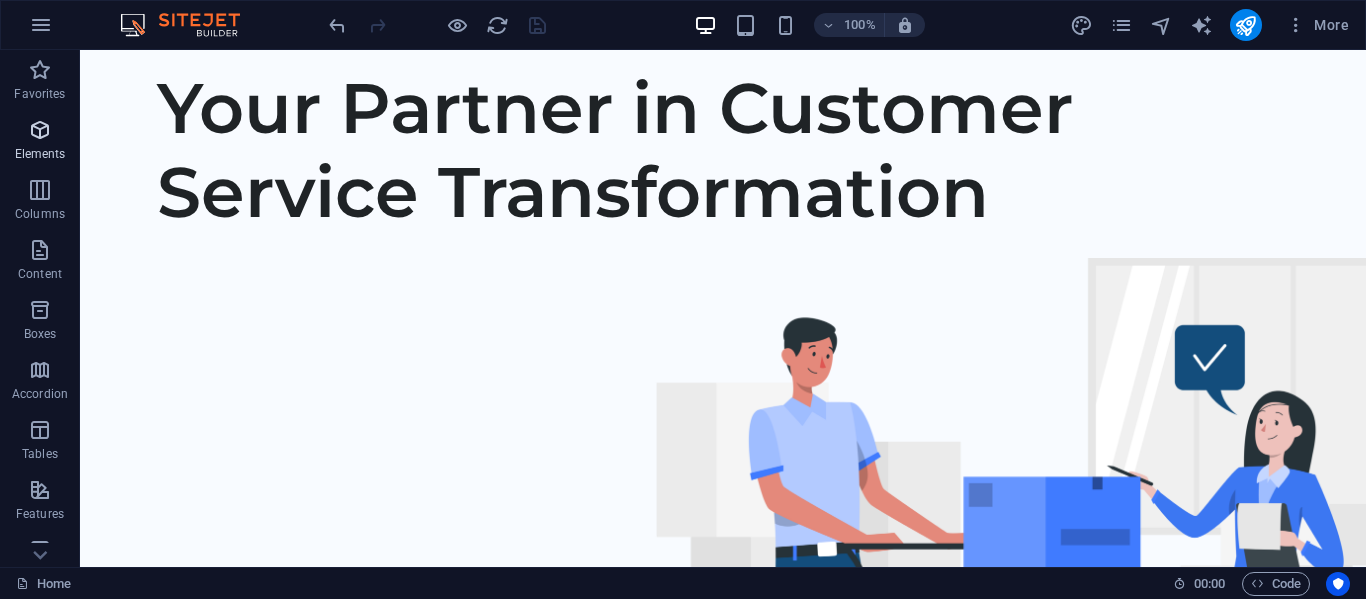 click at bounding box center (40, 130) 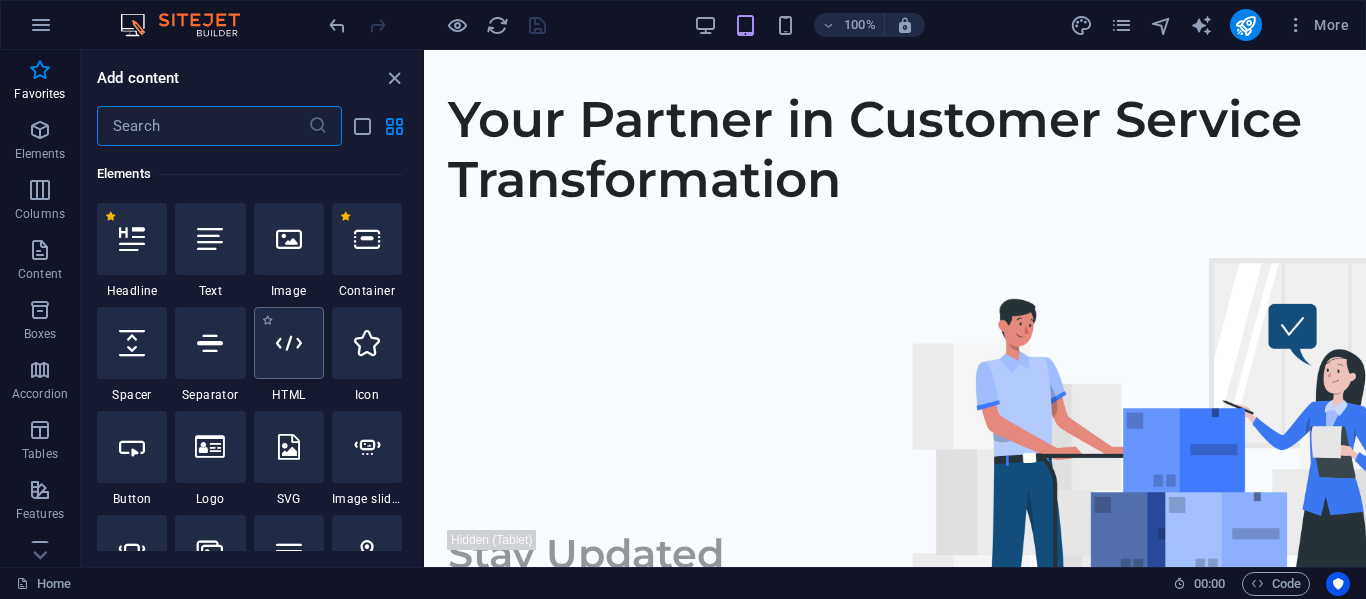 scroll, scrollTop: 0, scrollLeft: 0, axis: both 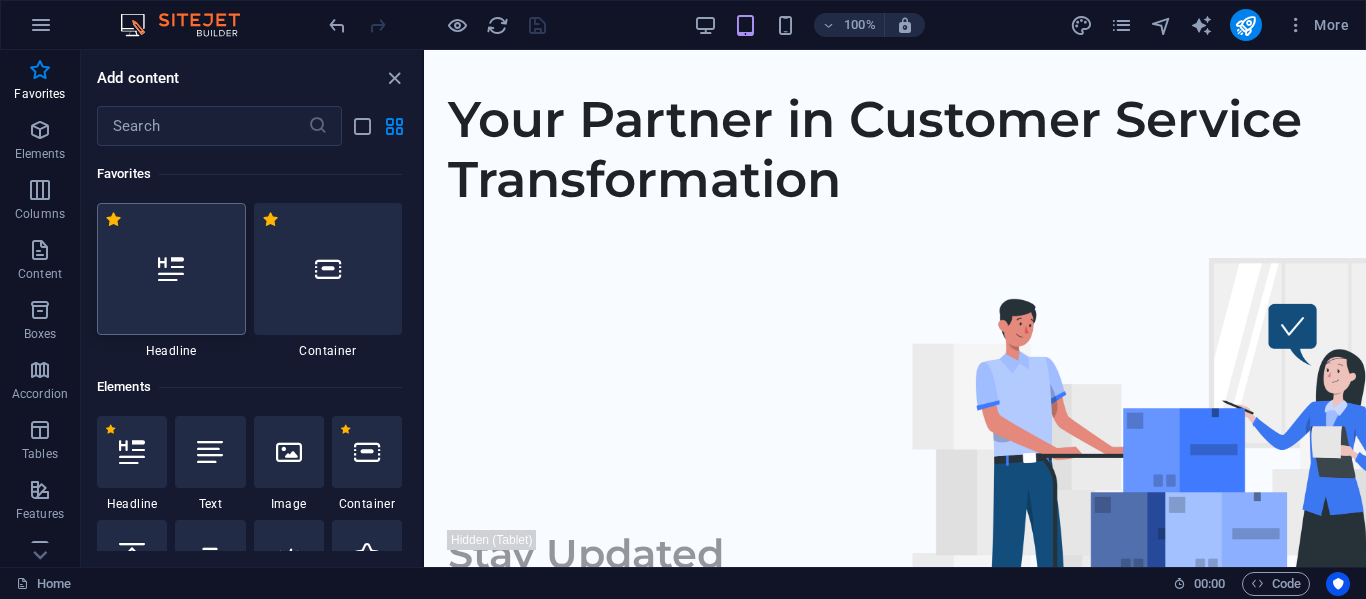 click at bounding box center [171, 269] 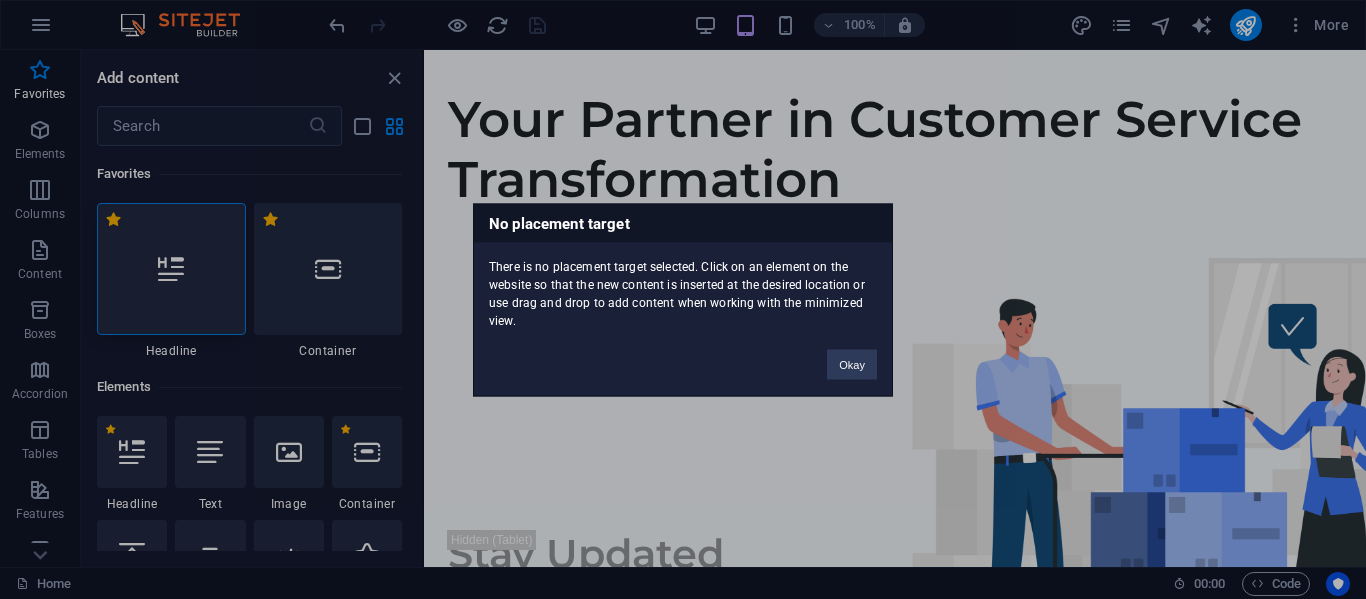 click on "No placement target There is no placement target selected. Click on an element on the website so that the new content is inserted at the desired location or use drag and drop to add content when working with the minimized view. Okay" at bounding box center [683, 299] 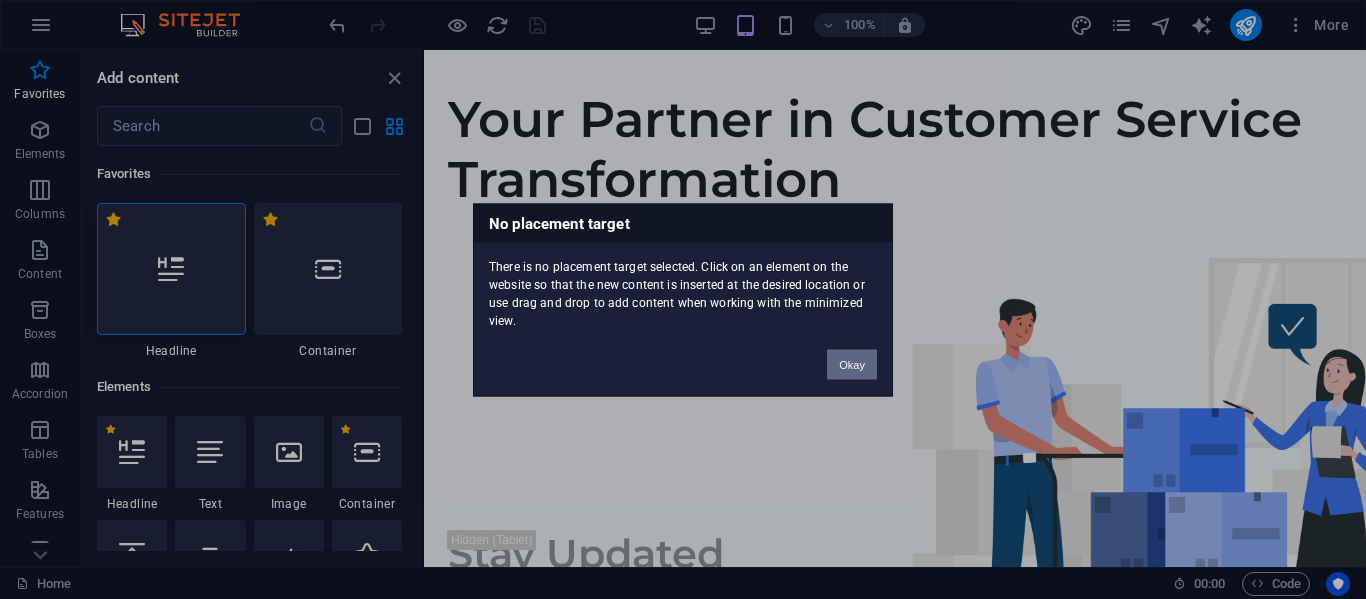 click on "Okay" at bounding box center (852, 364) 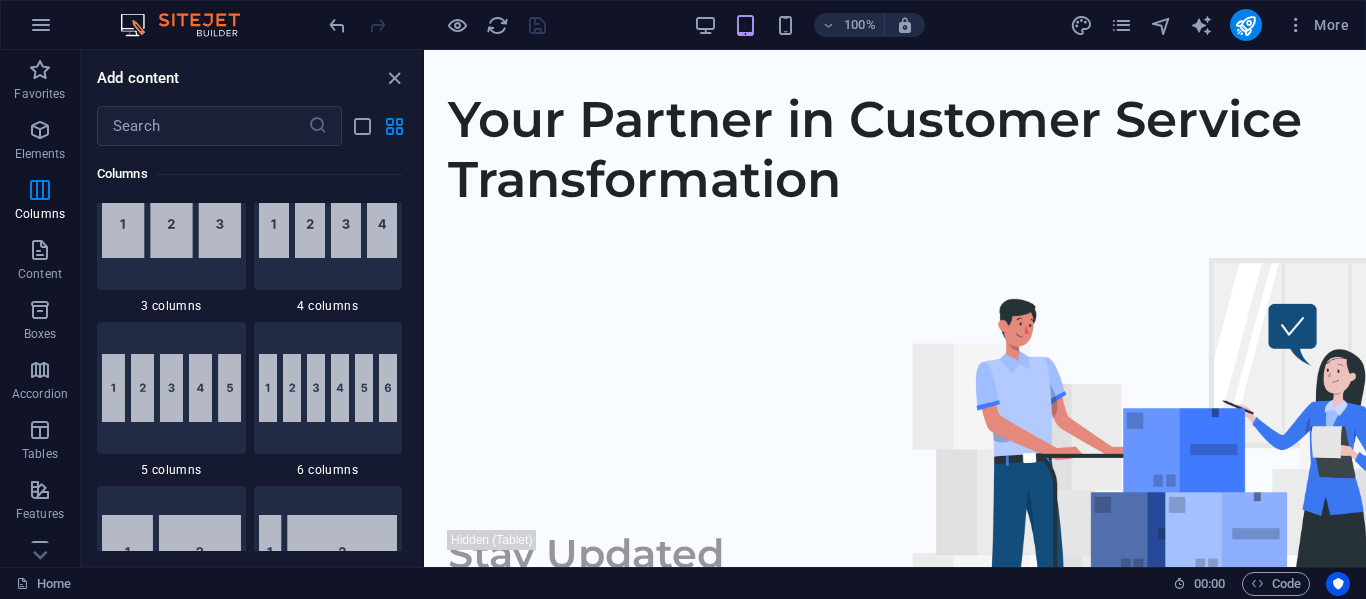 scroll, scrollTop: 1171, scrollLeft: 0, axis: vertical 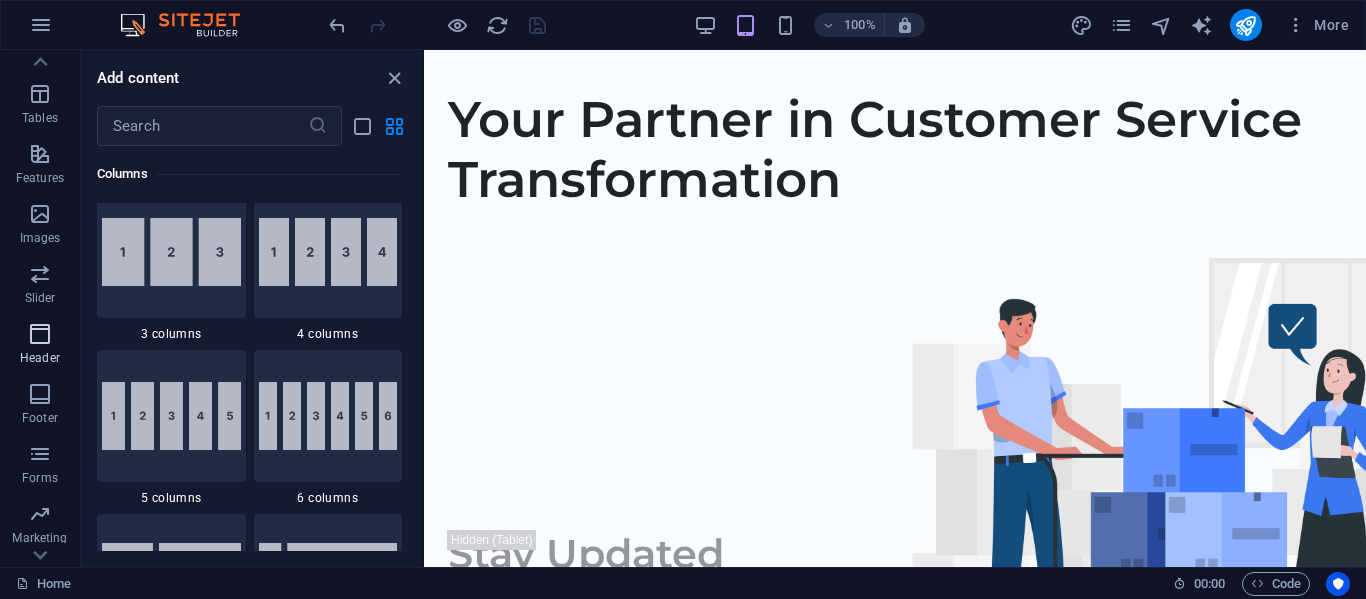 click on "Header" at bounding box center (40, 358) 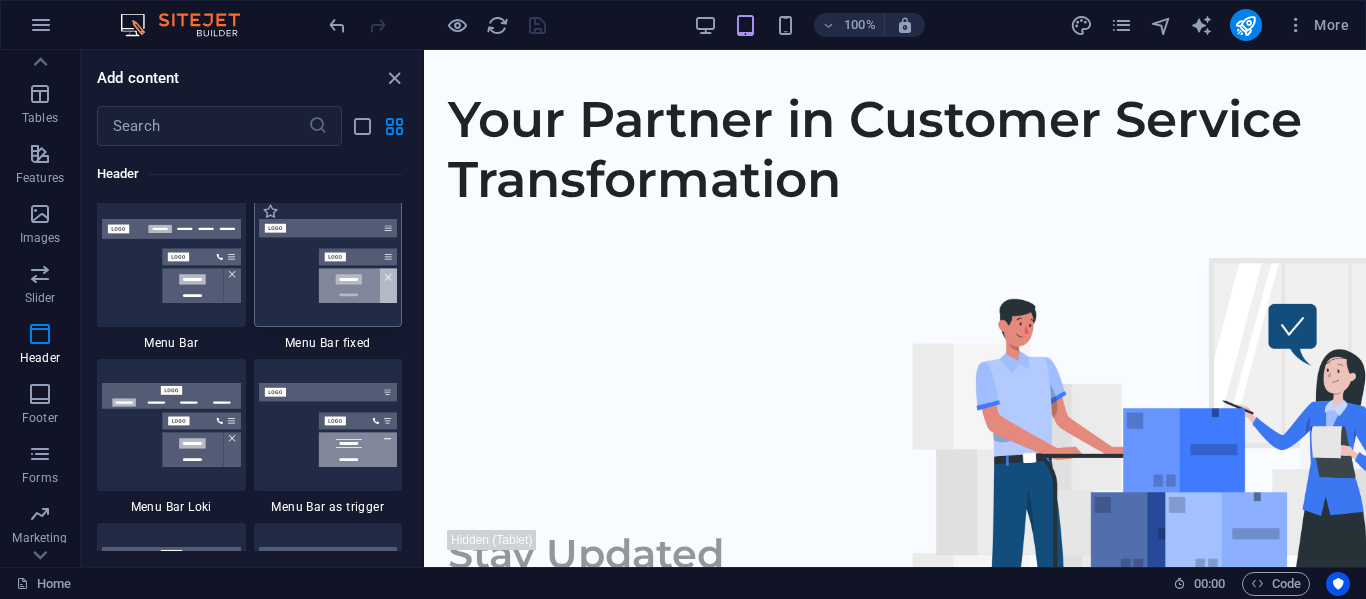 scroll, scrollTop: 12215, scrollLeft: 0, axis: vertical 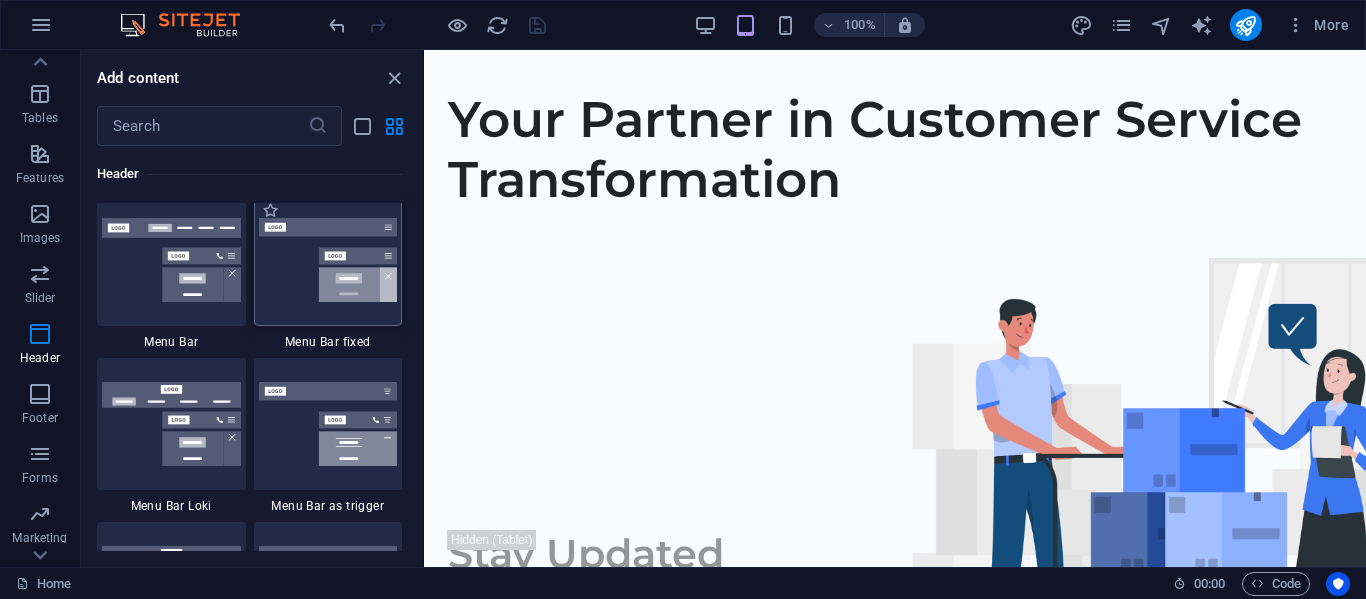 click at bounding box center [328, 260] 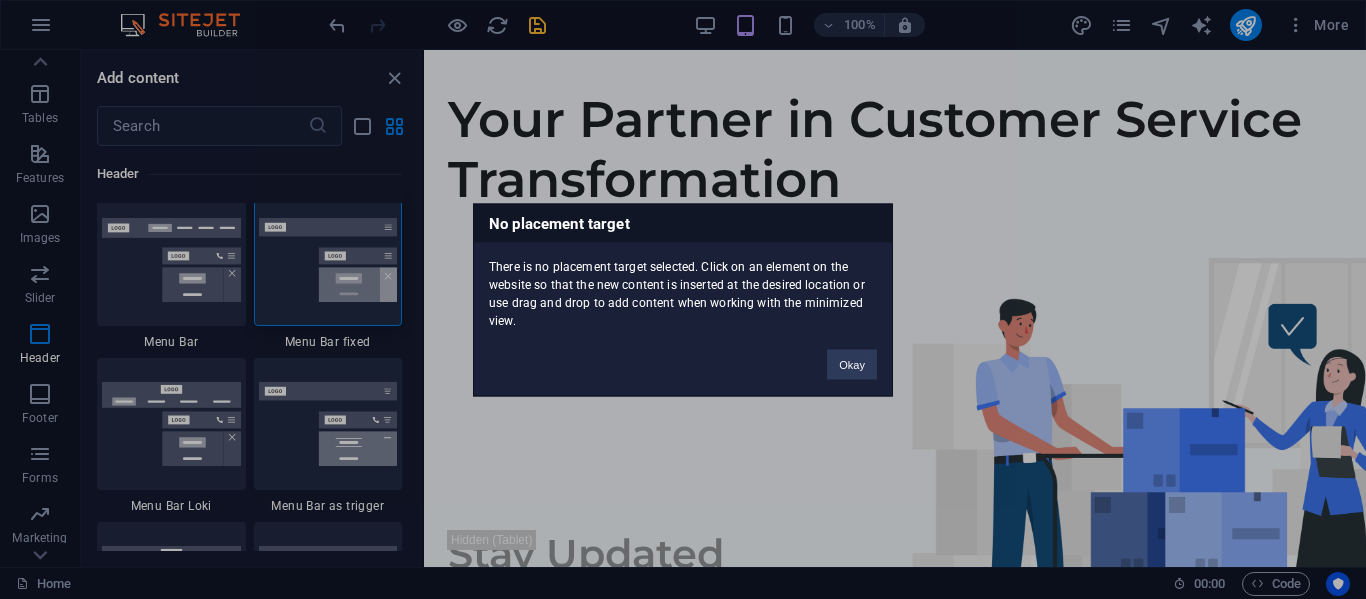 click on "No placement target There is no placement target selected. Click on an element on the website so that the new content is inserted at the desired location or use drag and drop to add content when working with the minimized view. Okay" at bounding box center (683, 299) 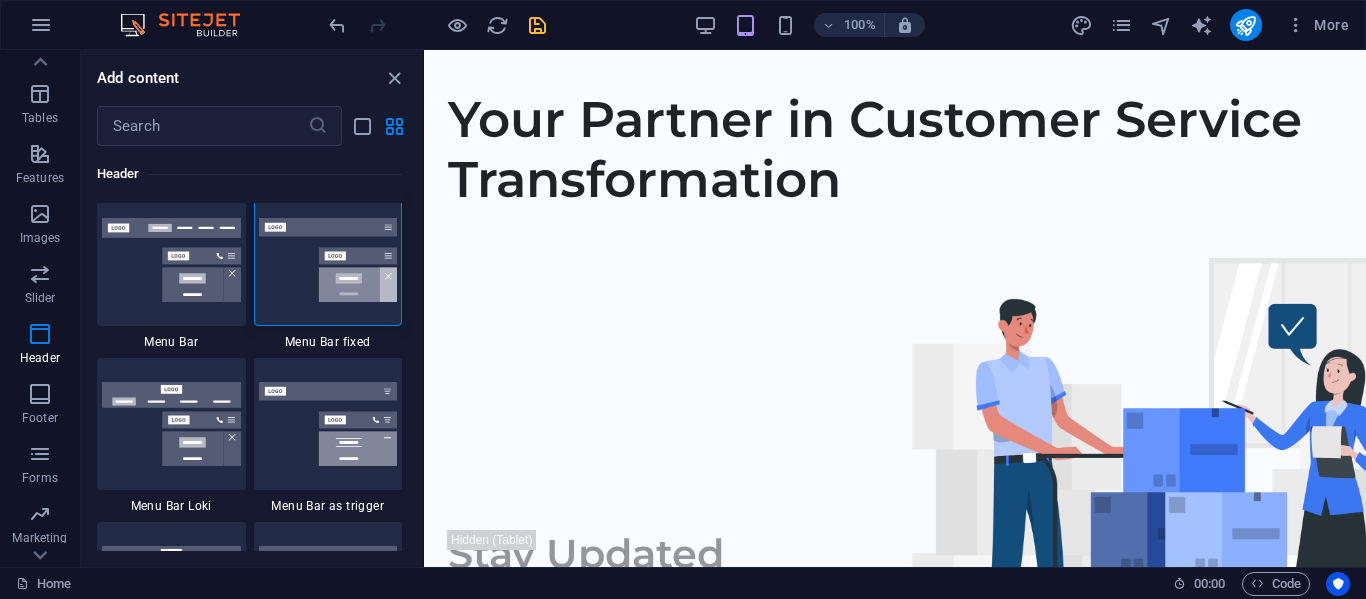 click at bounding box center (328, 260) 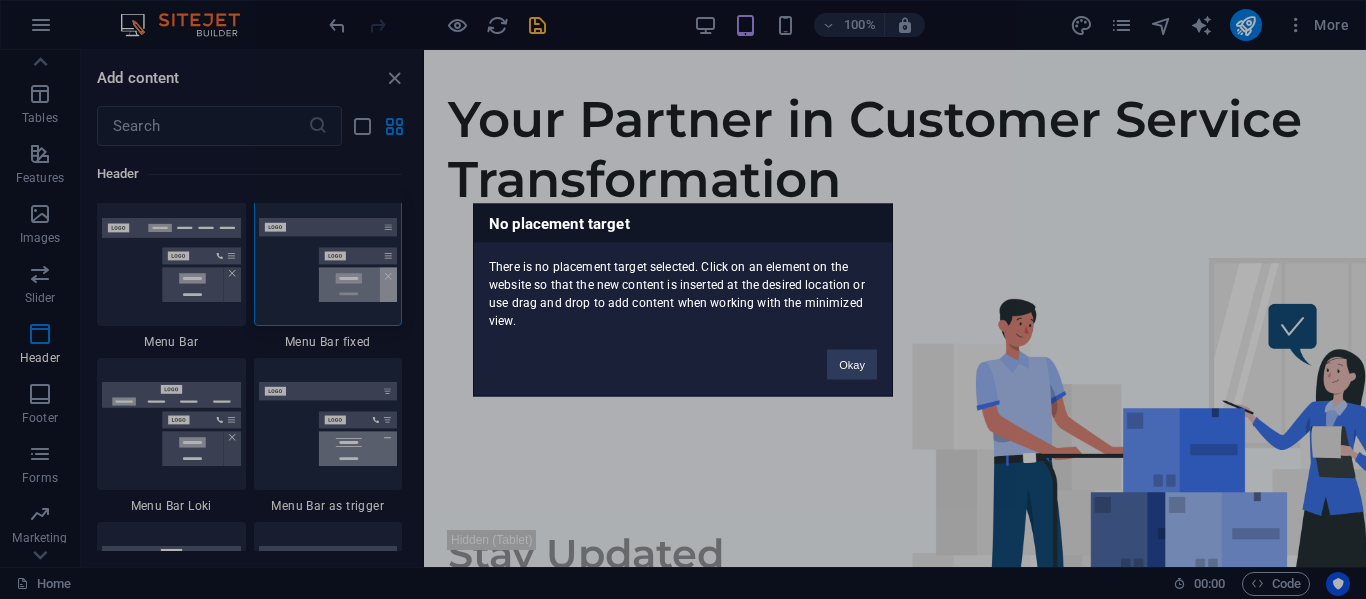 click on "No placement target There is no placement target selected. Click on an element on the website so that the new content is inserted at the desired location or use drag and drop to add content when working with the minimized view. Okay" at bounding box center [683, 299] 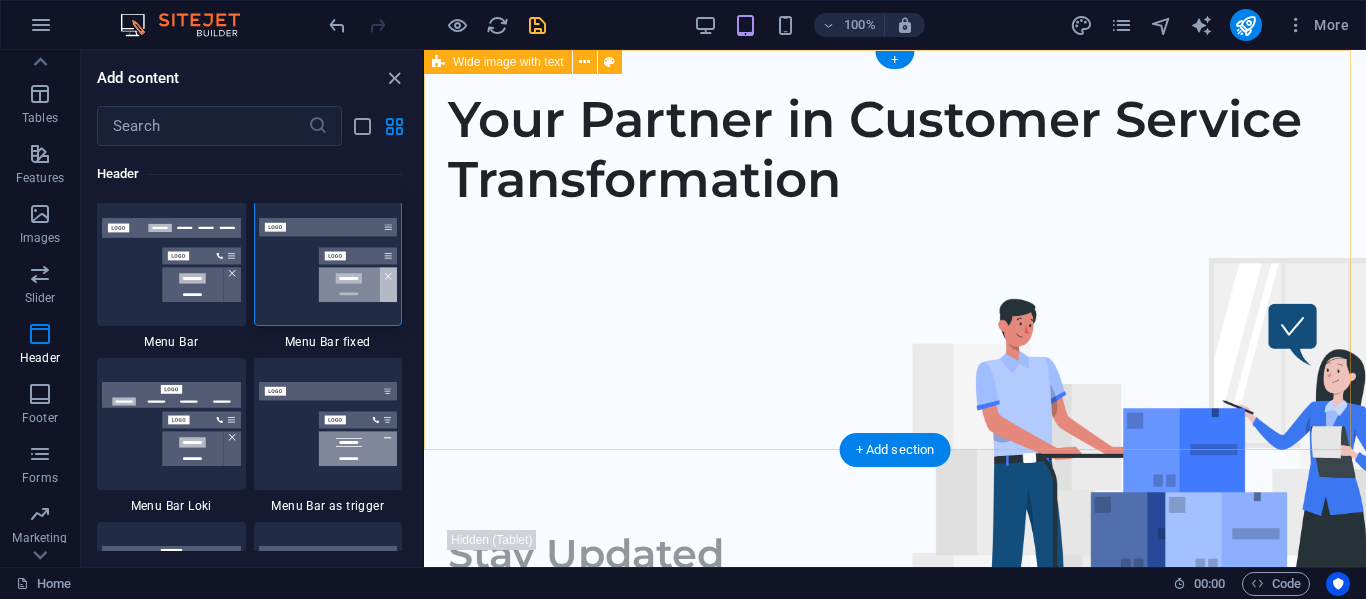 click on "Your Partner in Customer Service Transformation" at bounding box center (895, 250) 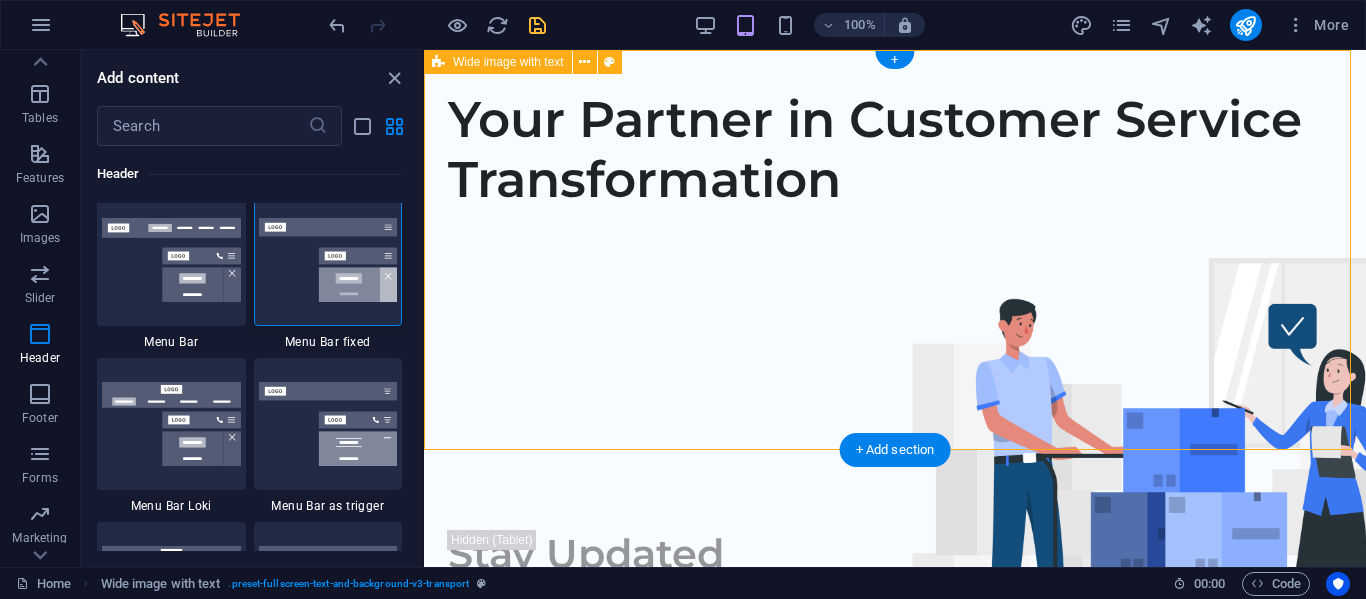 click on "Your Partner in Customer Service Transformation" at bounding box center [895, 250] 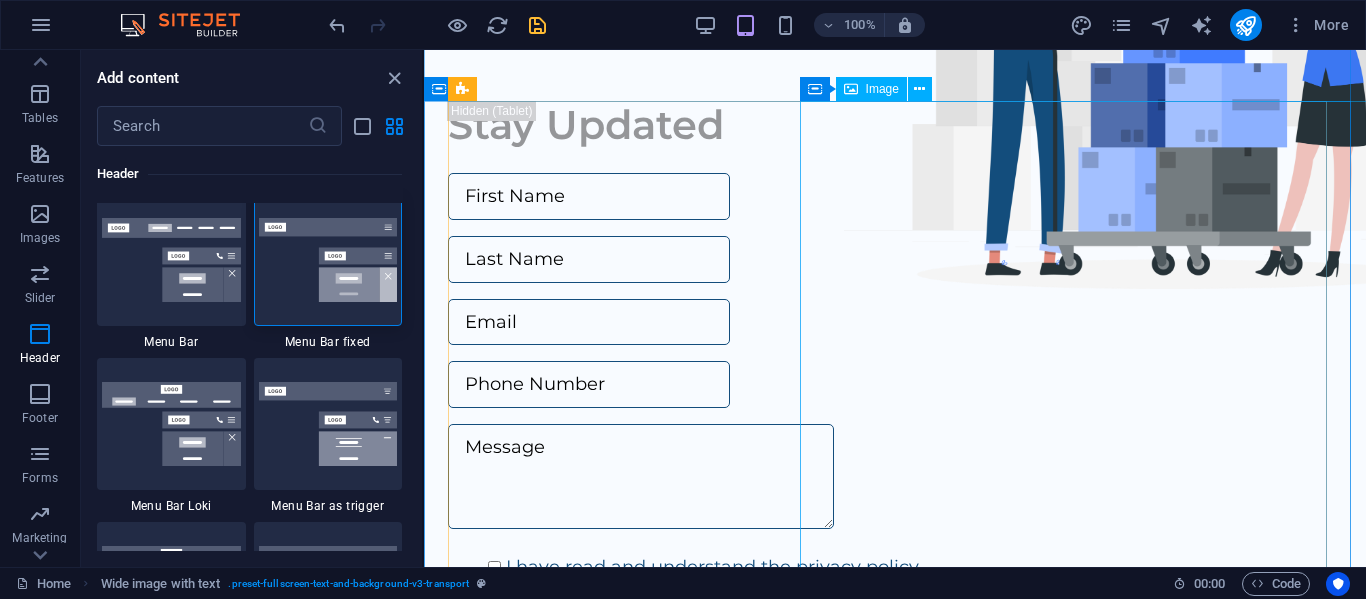 scroll, scrollTop: 0, scrollLeft: 0, axis: both 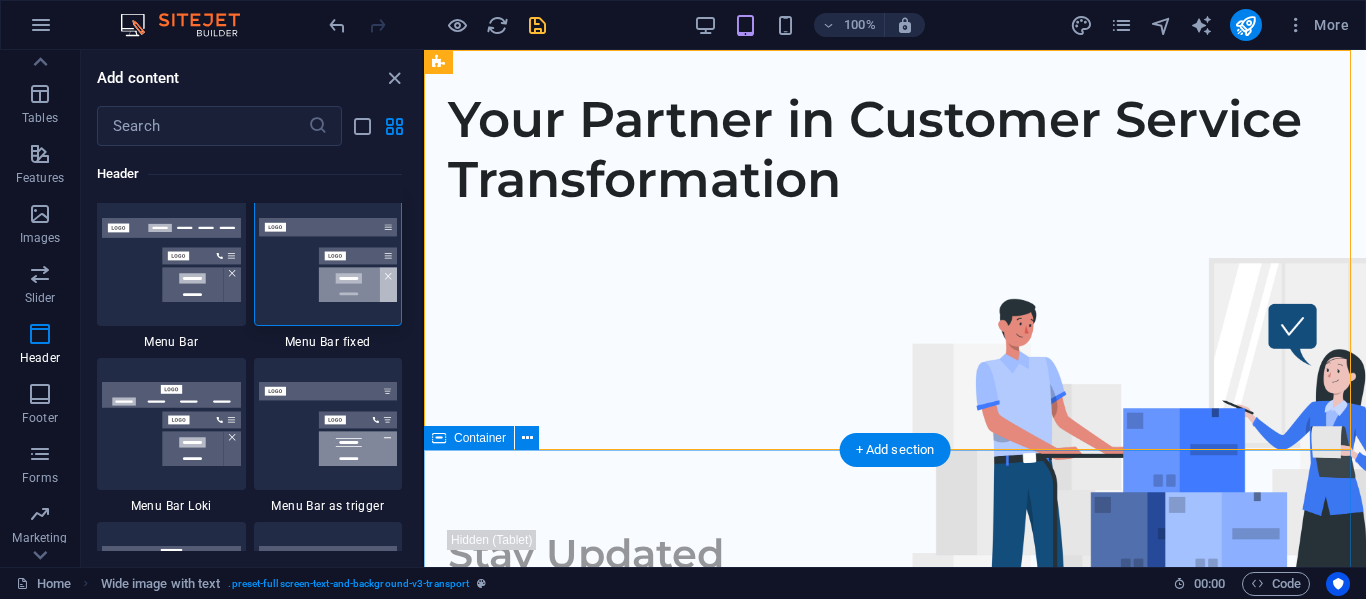 click on "Stay Updated   I have read and understand the privacy policy. Unreadable? Load new Submit" at bounding box center (895, 885) 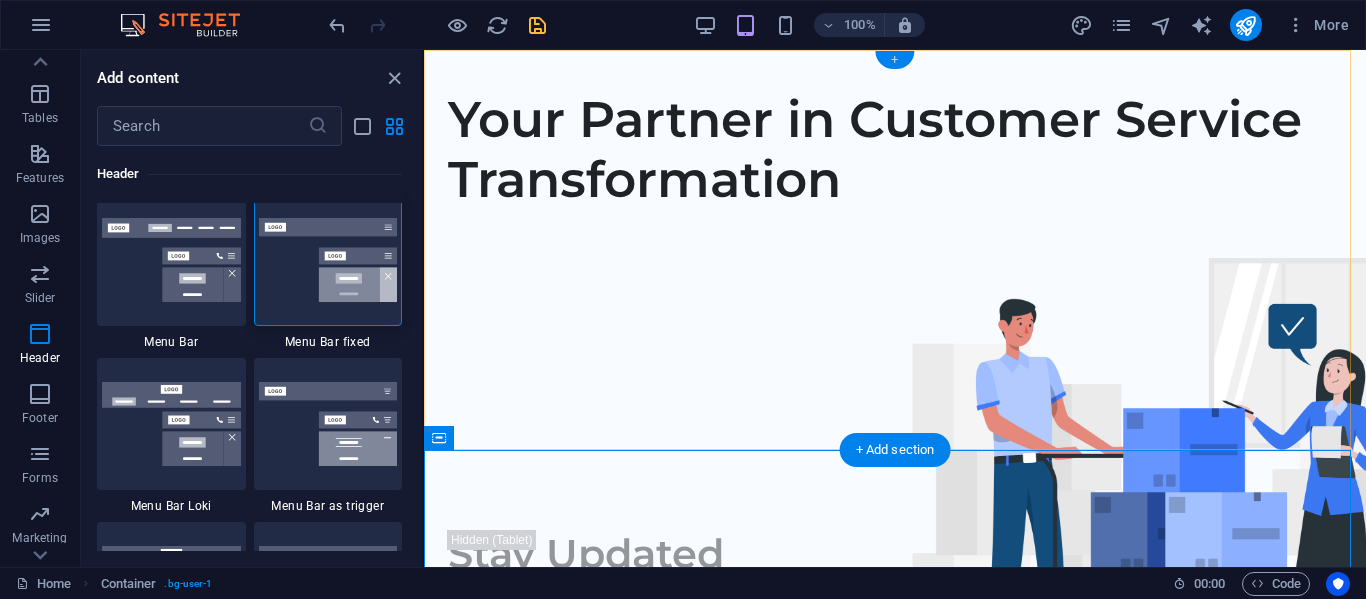 click on "+" at bounding box center [894, 60] 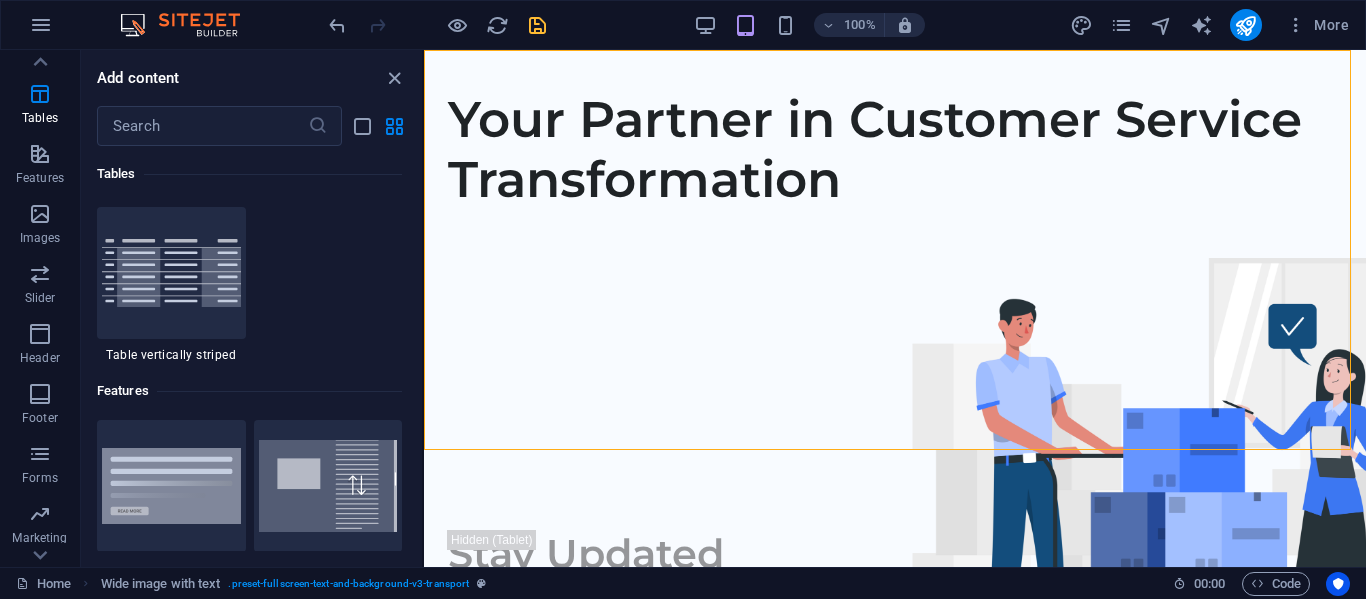 scroll, scrollTop: 7500, scrollLeft: 0, axis: vertical 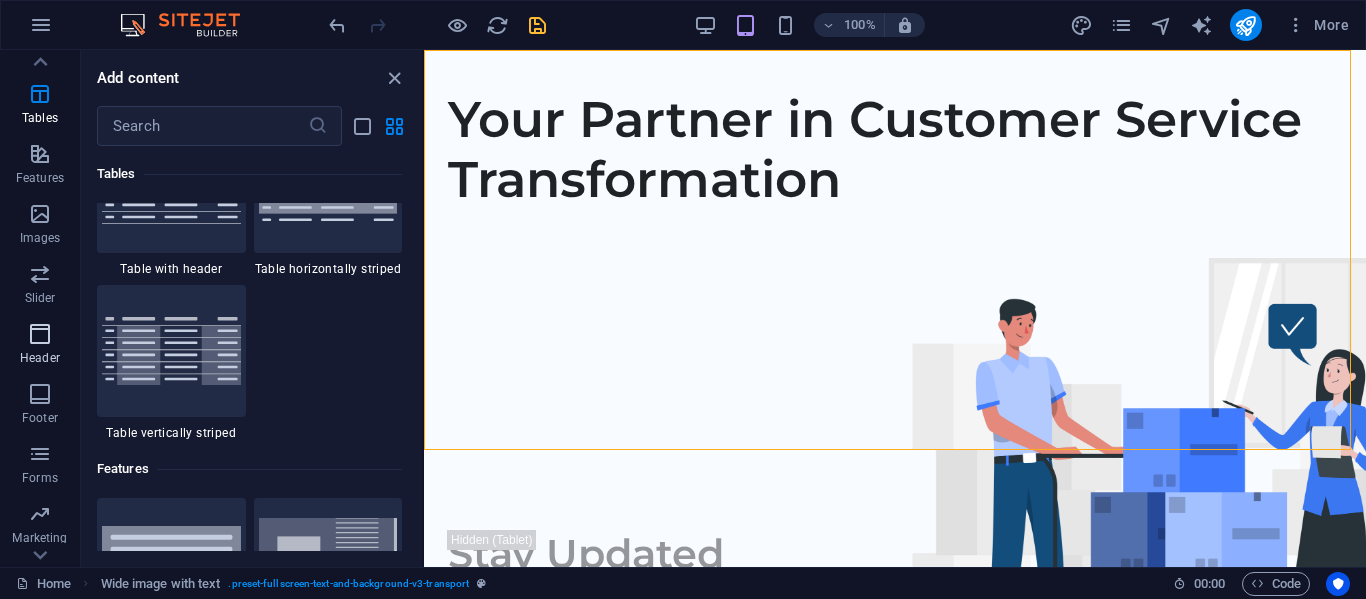 click at bounding box center (40, 334) 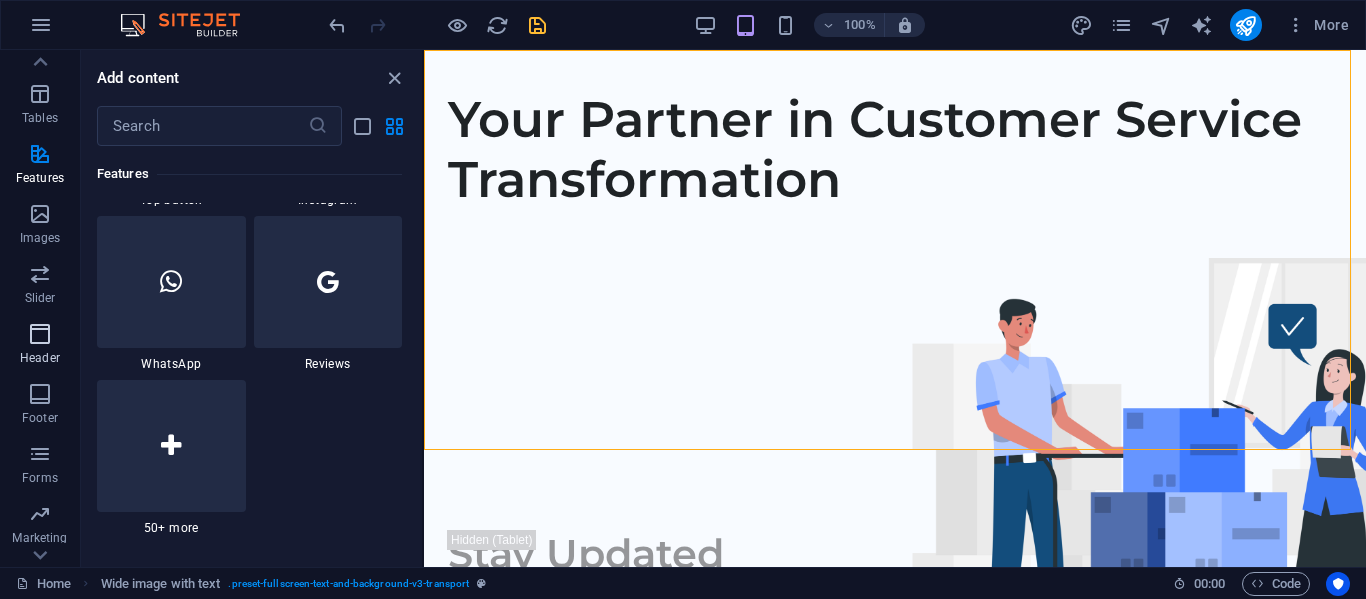 scroll, scrollTop: 12042, scrollLeft: 0, axis: vertical 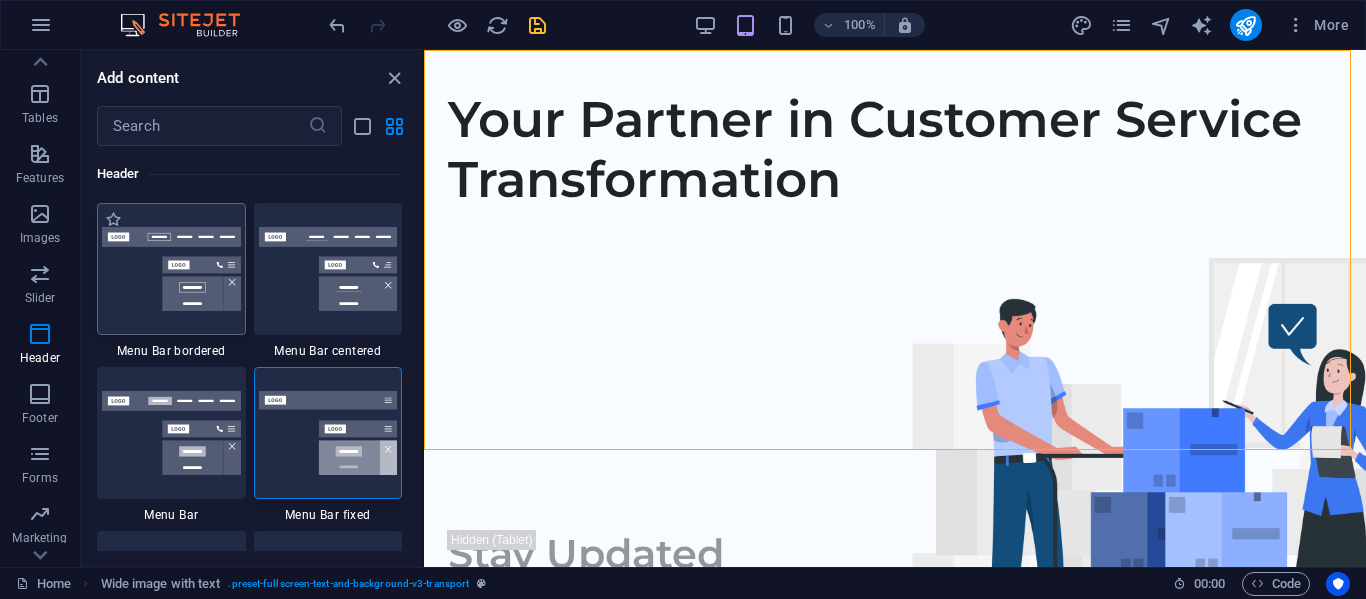 click at bounding box center (171, 269) 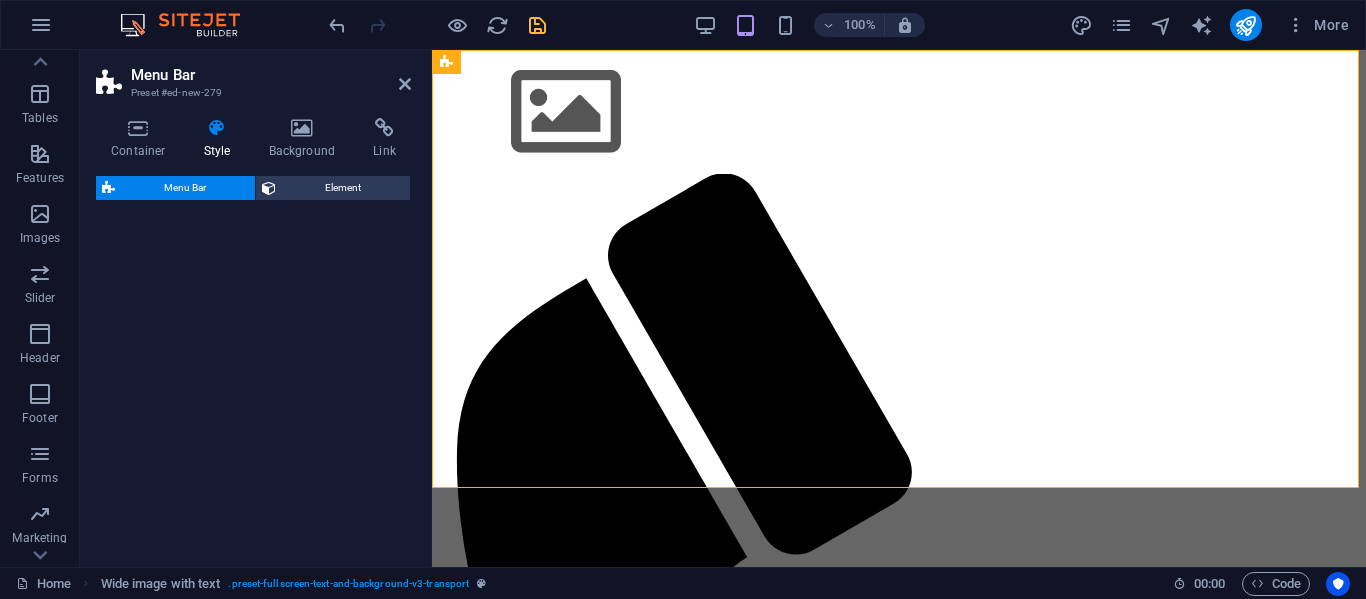 select on "rem" 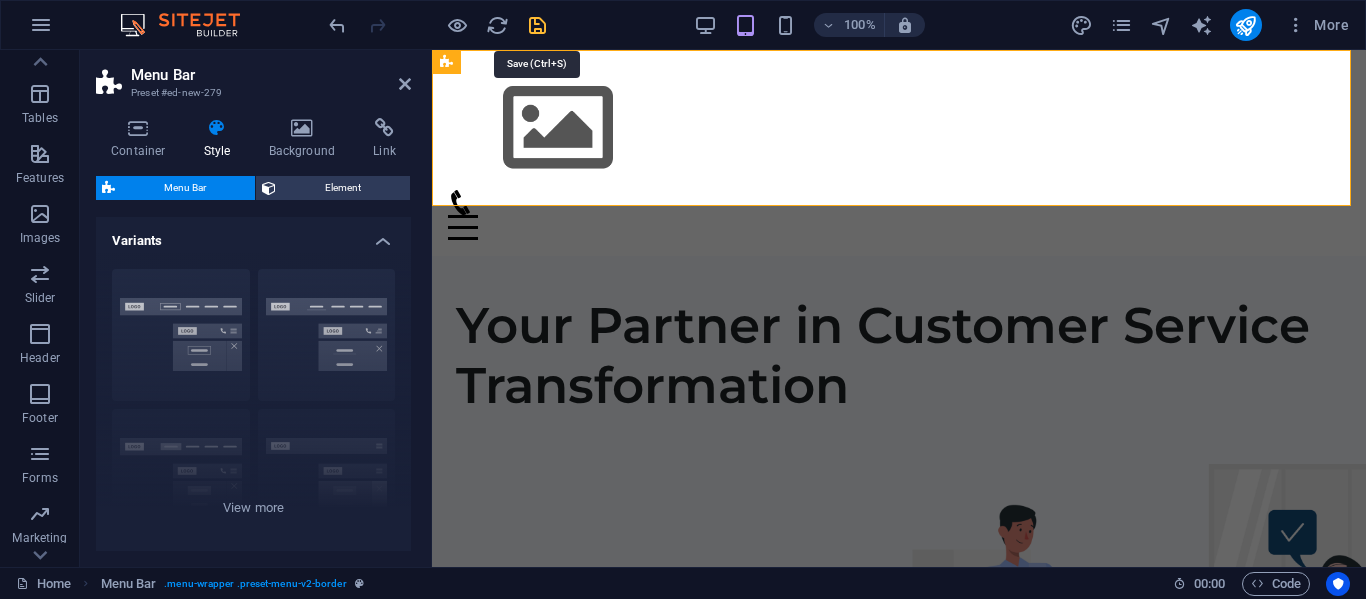 click at bounding box center [537, 25] 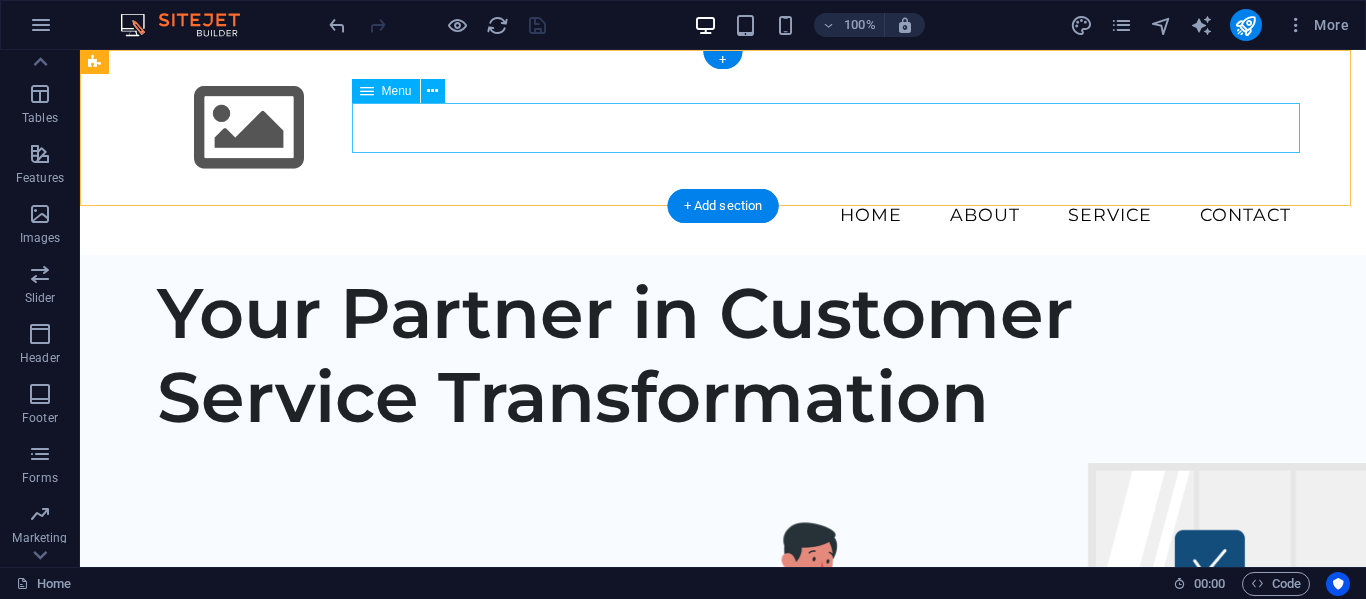click on "Home About Service Contact" at bounding box center [723, 215] 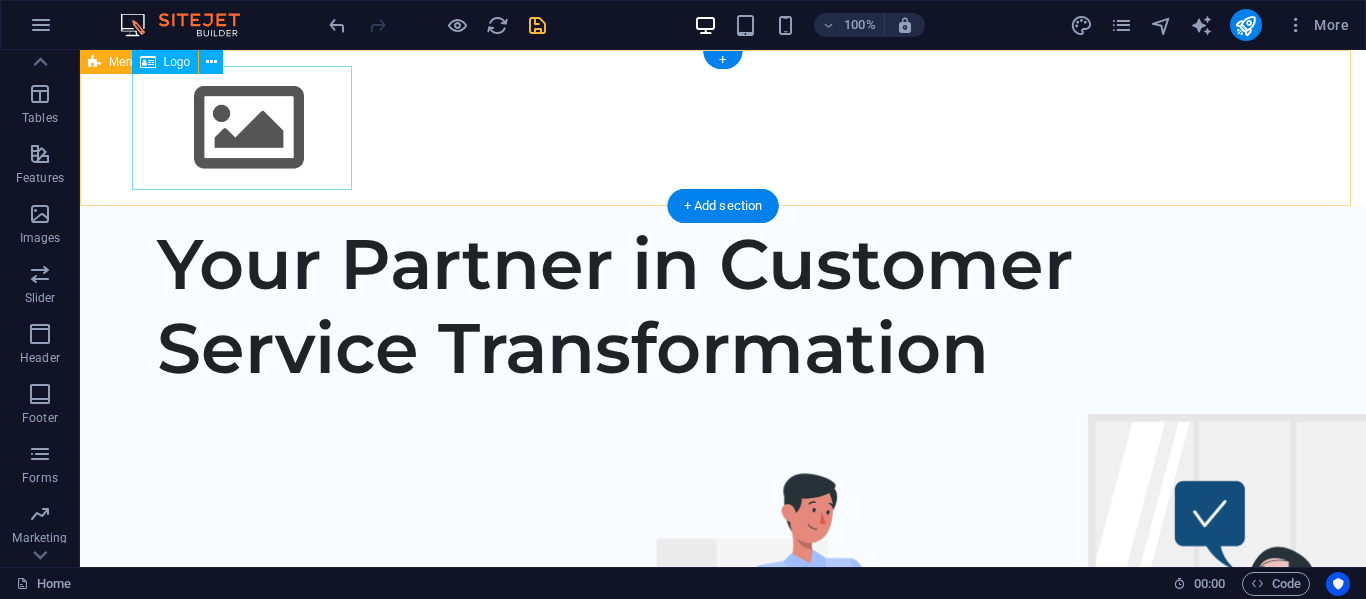 click at bounding box center [723, 128] 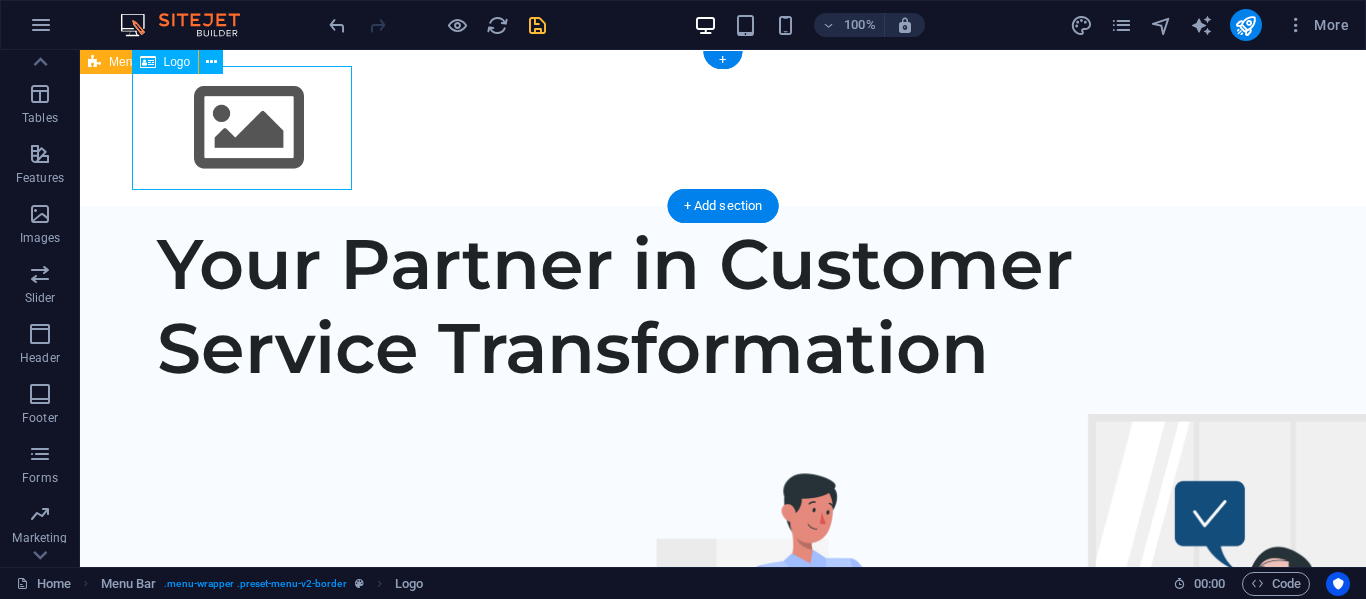 click at bounding box center [723, 128] 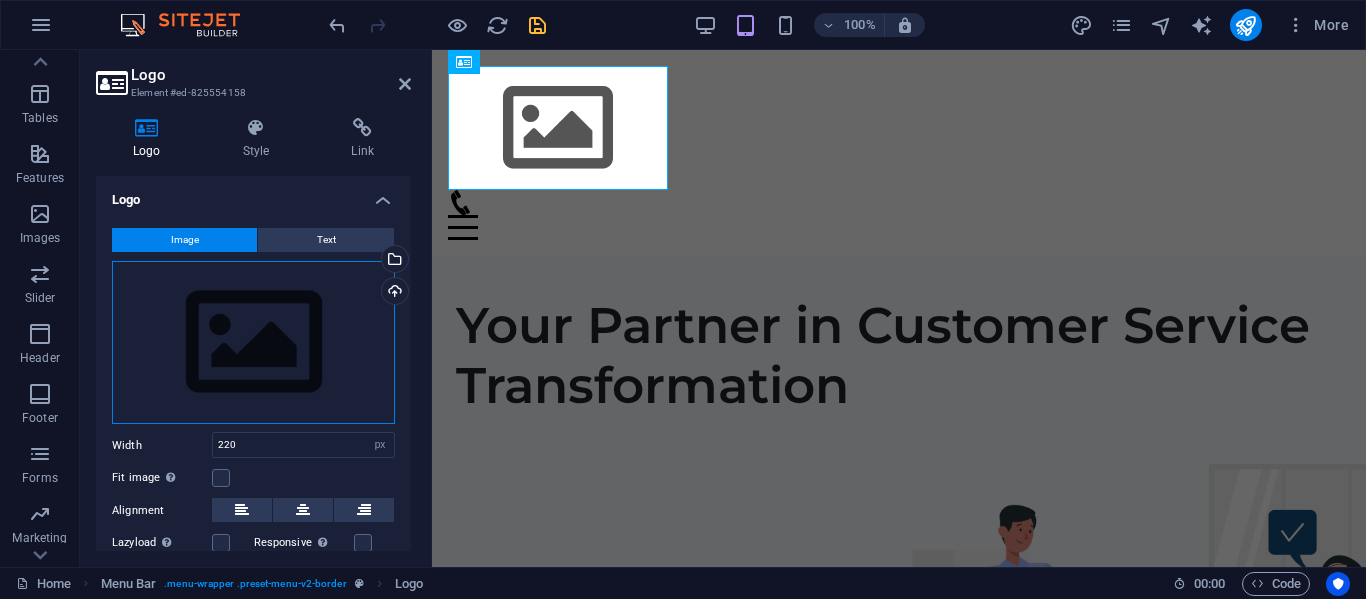 click on "Drag files here, click to choose files or select files from Files or our free stock photos & videos" at bounding box center (253, 343) 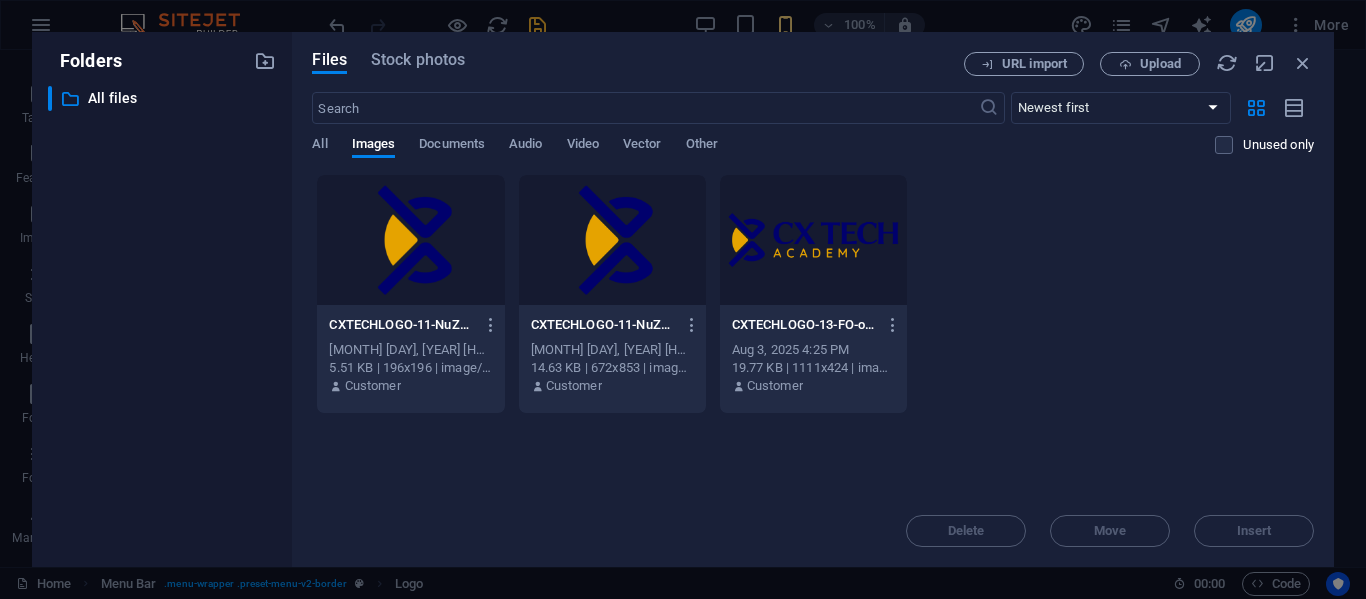 click at bounding box center (813, 240) 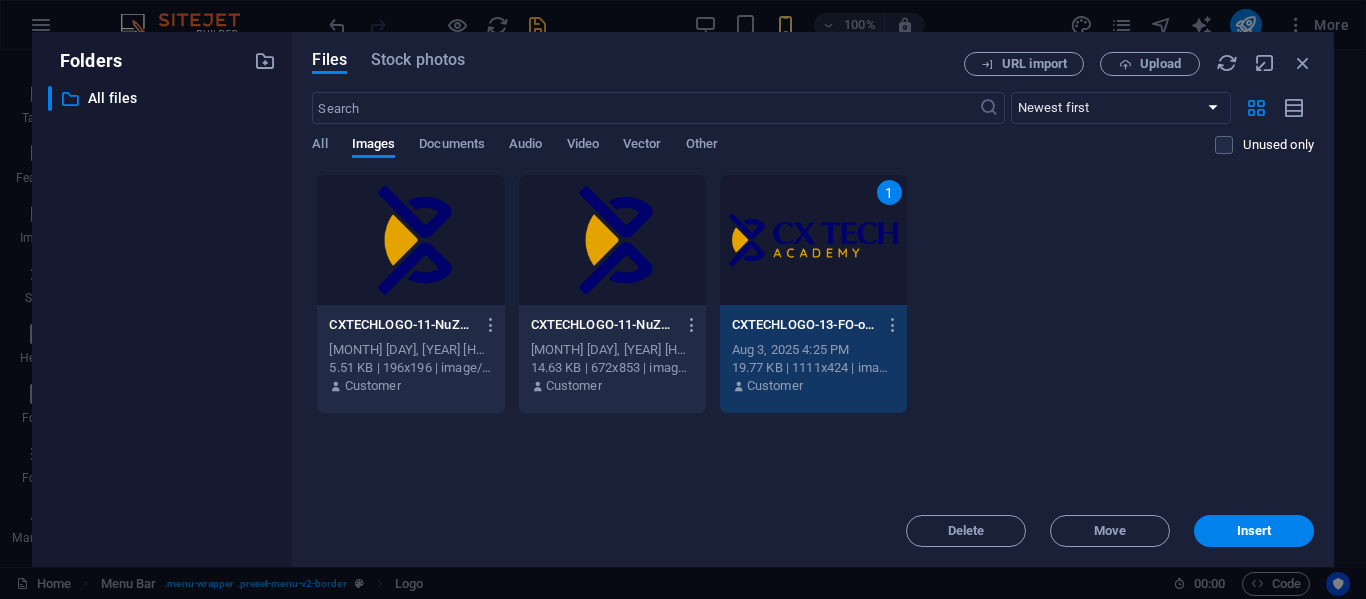 click on "1" at bounding box center [813, 240] 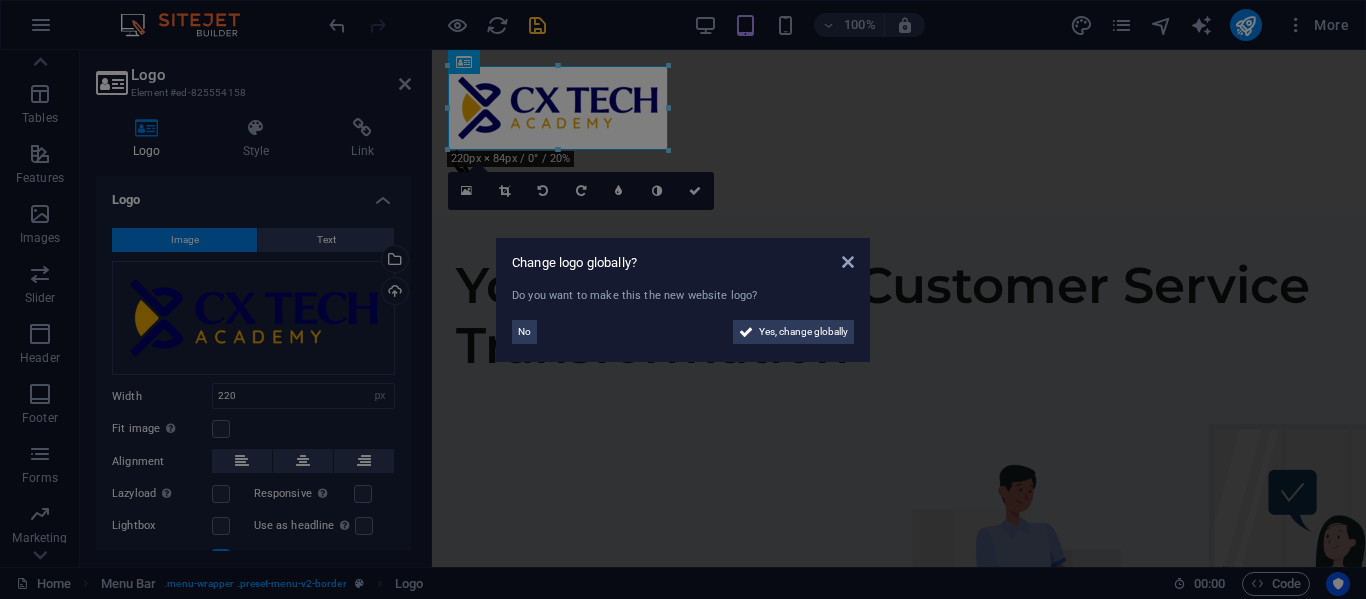 drag, startPoint x: 1257, startPoint y: 551, endPoint x: 995, endPoint y: 474, distance: 273.08057 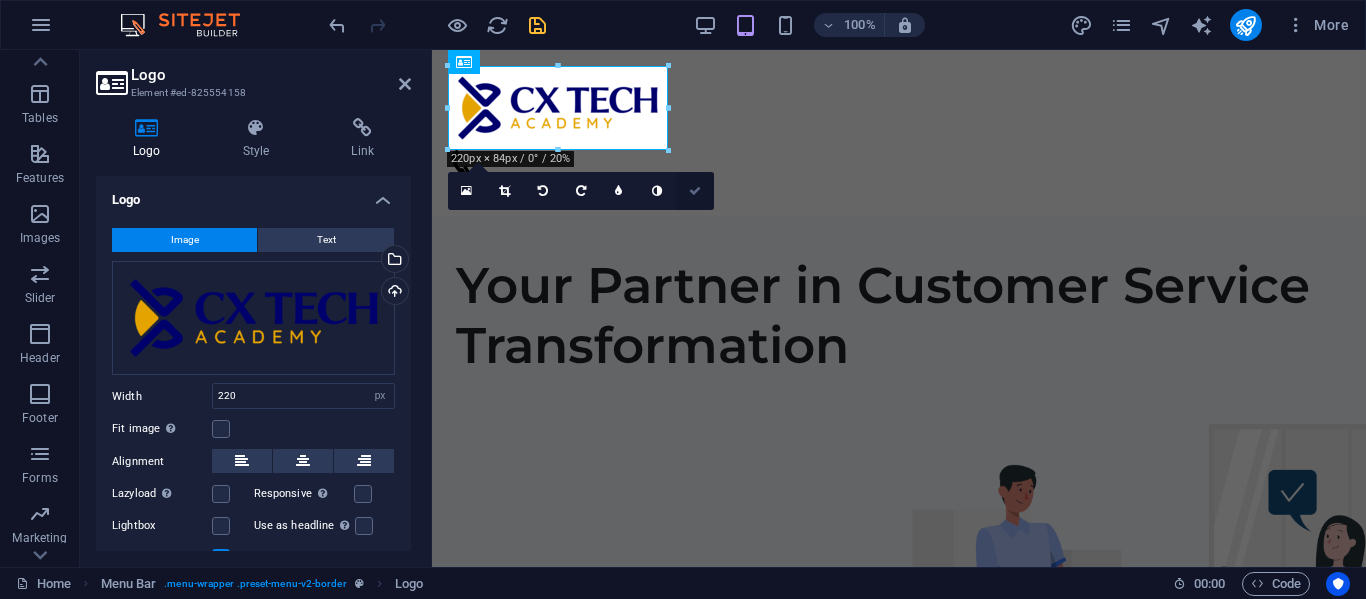 click at bounding box center [695, 191] 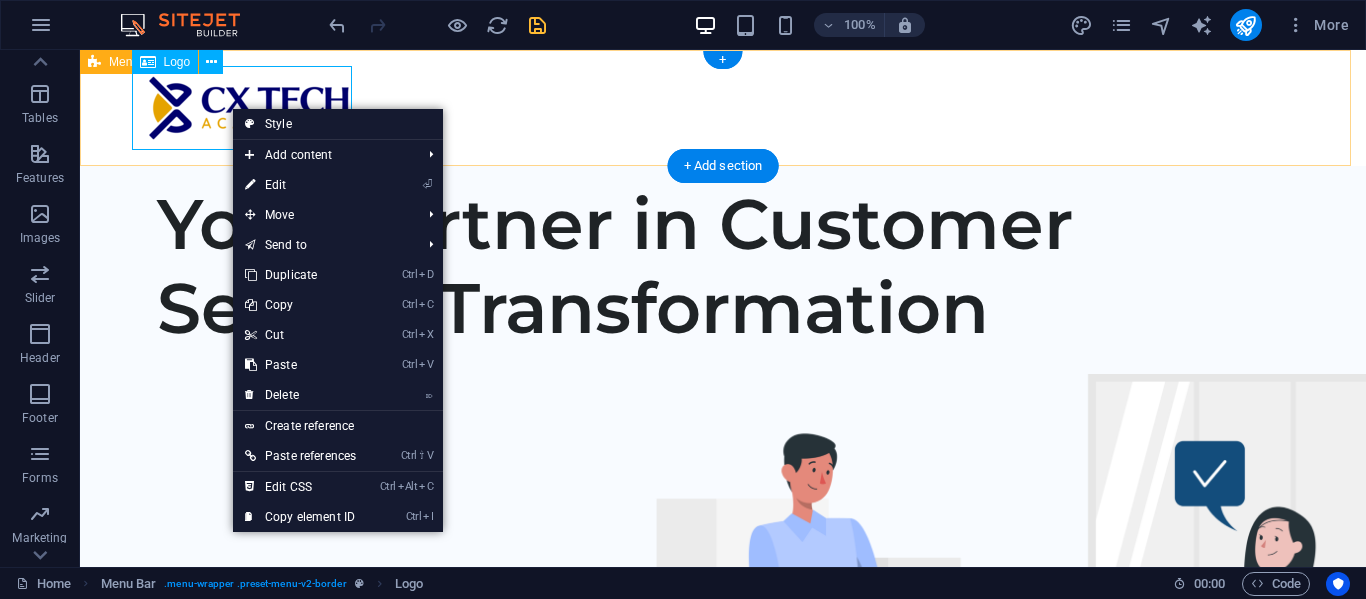 click at bounding box center [723, 108] 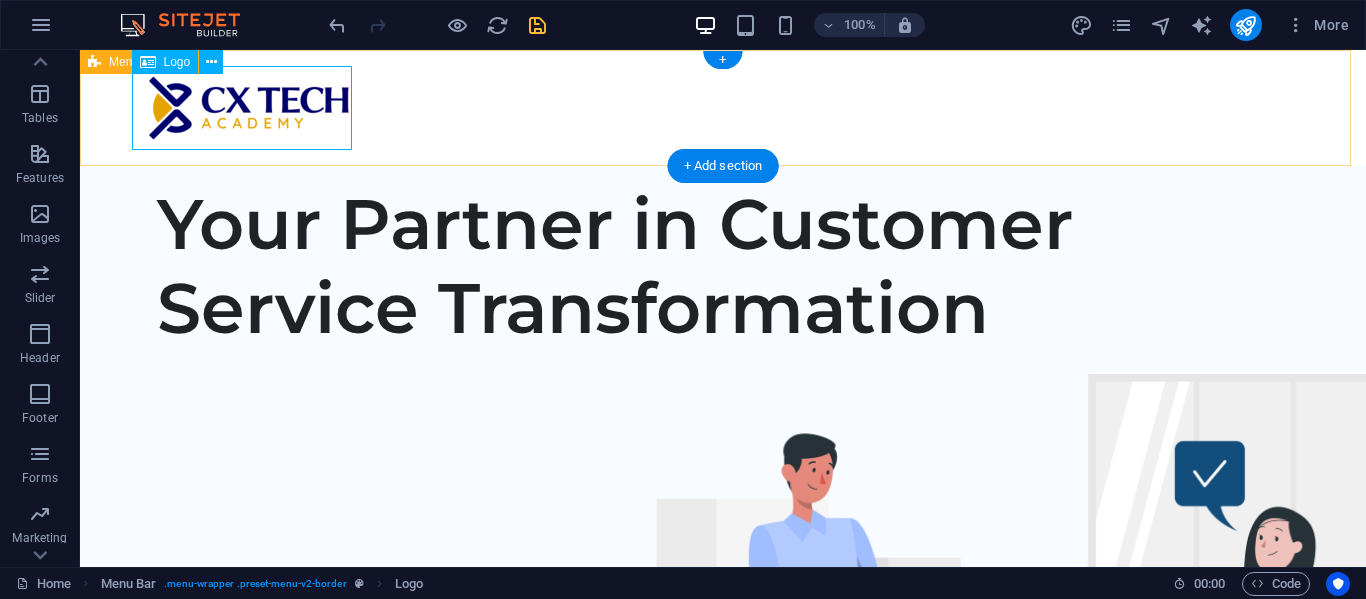 click at bounding box center (723, 108) 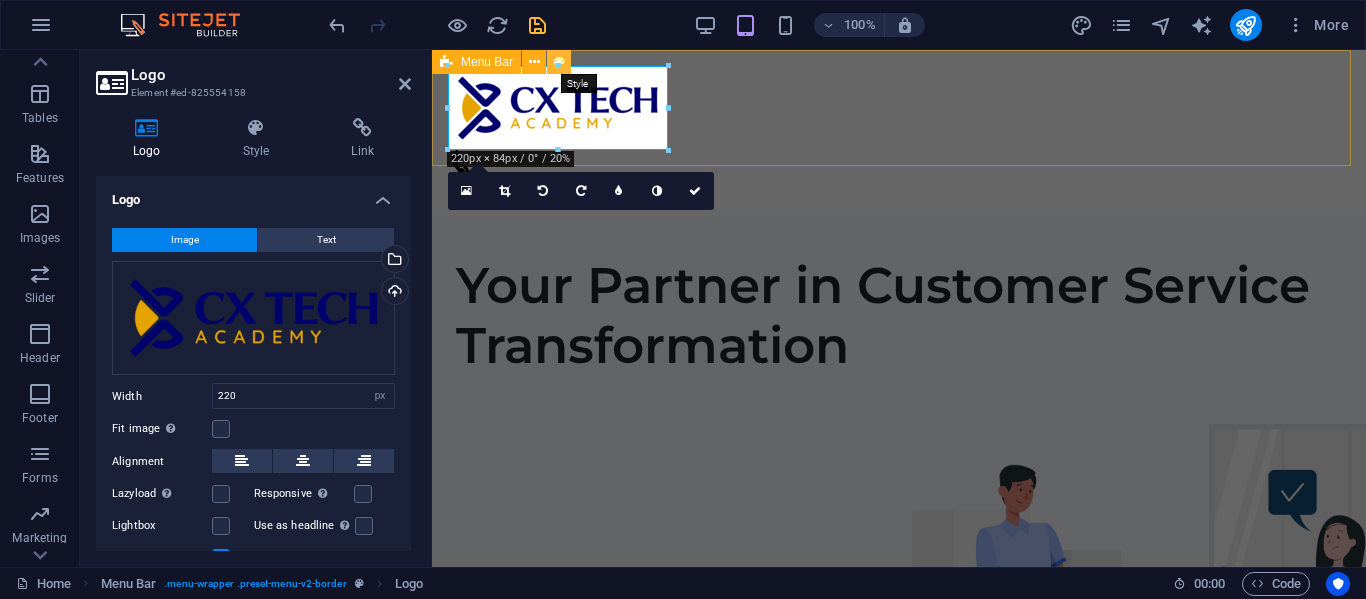 click at bounding box center [559, 62] 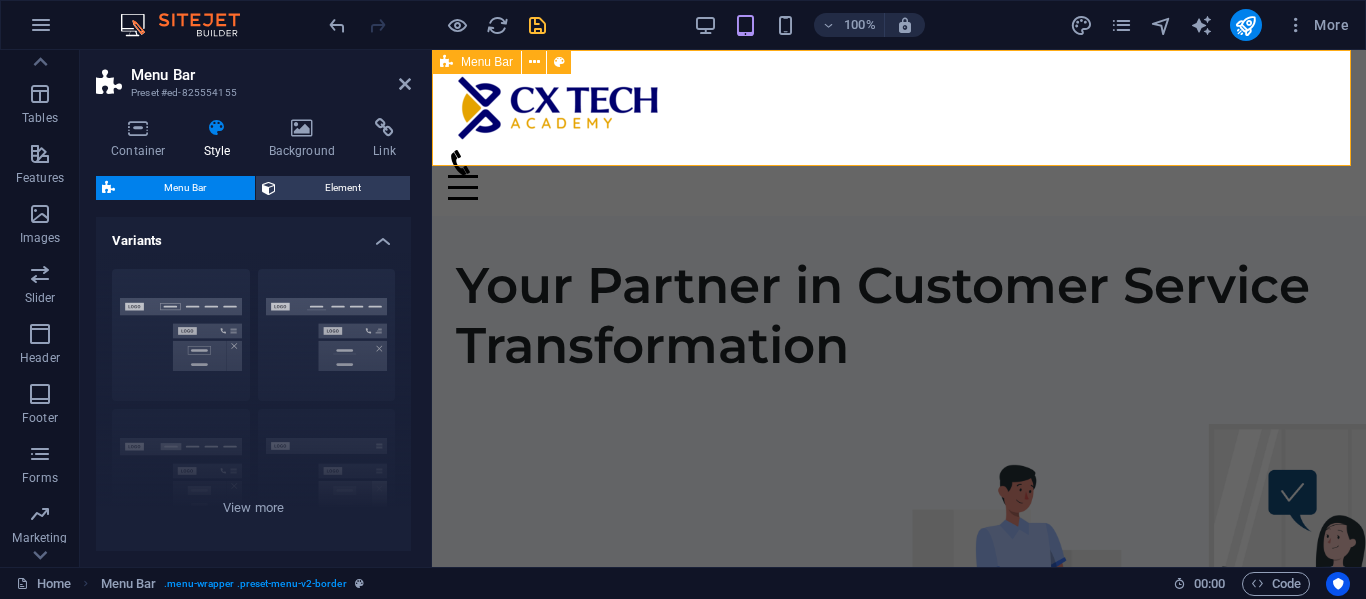click on "Menu" at bounding box center (899, 133) 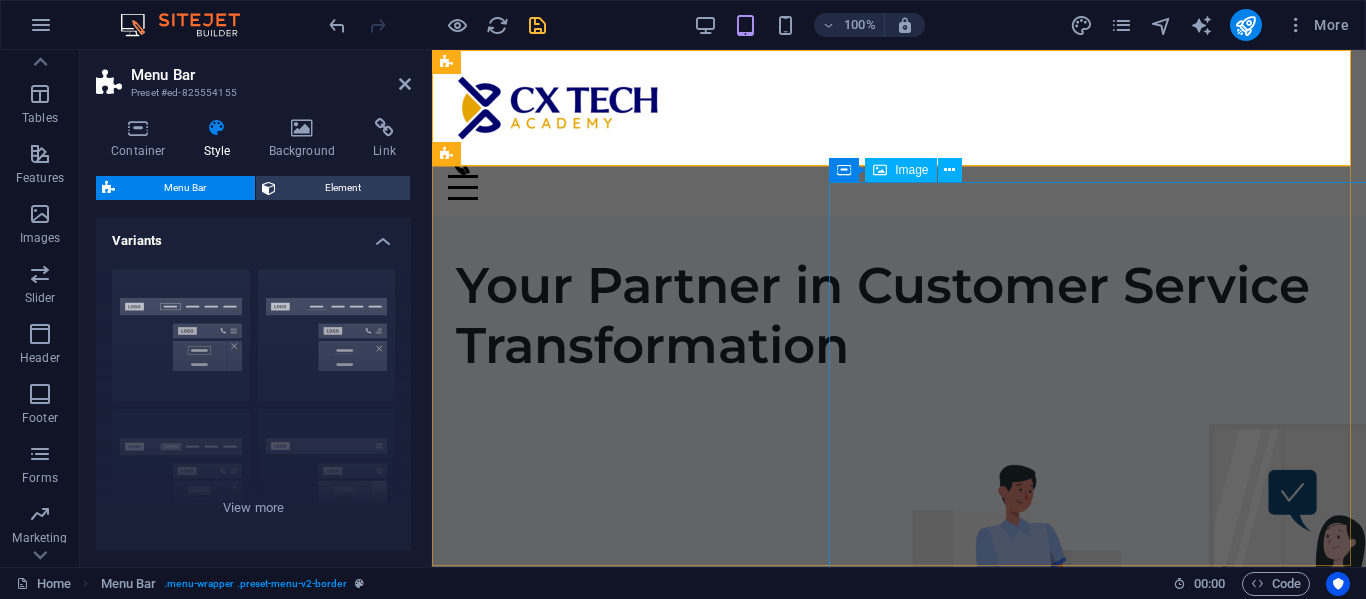 click at bounding box center (1170, 654) 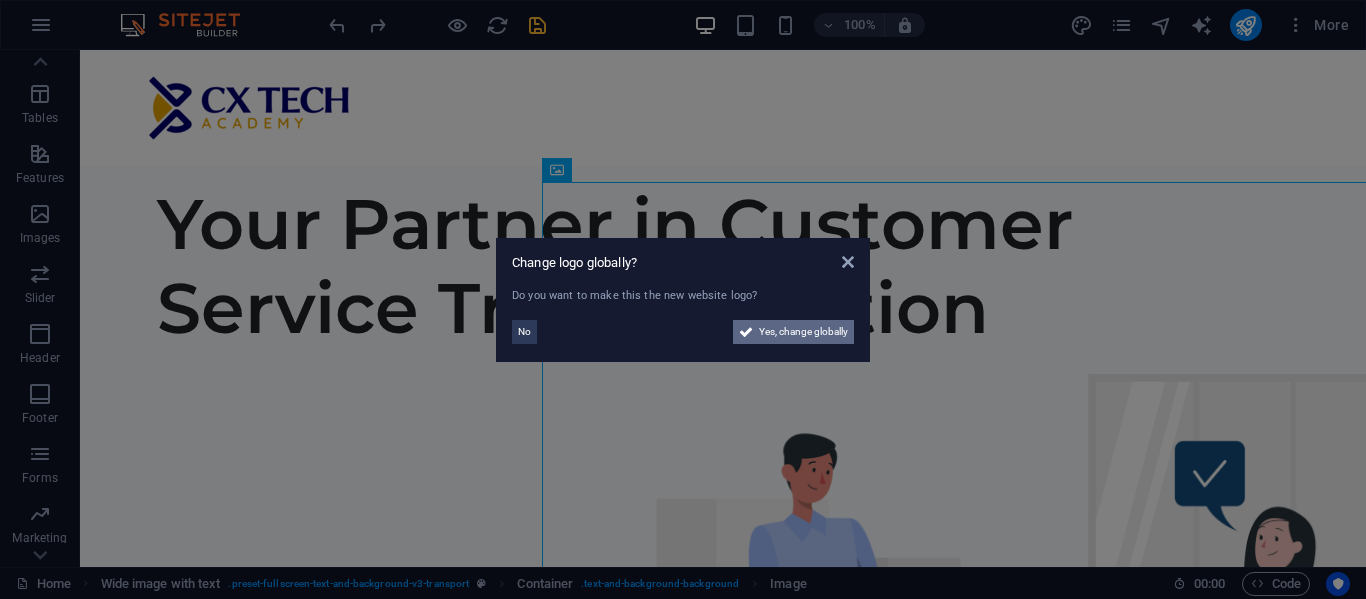 click at bounding box center (746, 332) 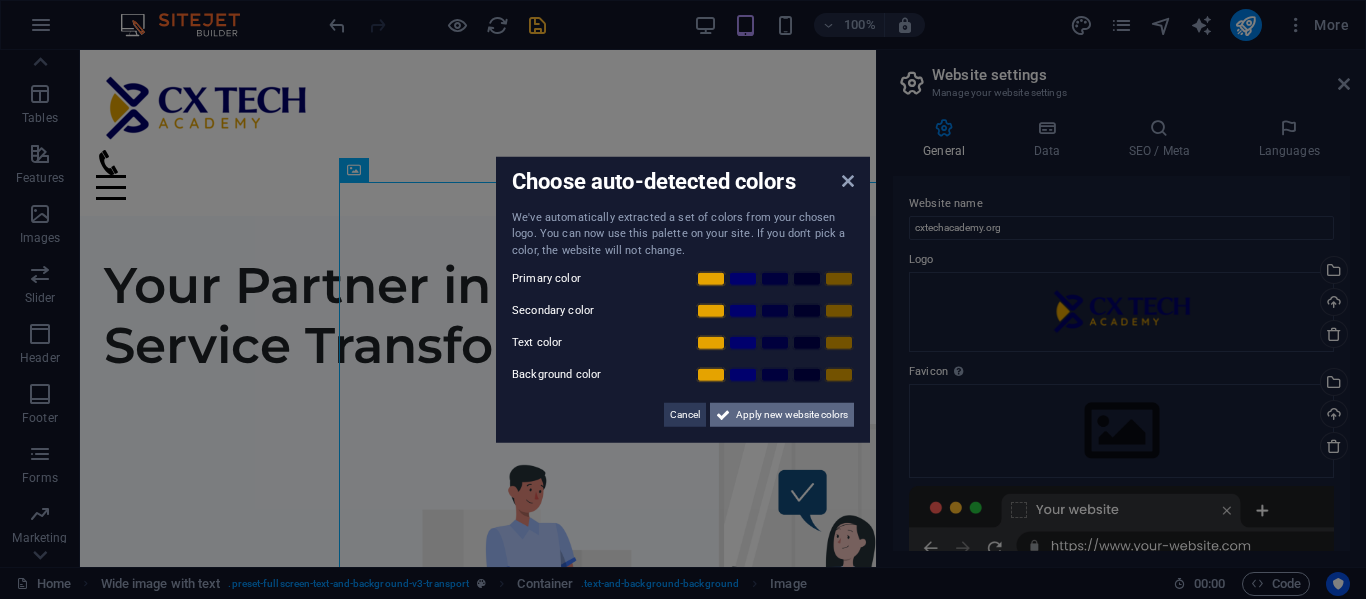 click on "Apply new website colors" at bounding box center [792, 415] 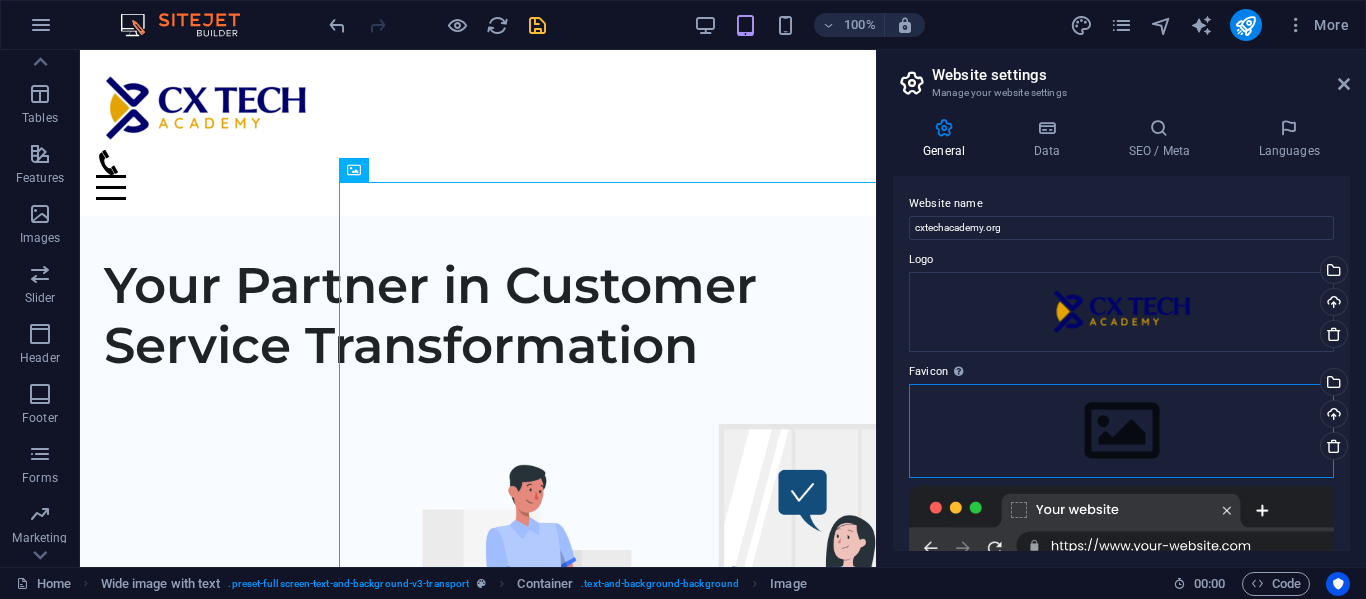 click on "Drag files here, click to choose files or select files from Files or our free stock photos & videos" at bounding box center [1121, 431] 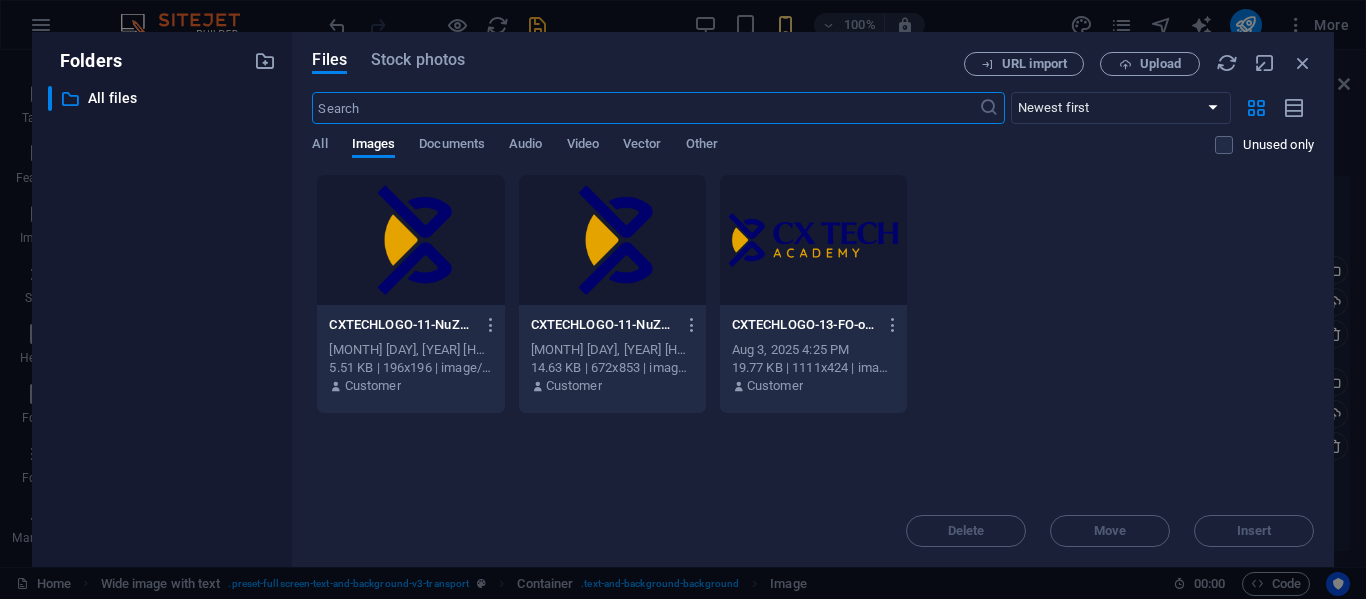 click at bounding box center (410, 240) 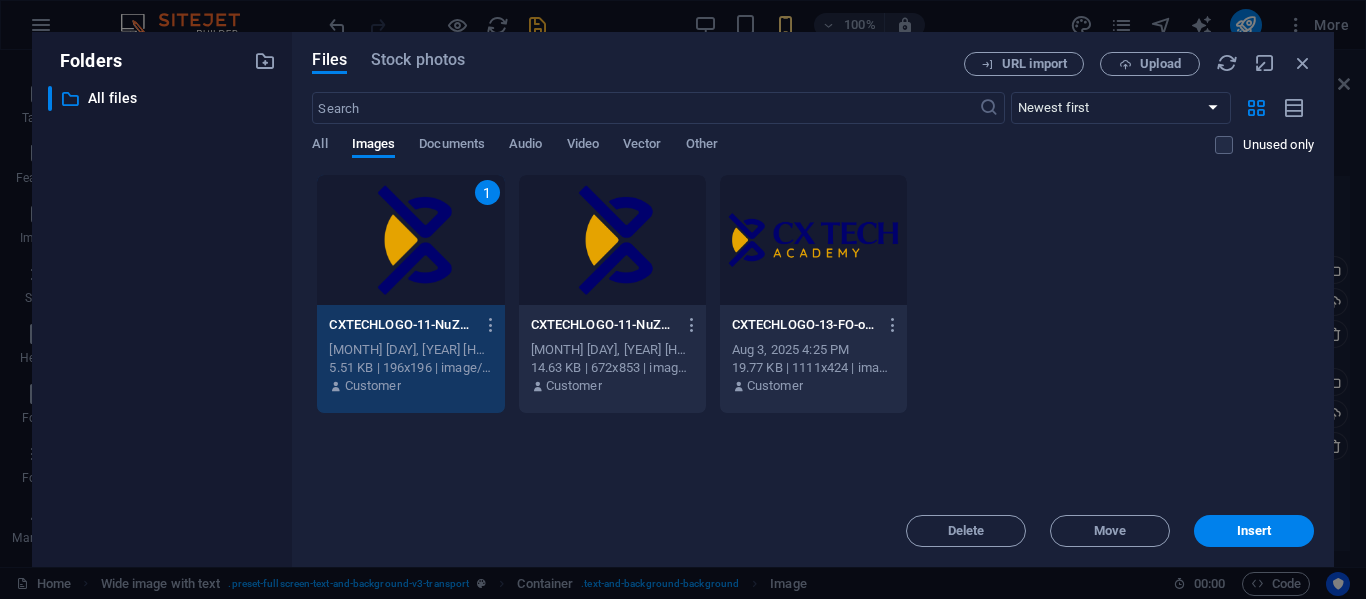 click on "1" at bounding box center [410, 240] 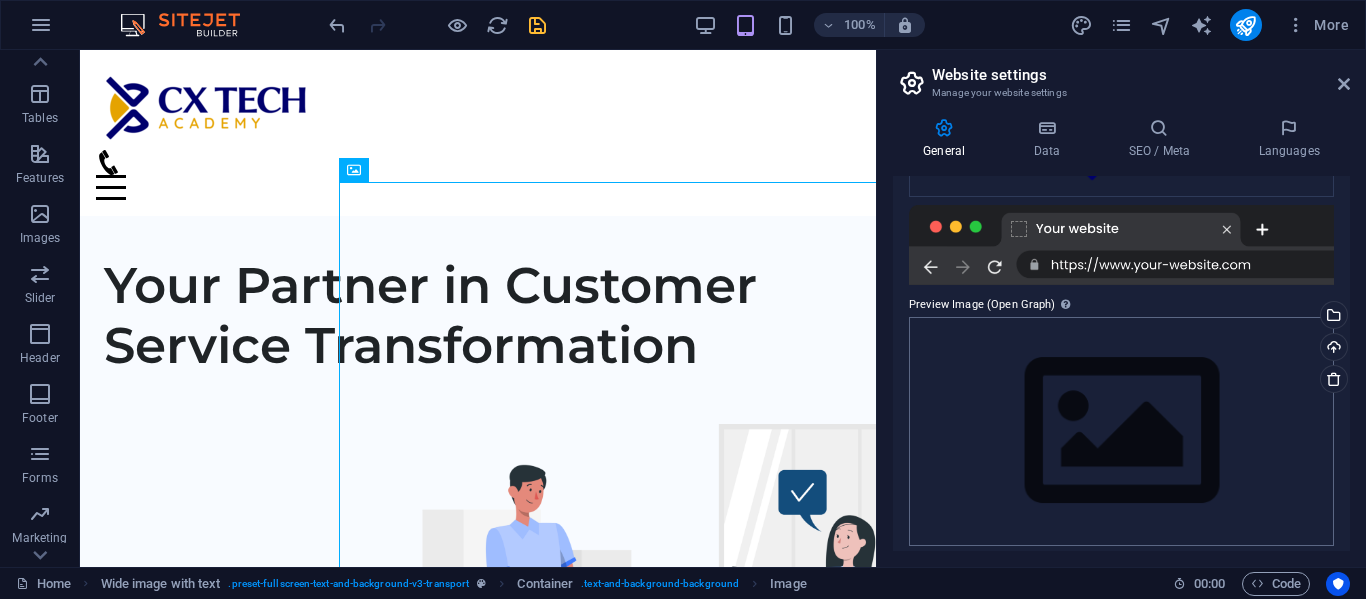 scroll, scrollTop: 358, scrollLeft: 0, axis: vertical 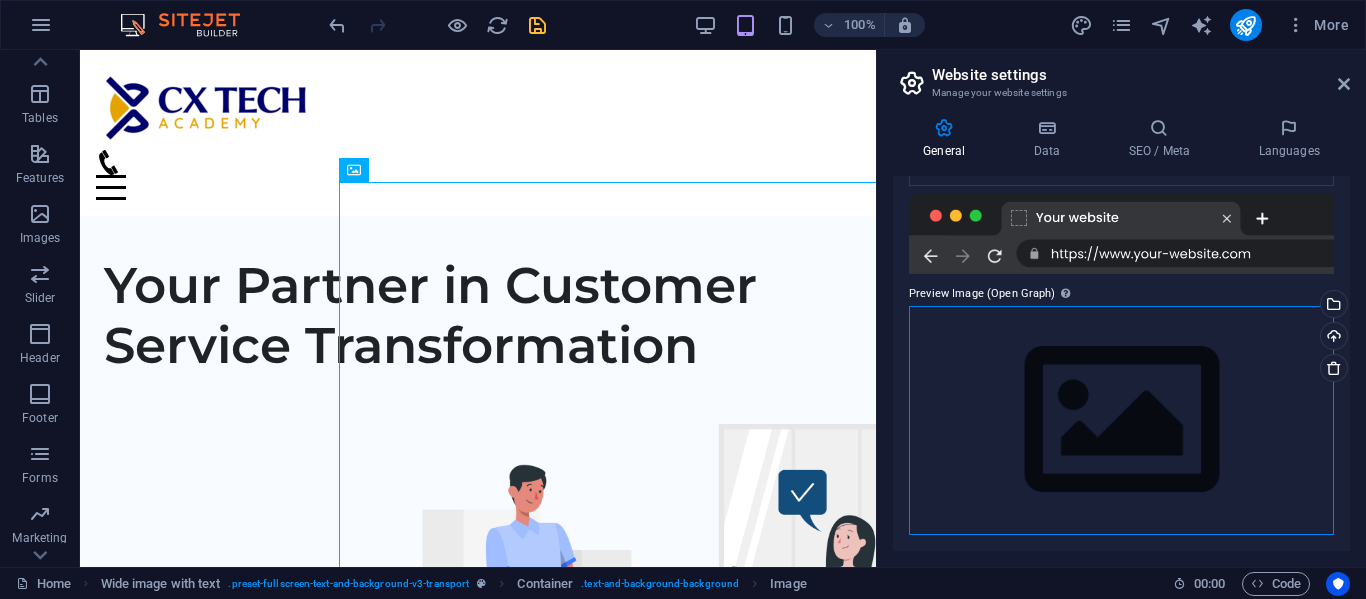 click on "Drag files here, click to choose files or select files from Files or our free stock photos & videos" at bounding box center (1121, 420) 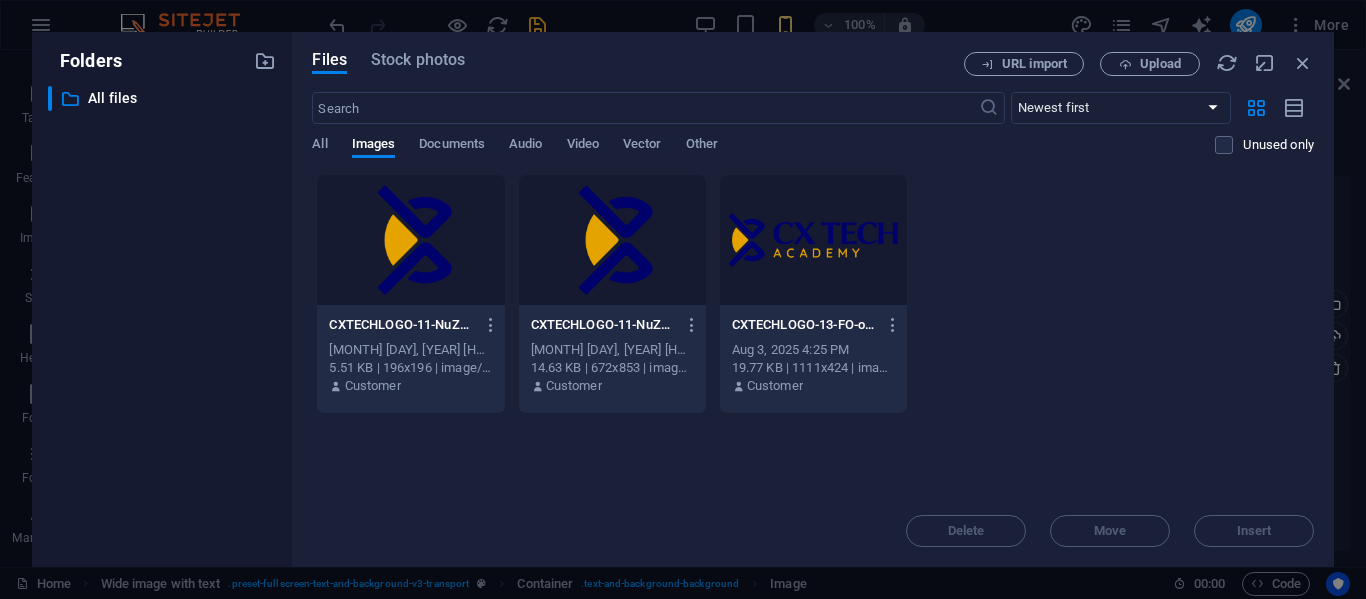 click at bounding box center (813, 240) 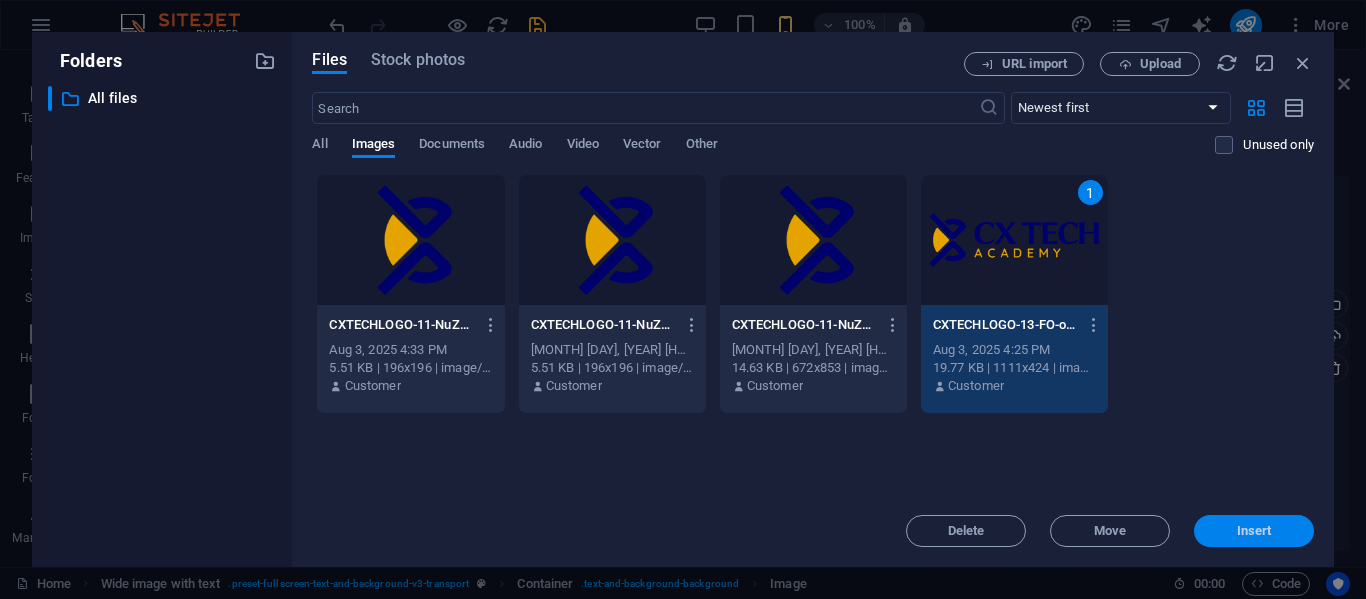 click on "Insert" at bounding box center (1254, 531) 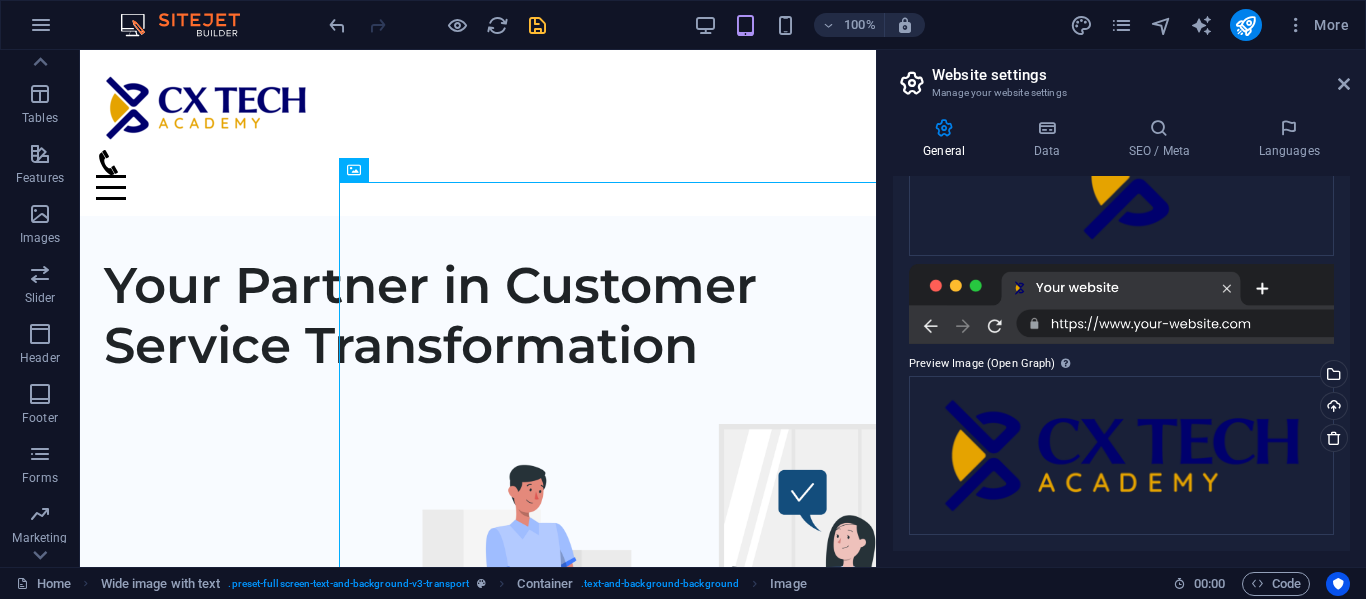 scroll, scrollTop: 288, scrollLeft: 0, axis: vertical 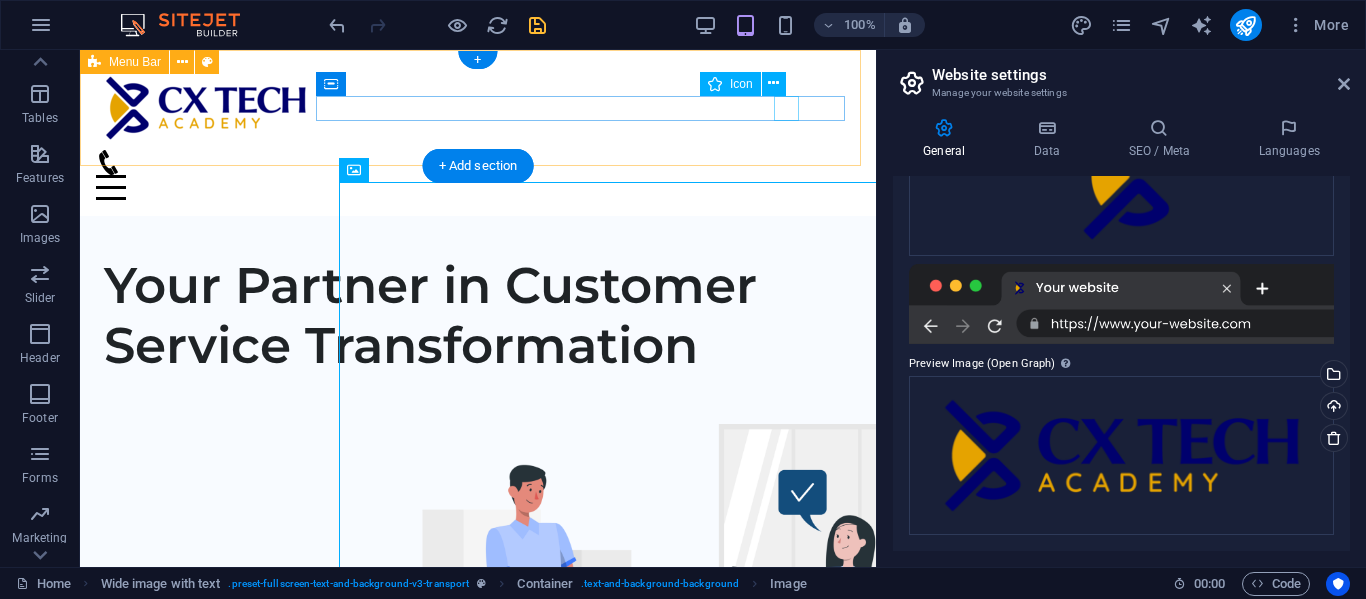 click at bounding box center (470, 162) 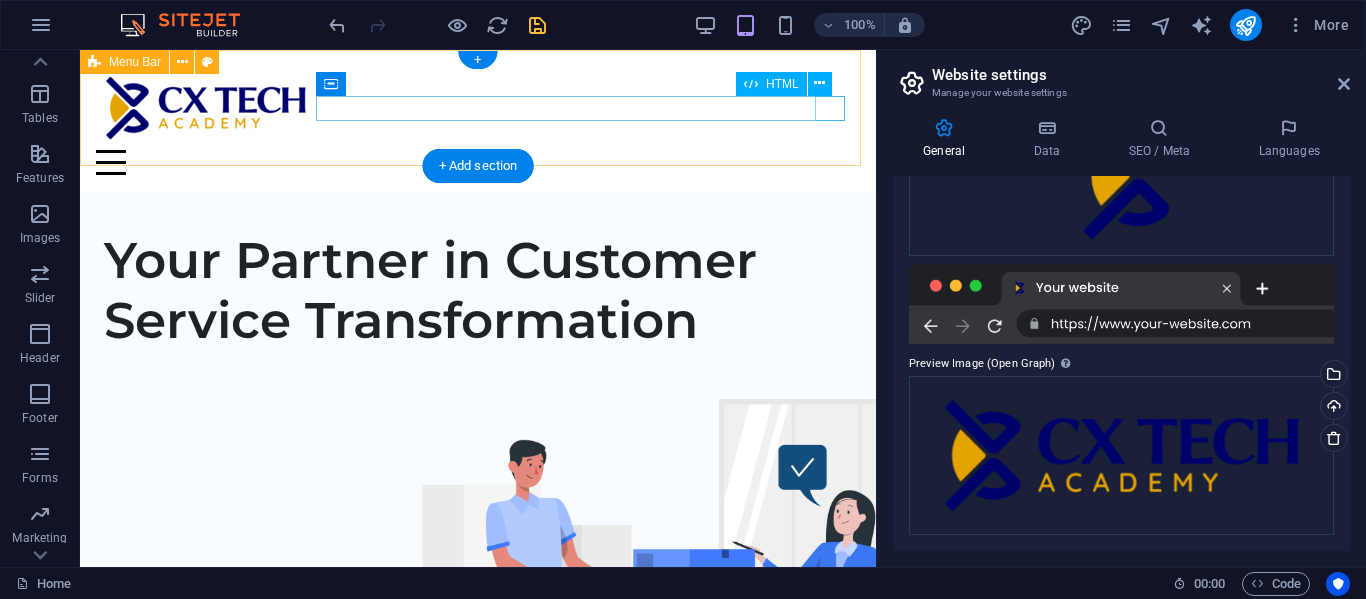 click on "Menu" at bounding box center (478, 162) 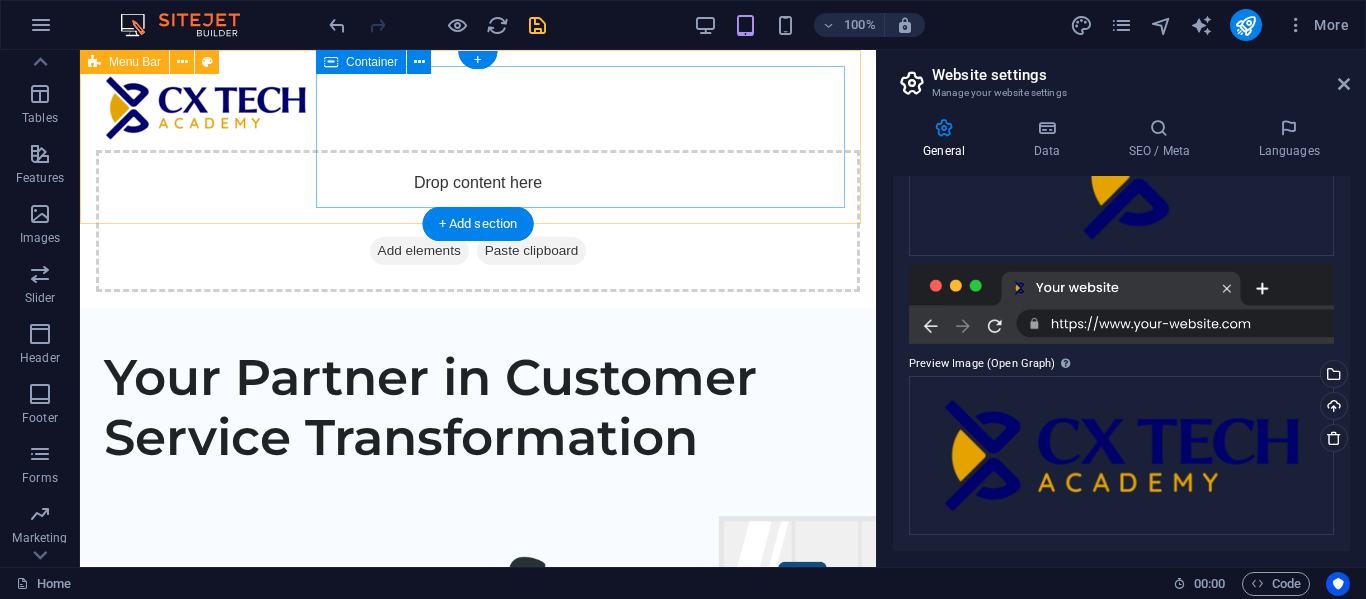 click on "Drop content here or  Add elements  Paste clipboard" at bounding box center (478, 221) 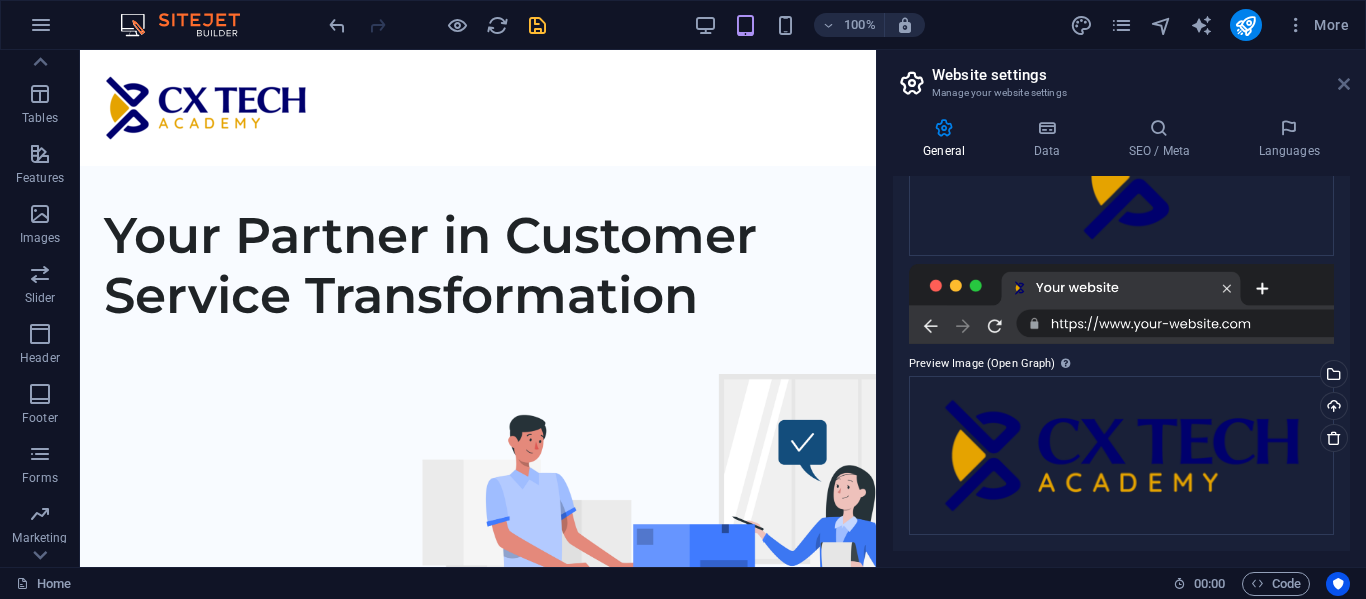 click at bounding box center [1344, 84] 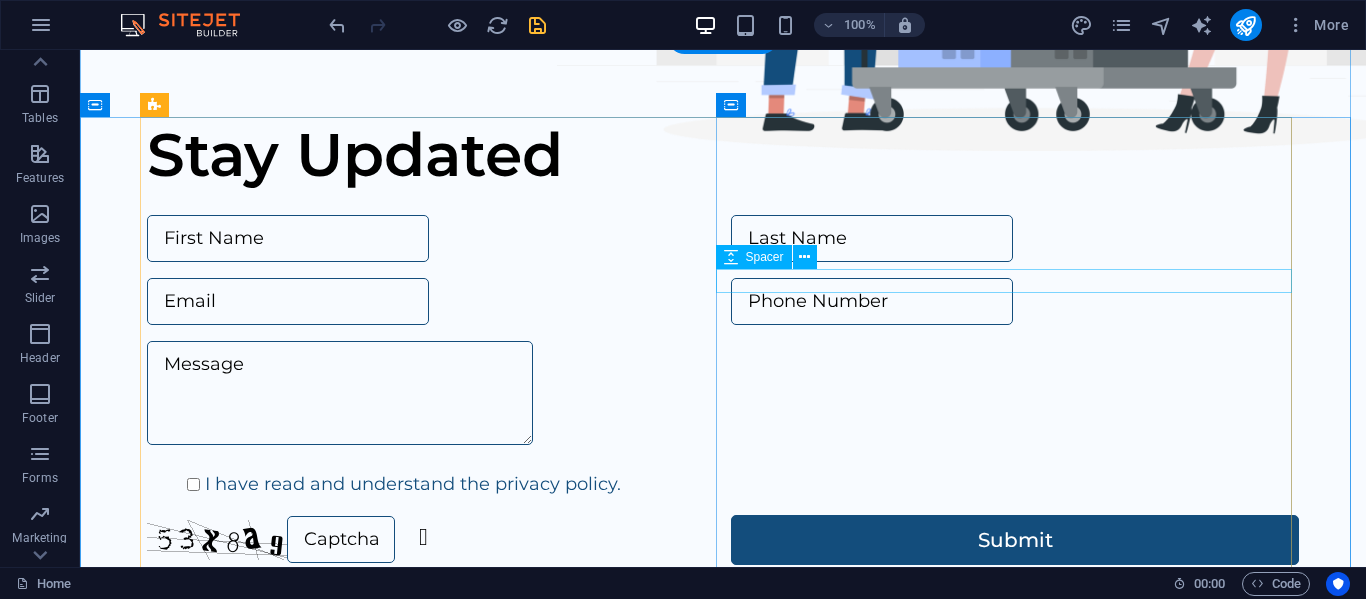 scroll, scrollTop: 896, scrollLeft: 0, axis: vertical 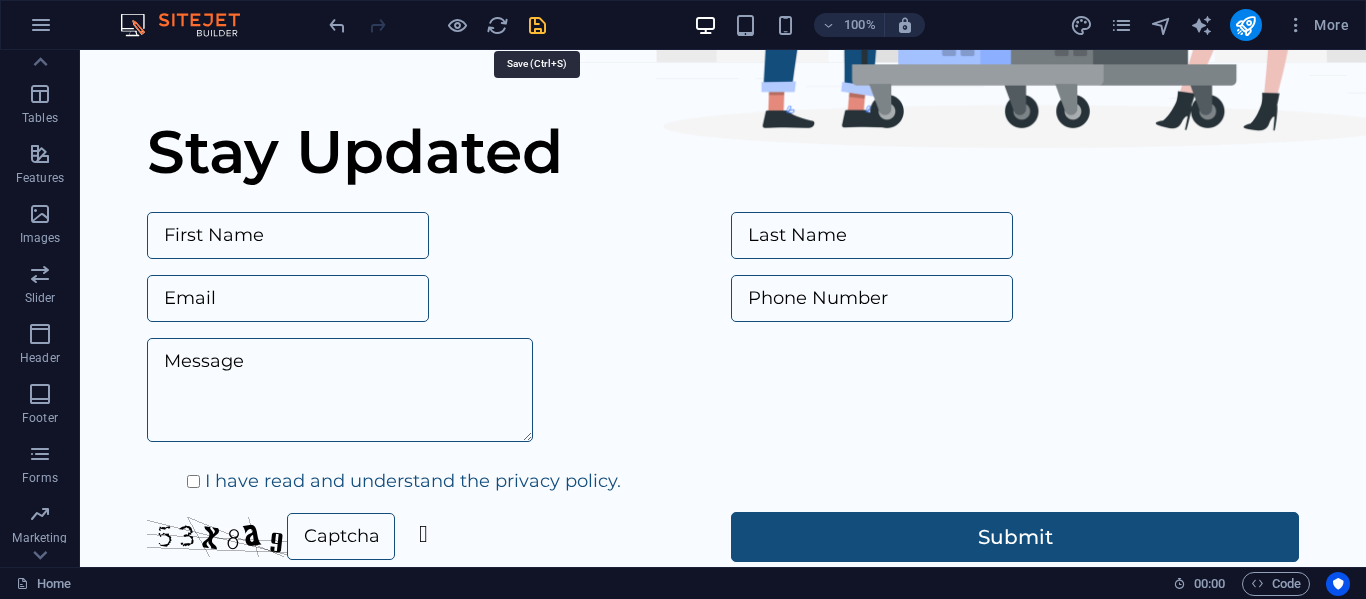 click at bounding box center (537, 25) 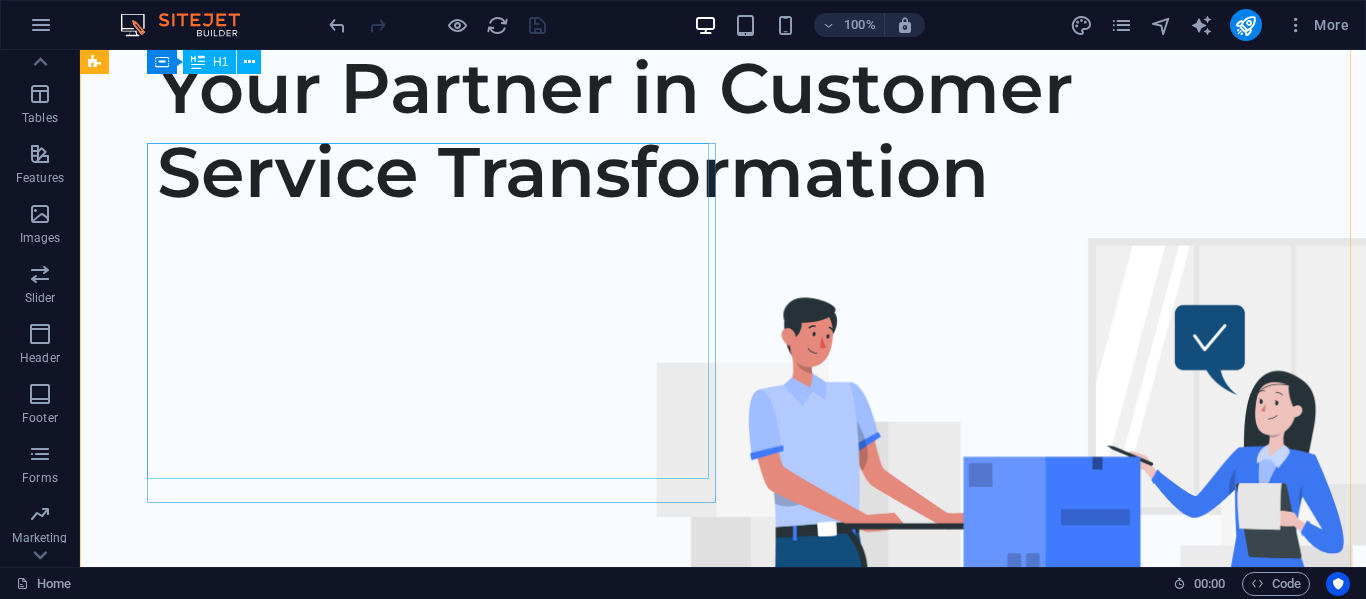 scroll, scrollTop: 0, scrollLeft: 0, axis: both 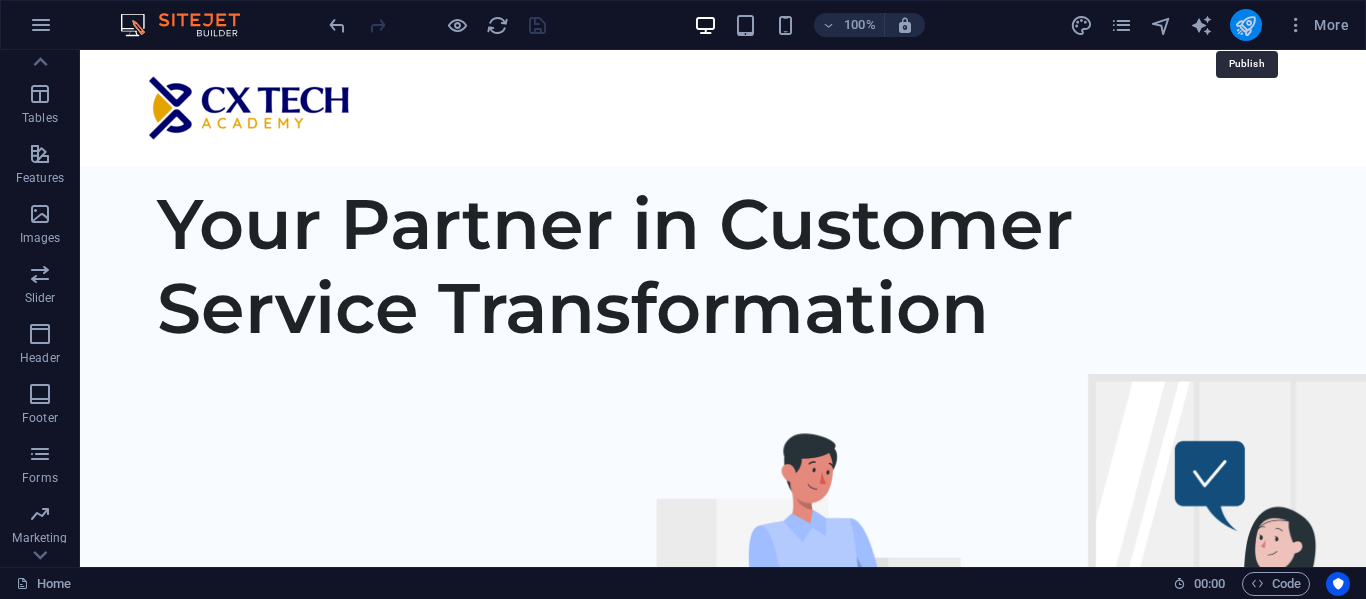 click at bounding box center (1245, 25) 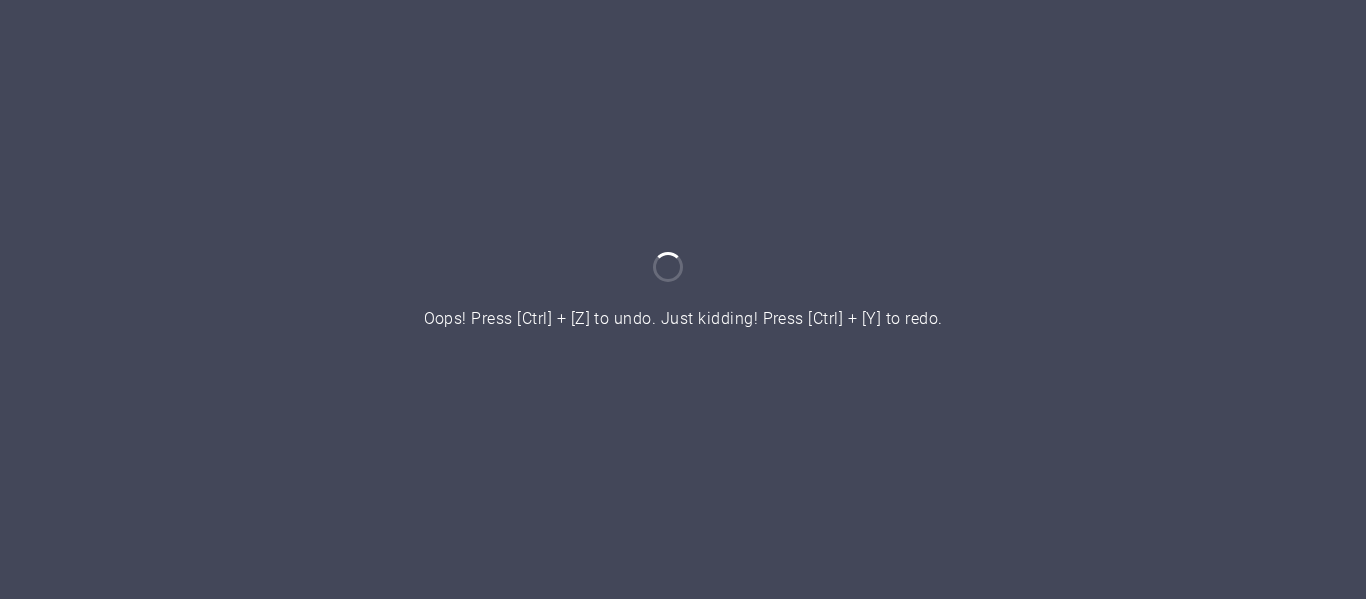 scroll, scrollTop: 0, scrollLeft: 0, axis: both 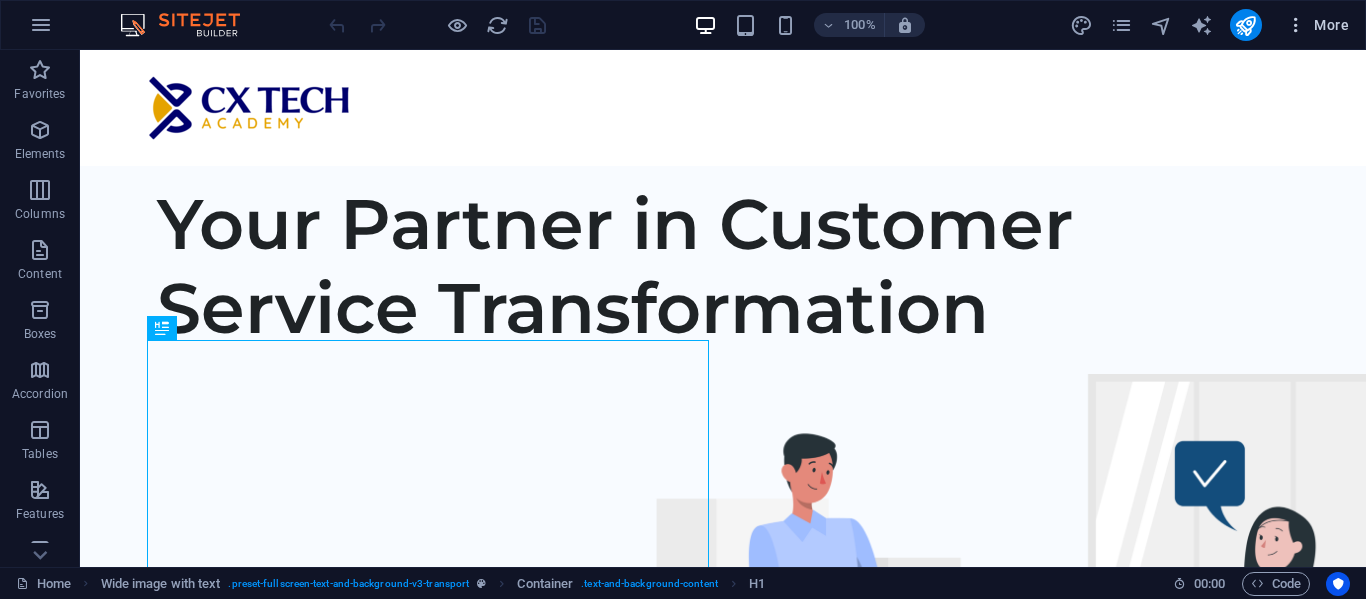 click at bounding box center (1296, 25) 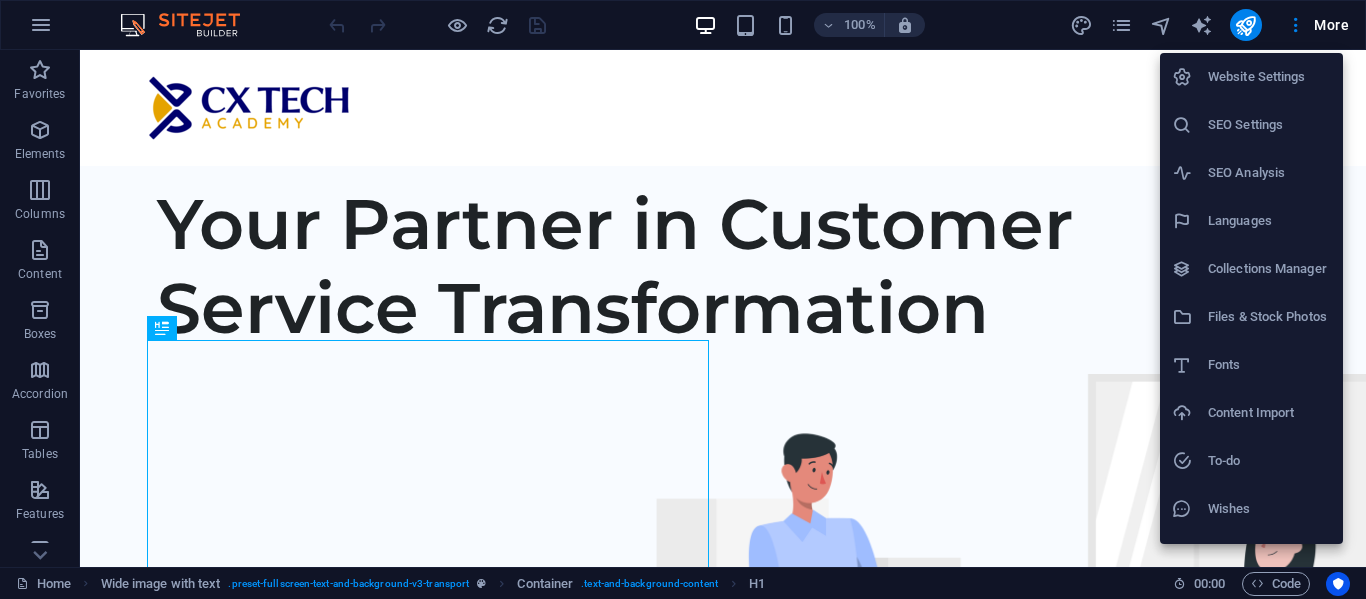 click on "Website Settings" at bounding box center (1269, 77) 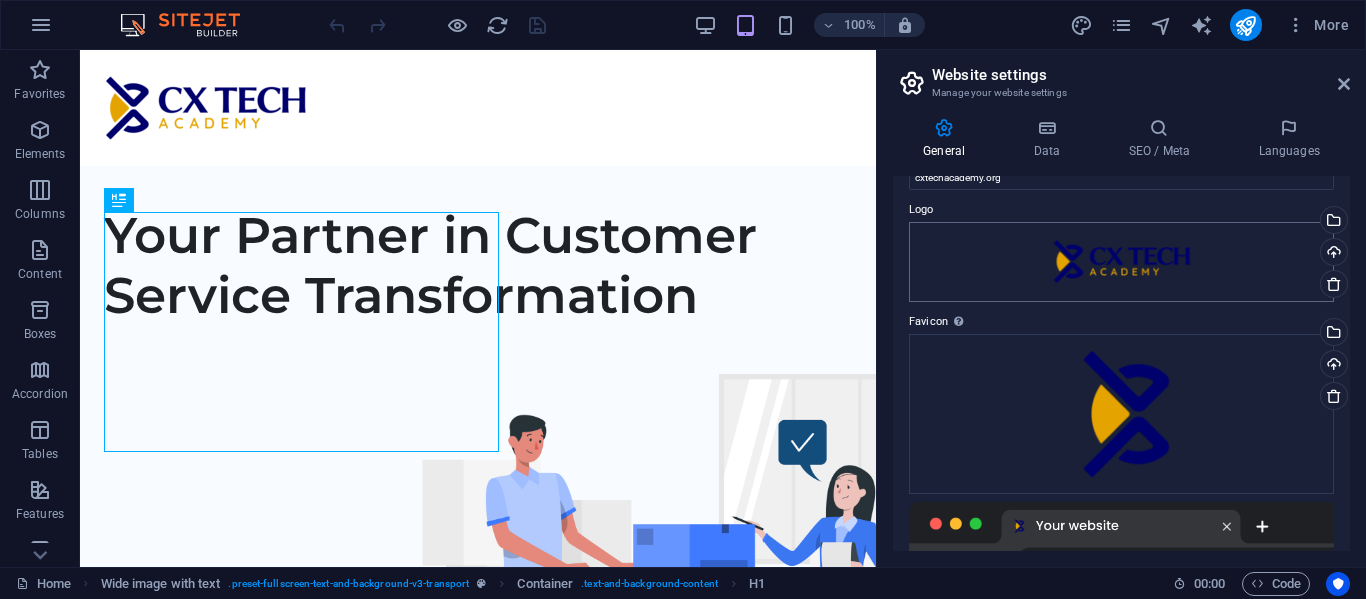scroll, scrollTop: 0, scrollLeft: 0, axis: both 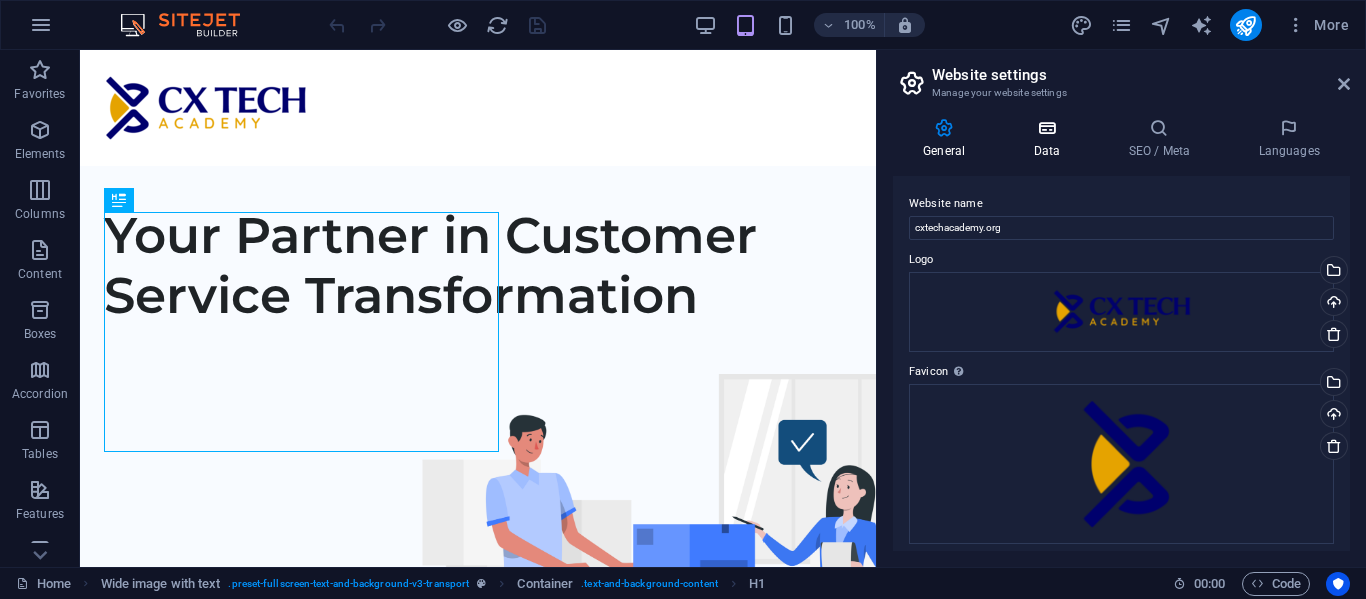 click at bounding box center [1046, 128] 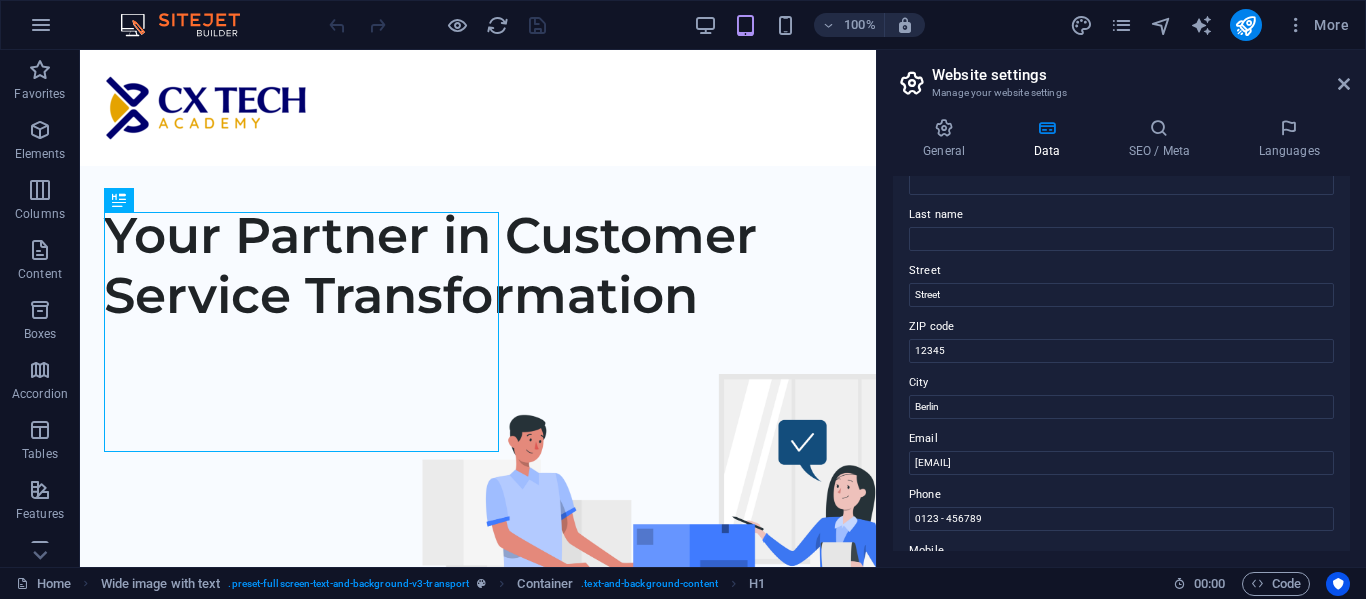 scroll, scrollTop: 143, scrollLeft: 0, axis: vertical 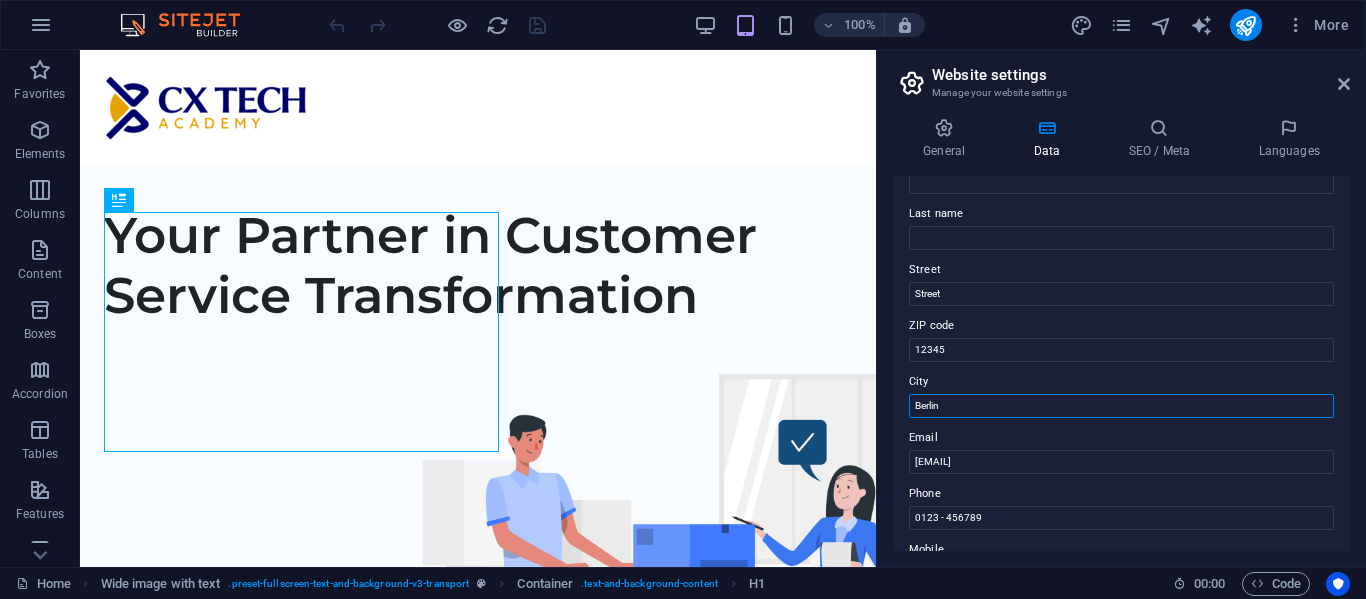 click on "Berlin" at bounding box center [1121, 406] 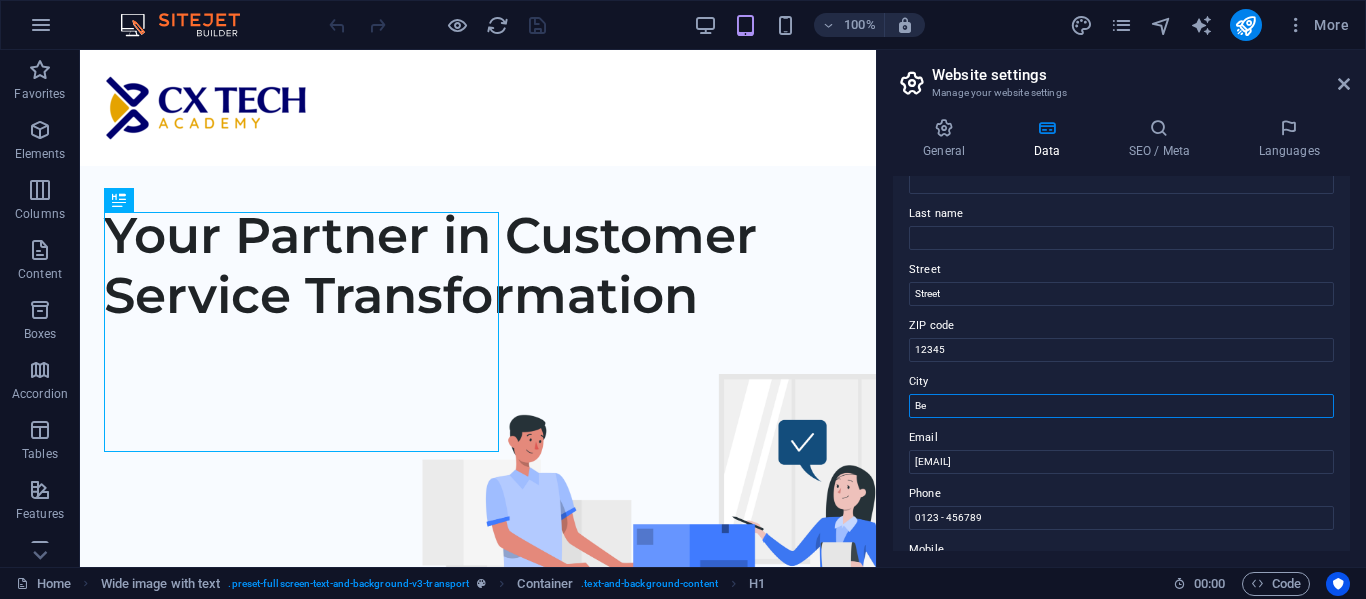 type on "B" 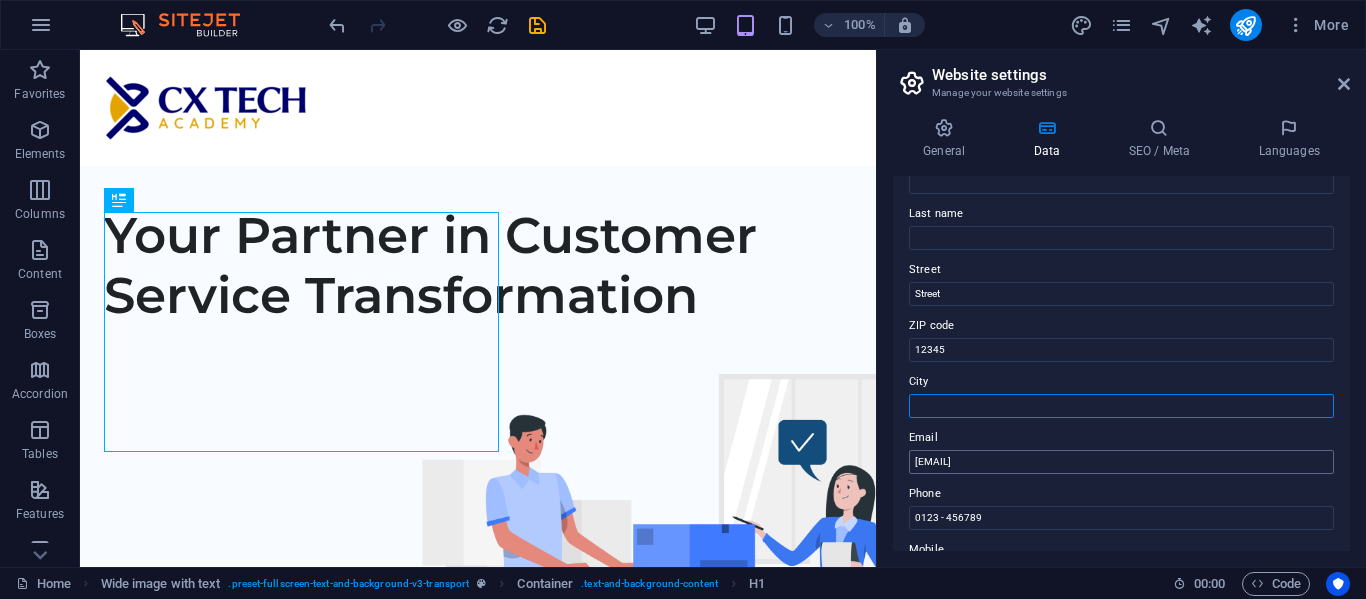 type 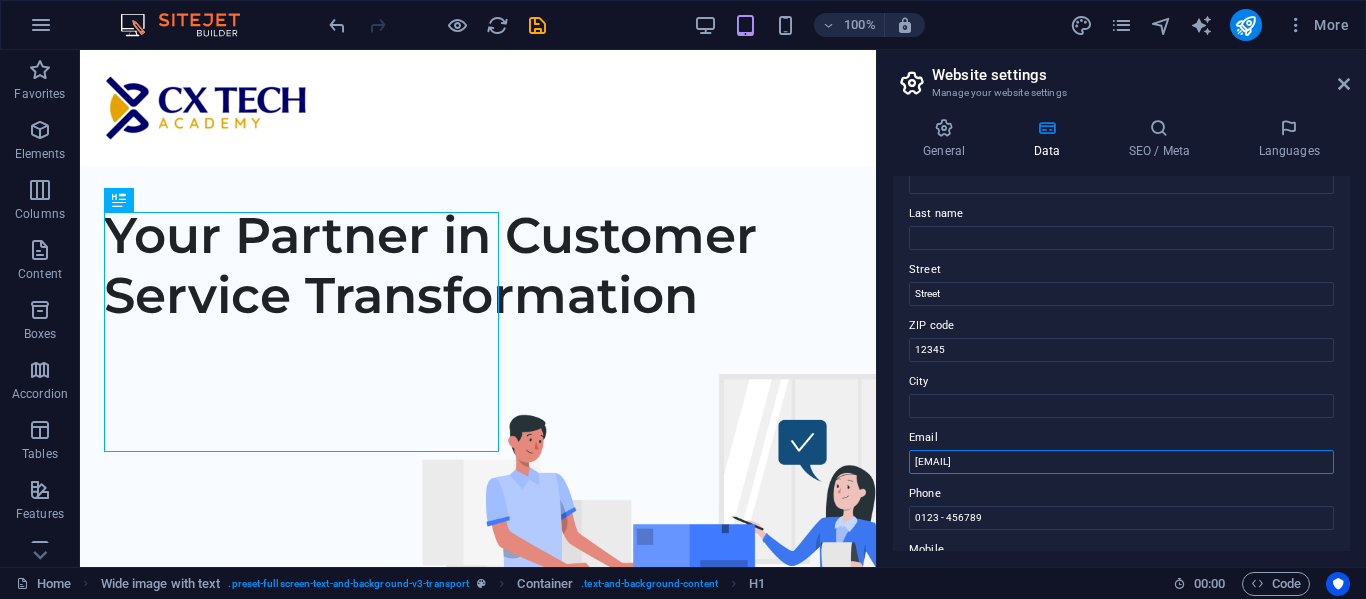 drag, startPoint x: 1155, startPoint y: 458, endPoint x: 909, endPoint y: 470, distance: 246.29251 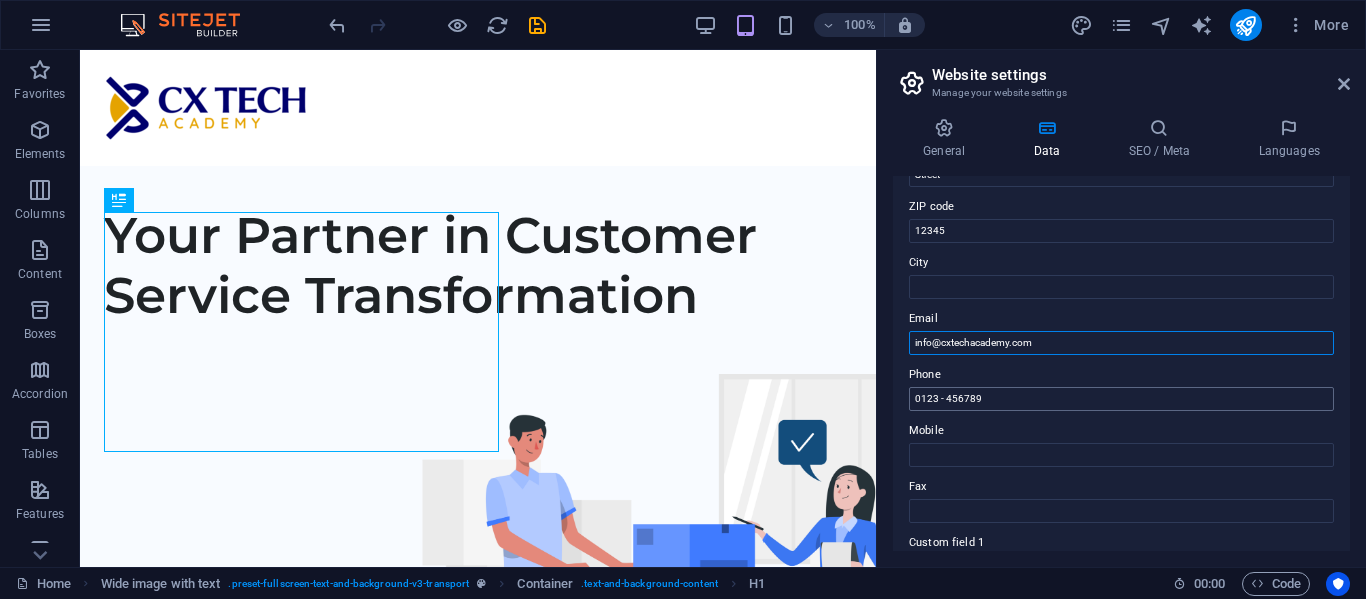 scroll, scrollTop: 264, scrollLeft: 0, axis: vertical 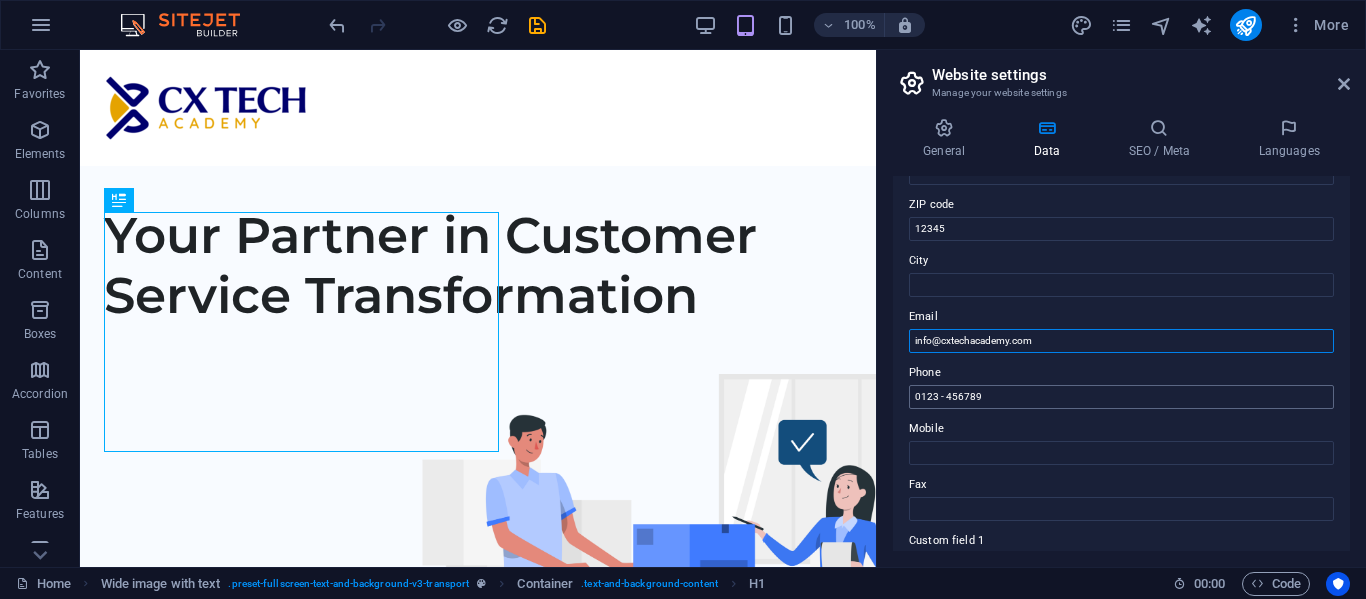 type on "info@cxtechacademy.com" 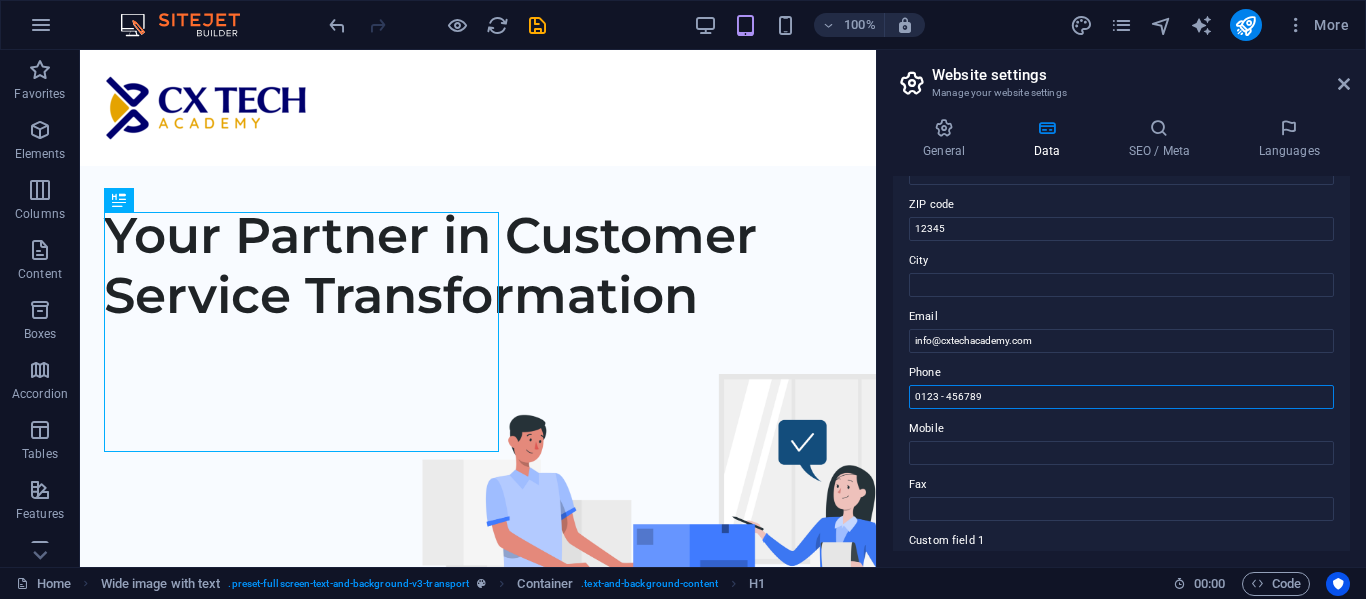 click on "0123 - 456789" at bounding box center (1121, 397) 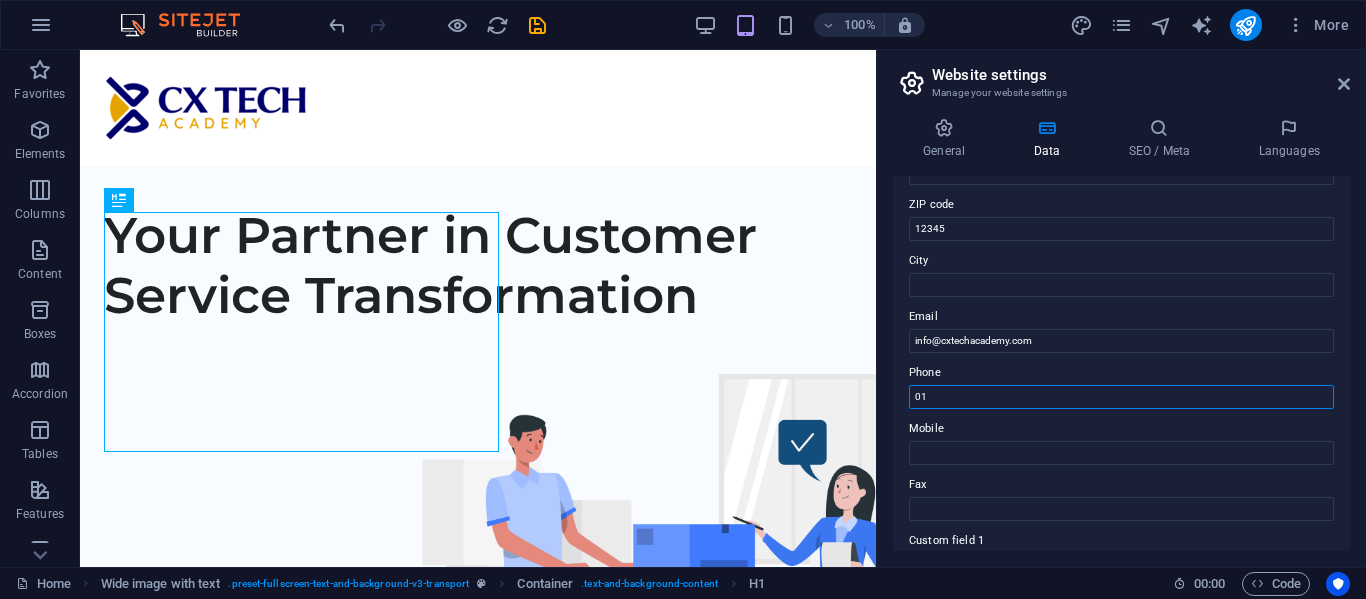 type on "0" 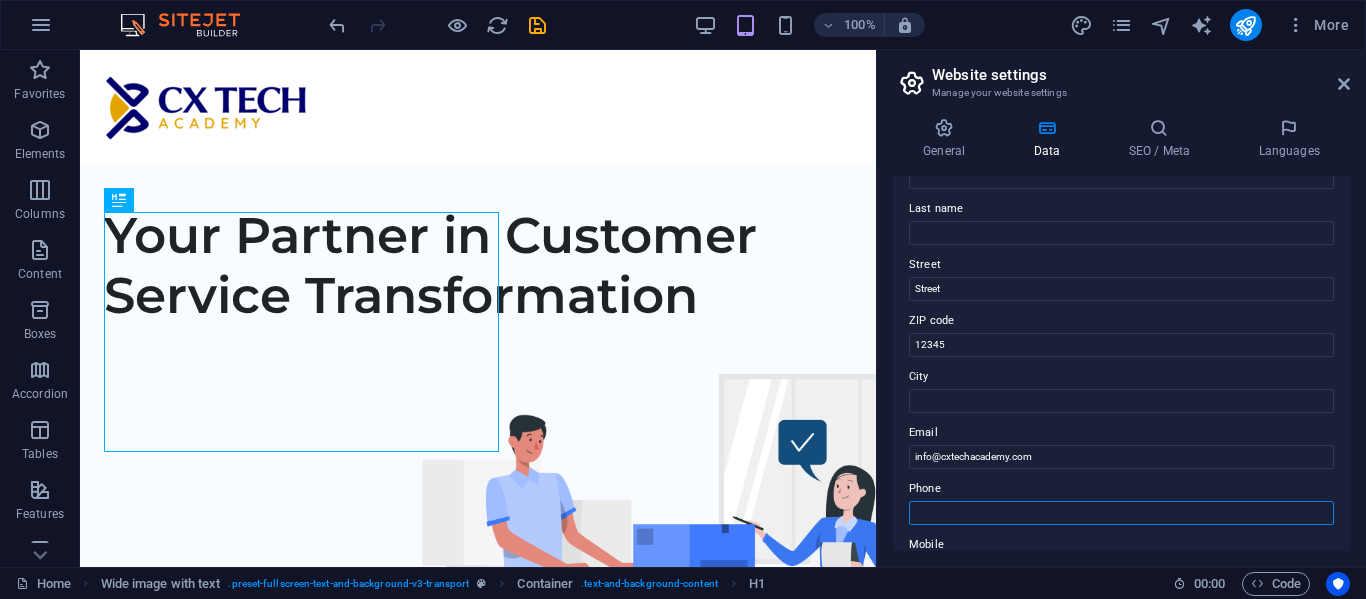 scroll, scrollTop: 0, scrollLeft: 0, axis: both 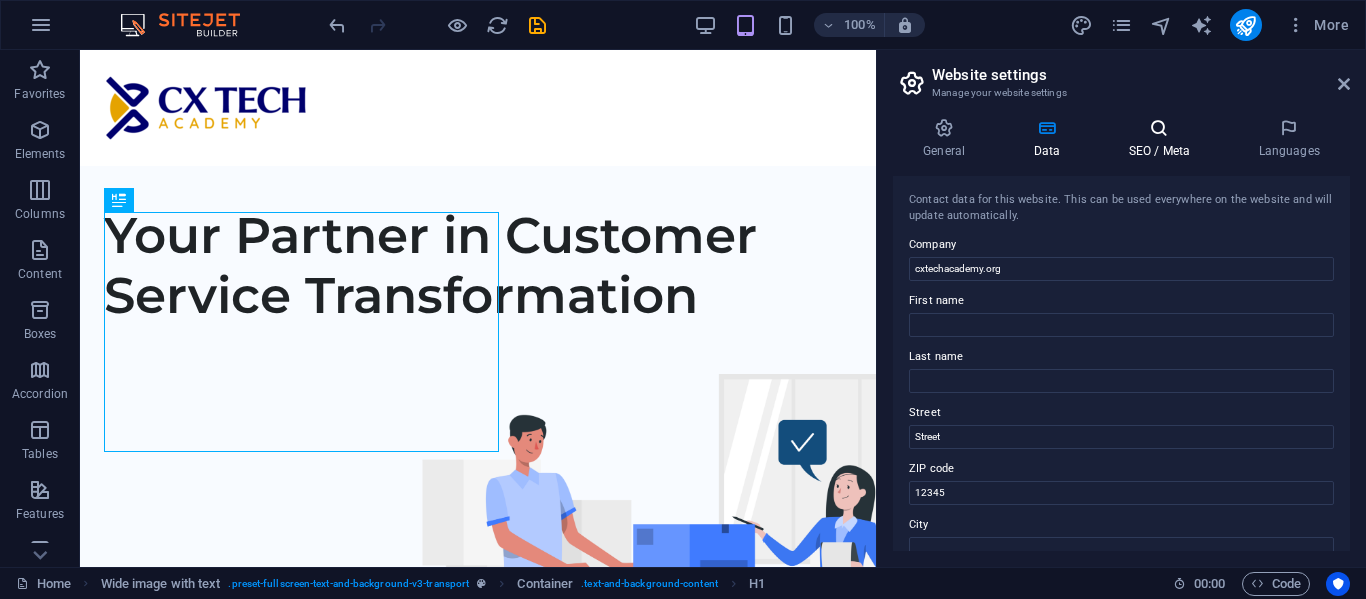 type 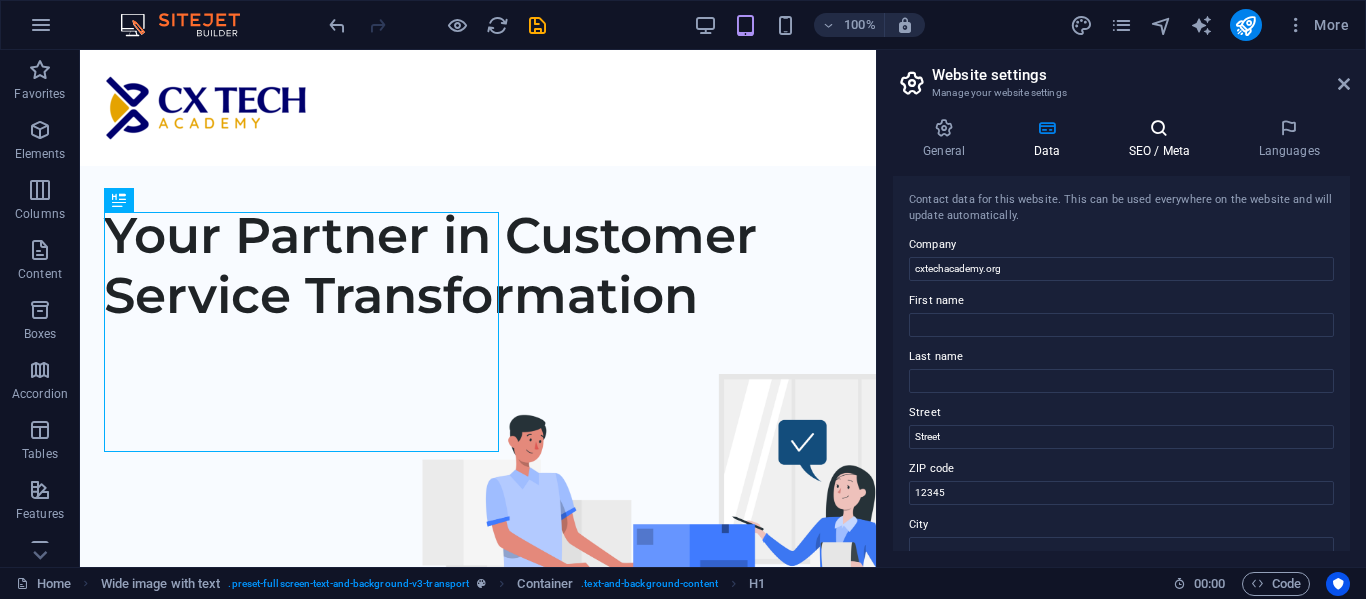 click at bounding box center [1159, 128] 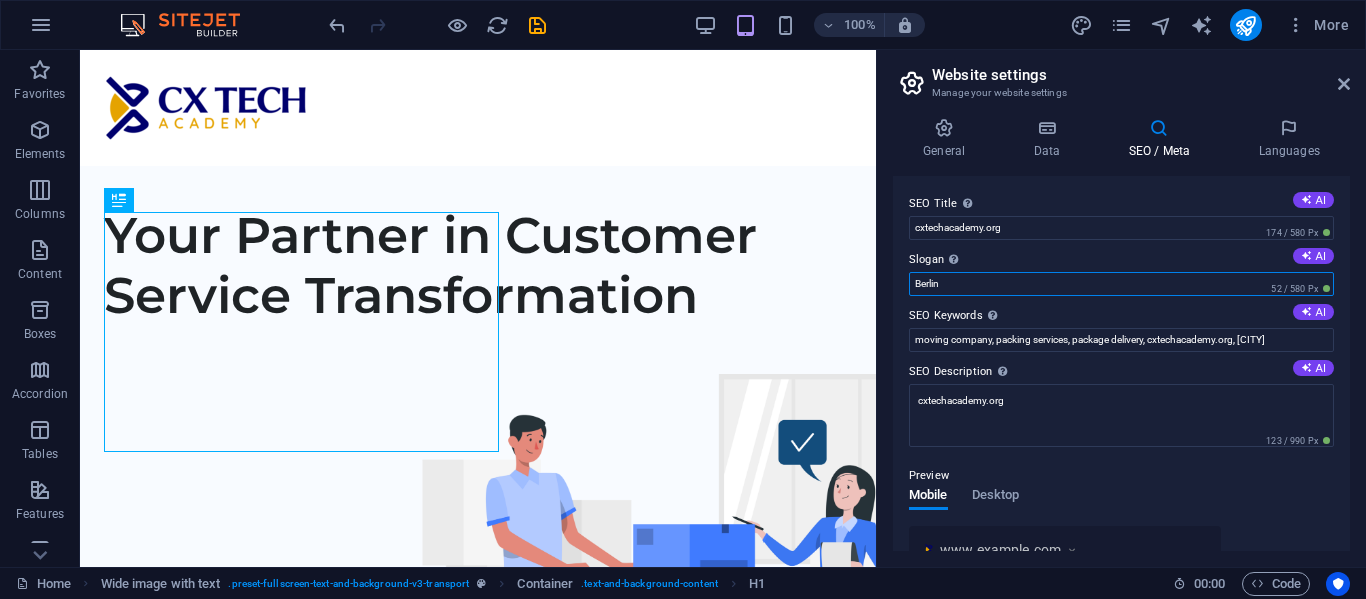 click on "Berlin" at bounding box center [1121, 284] 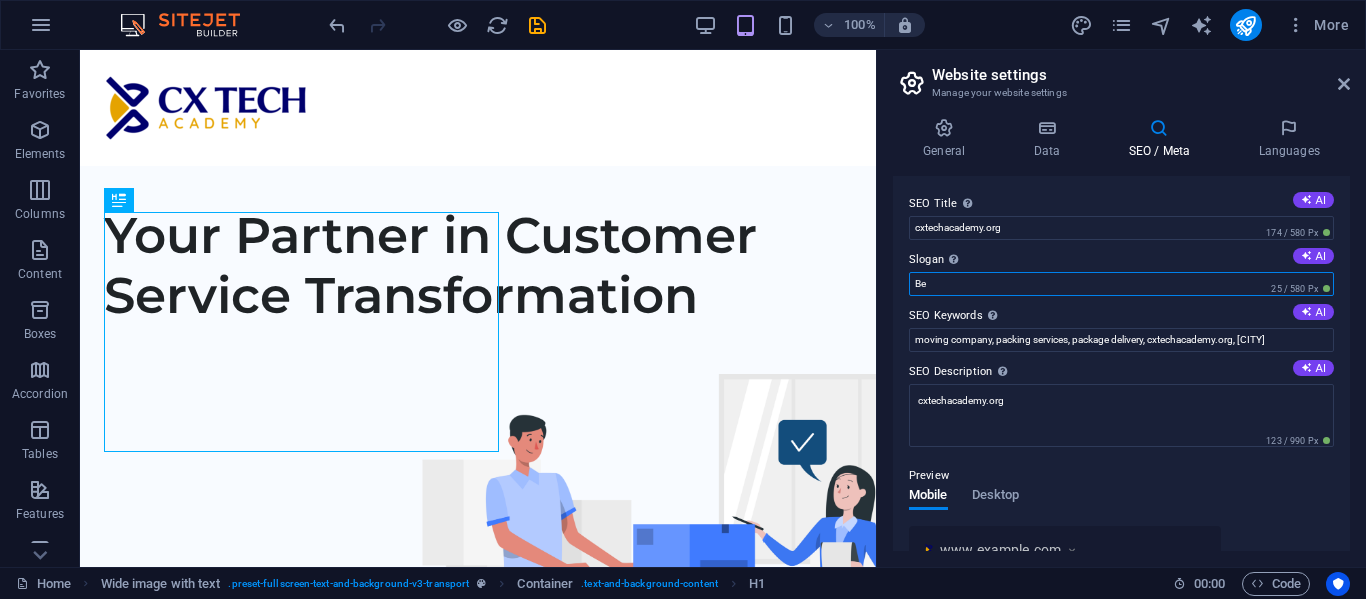 type on "B" 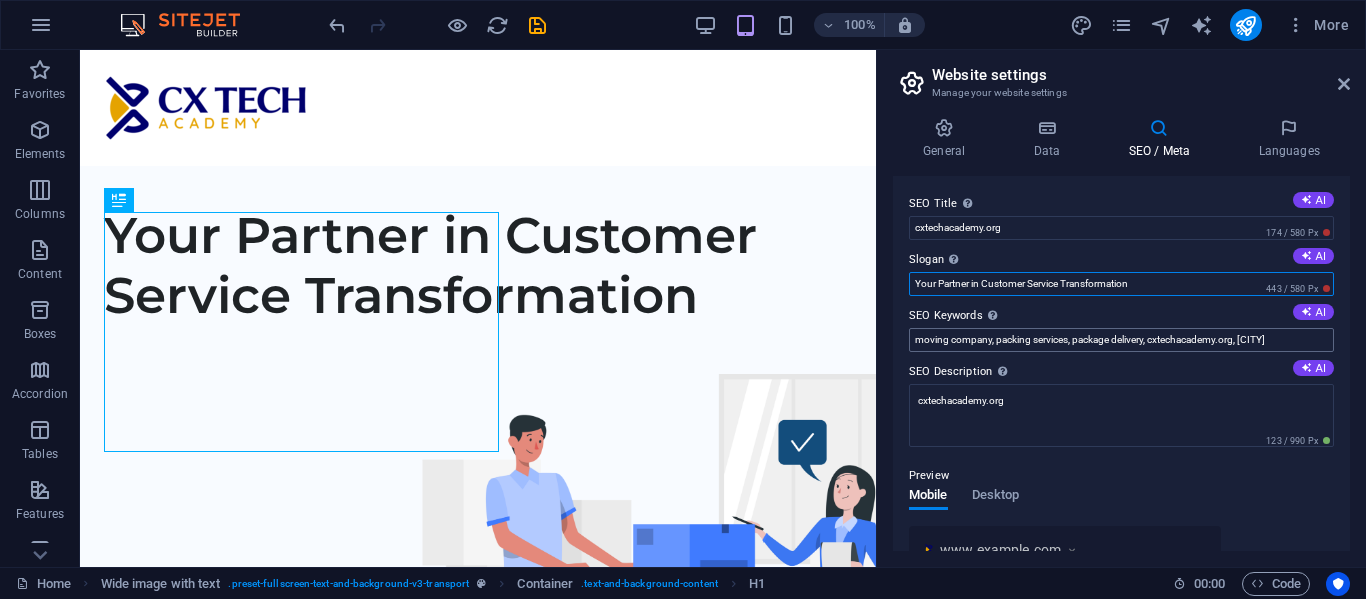 type on "Your Partner in Customer Service Transformation" 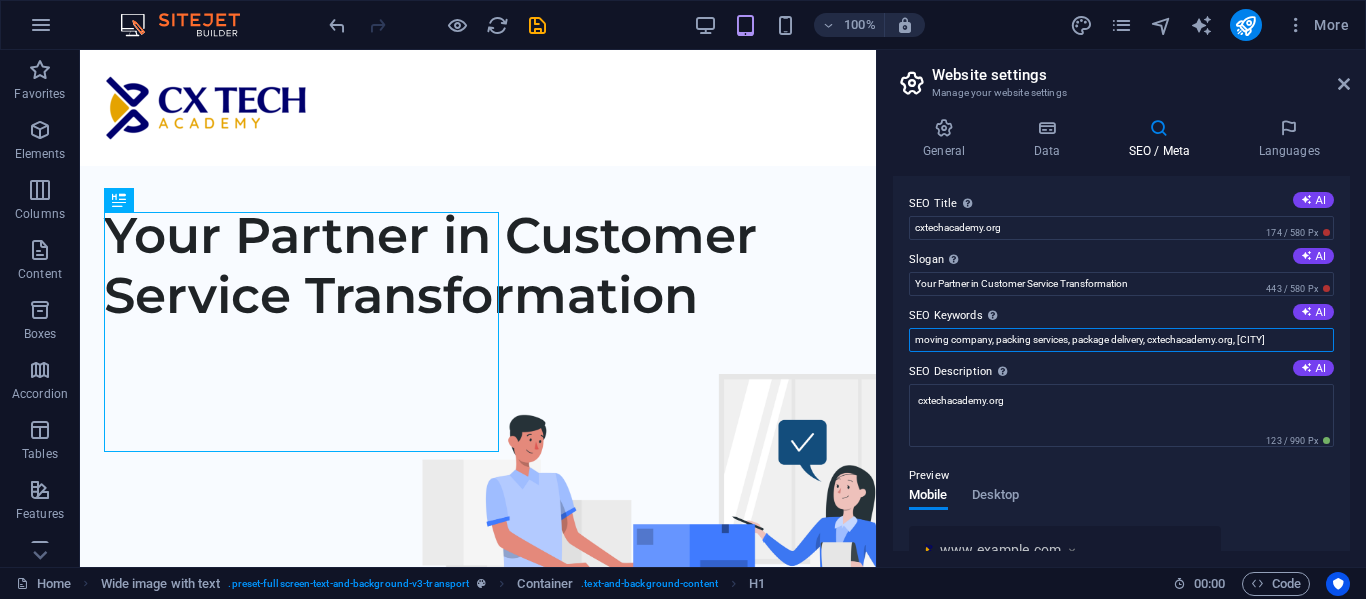 click on "moving company, packing services, package delivery, cxtechacademy.org, [CITY]" at bounding box center (1121, 340) 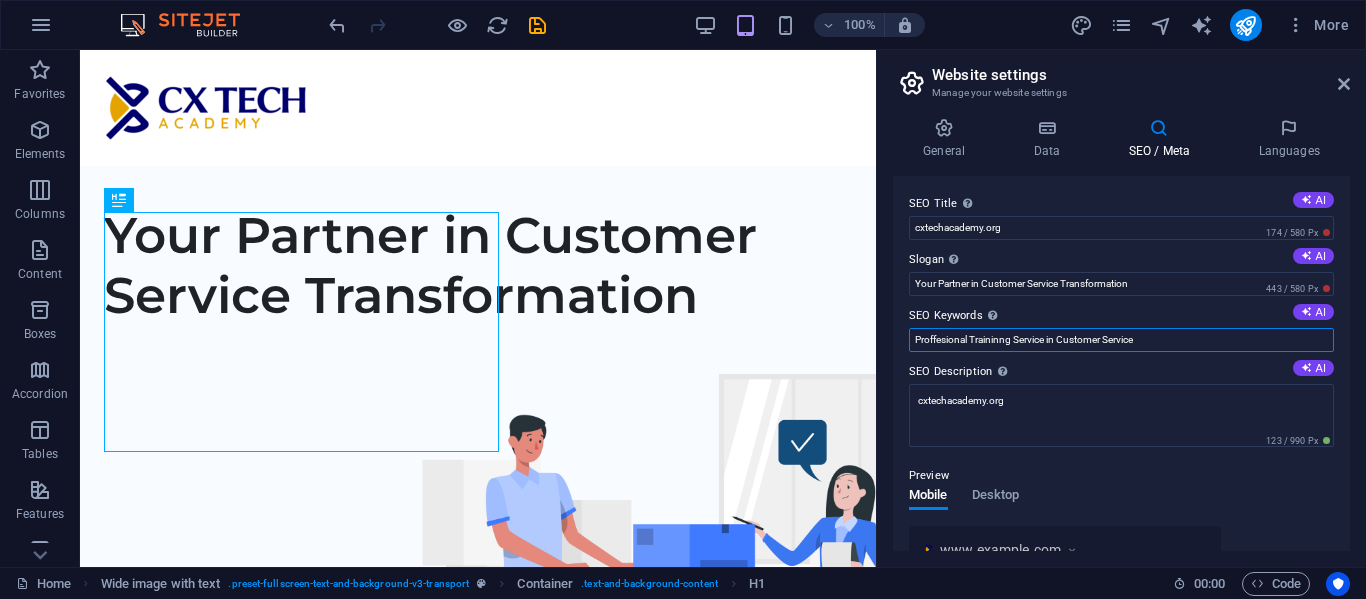 click on "Proffesional Traininng Service in Customer Service" at bounding box center (1121, 340) 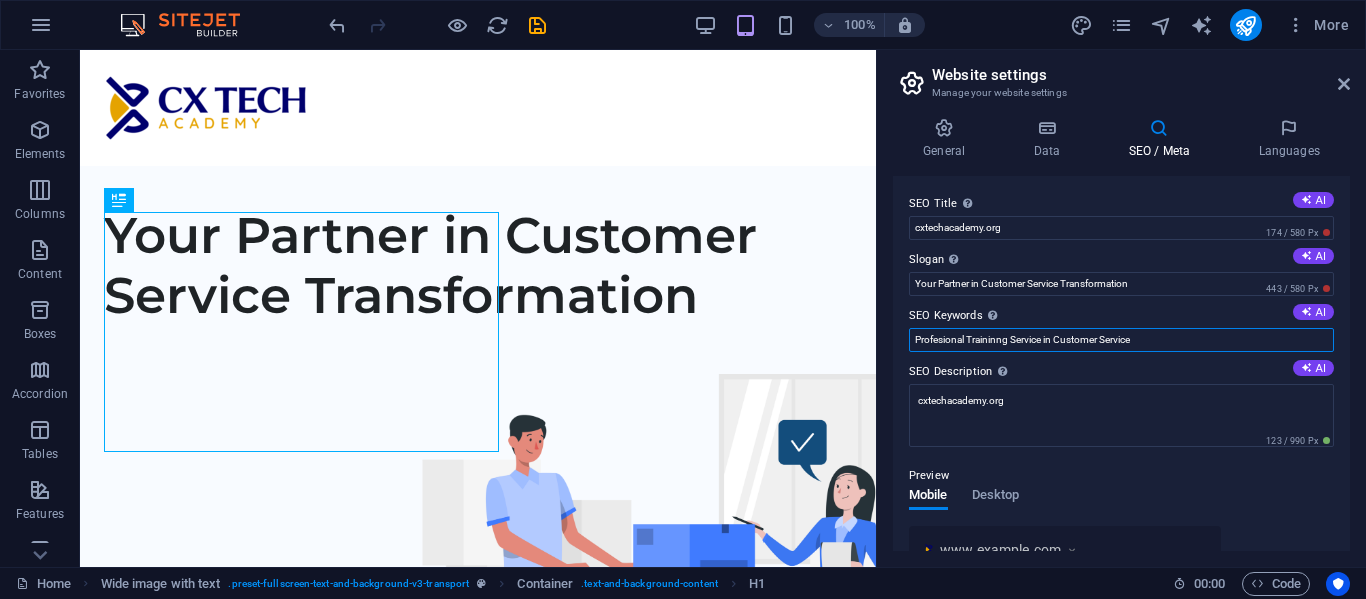 click on "Profesional Traininng Service in Customer Service" at bounding box center [1121, 340] 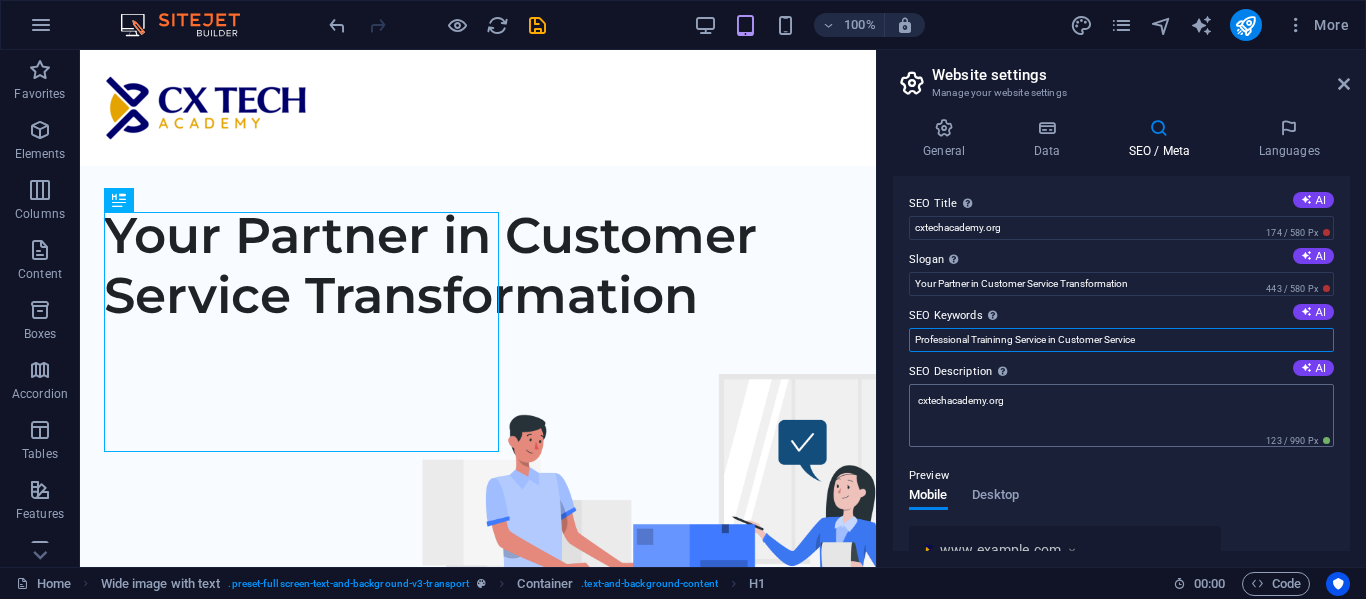 type on "Professional Traininng Service in Customer Service" 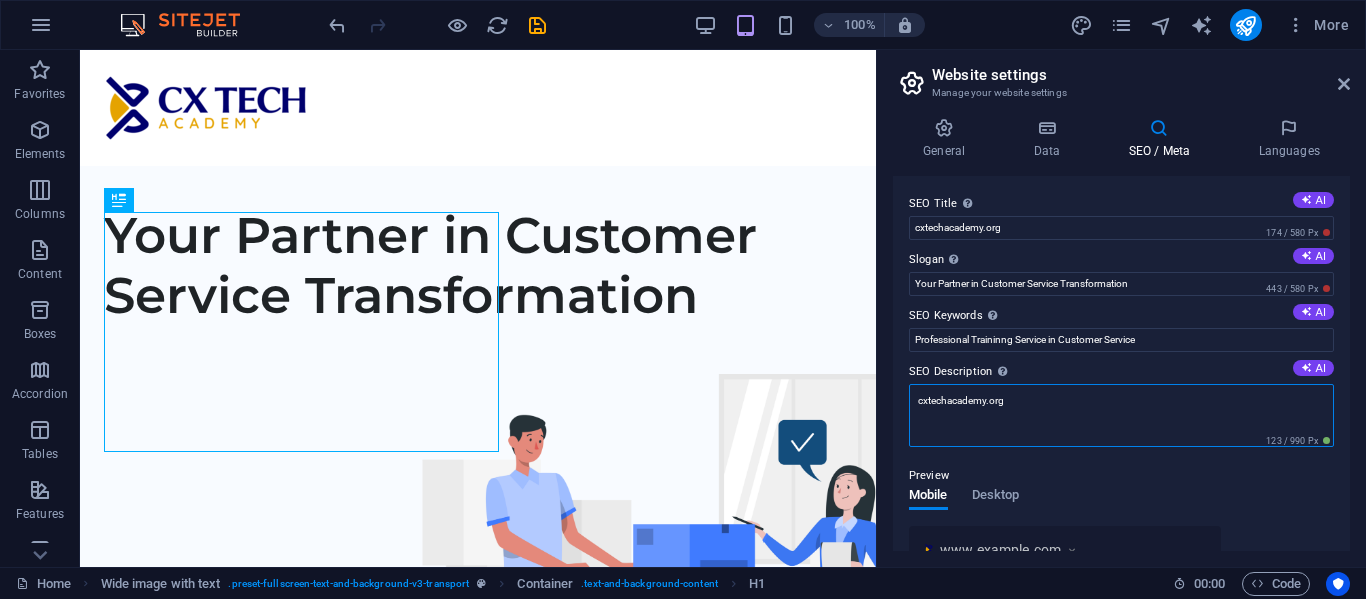 click on "cxtechacademy.org" at bounding box center [1121, 415] 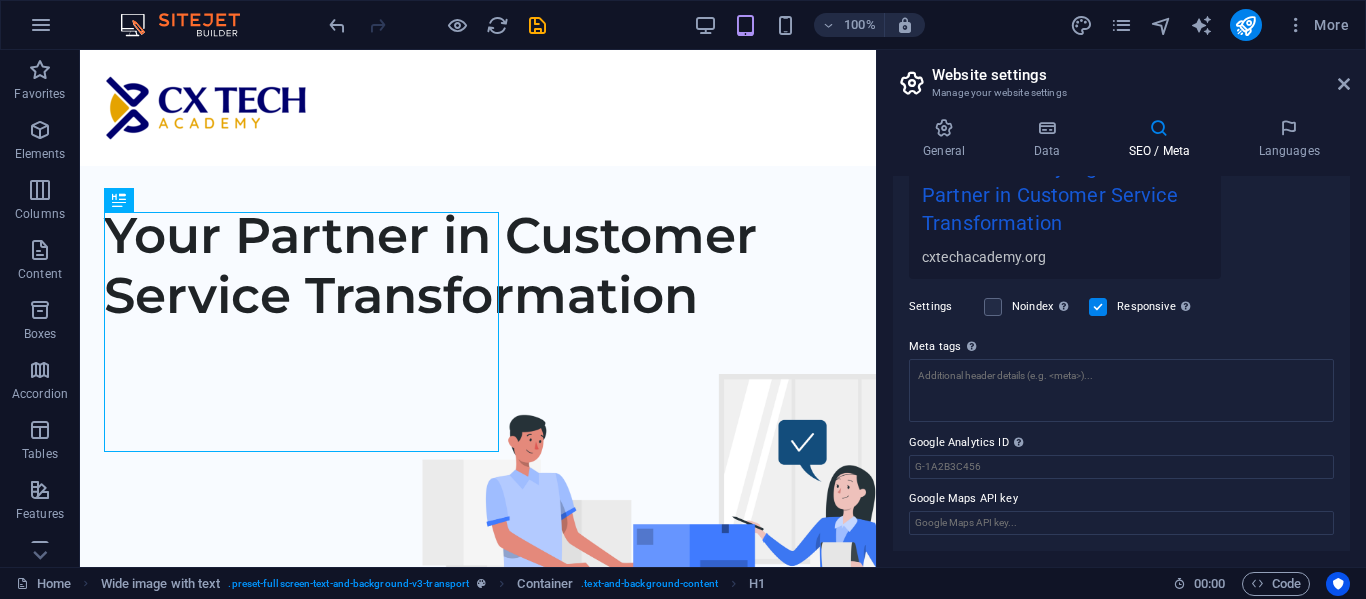 scroll, scrollTop: 0, scrollLeft: 0, axis: both 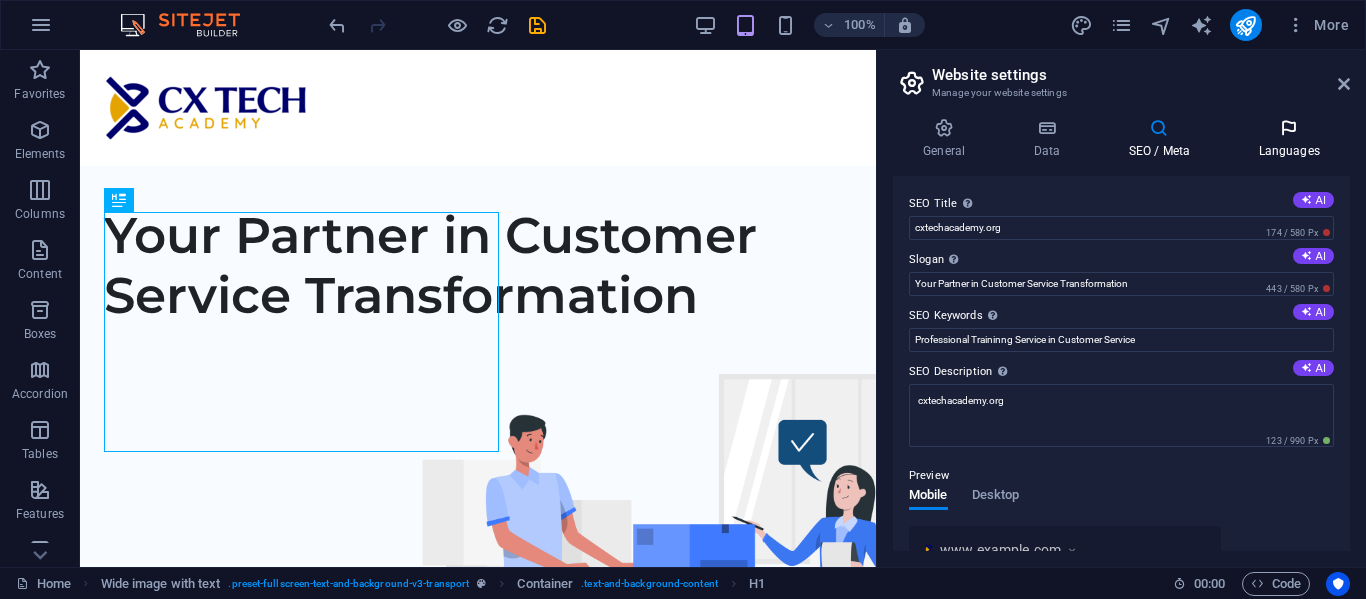 click at bounding box center (1289, 128) 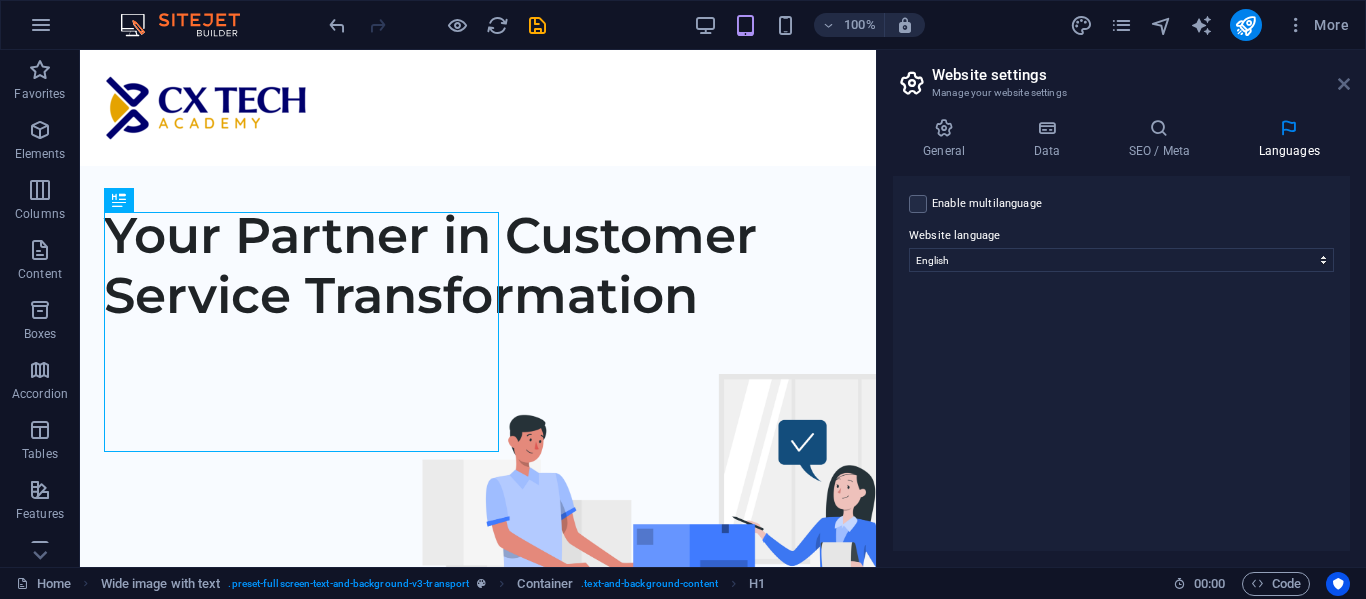 click at bounding box center (1344, 84) 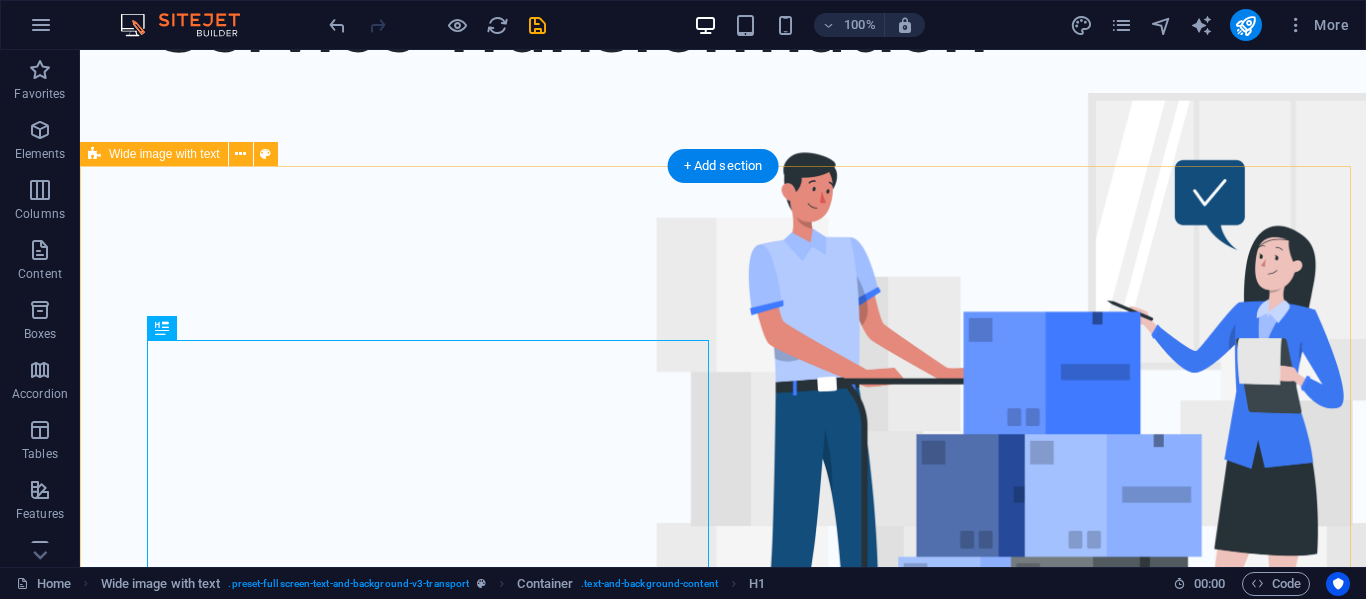 scroll, scrollTop: 0, scrollLeft: 0, axis: both 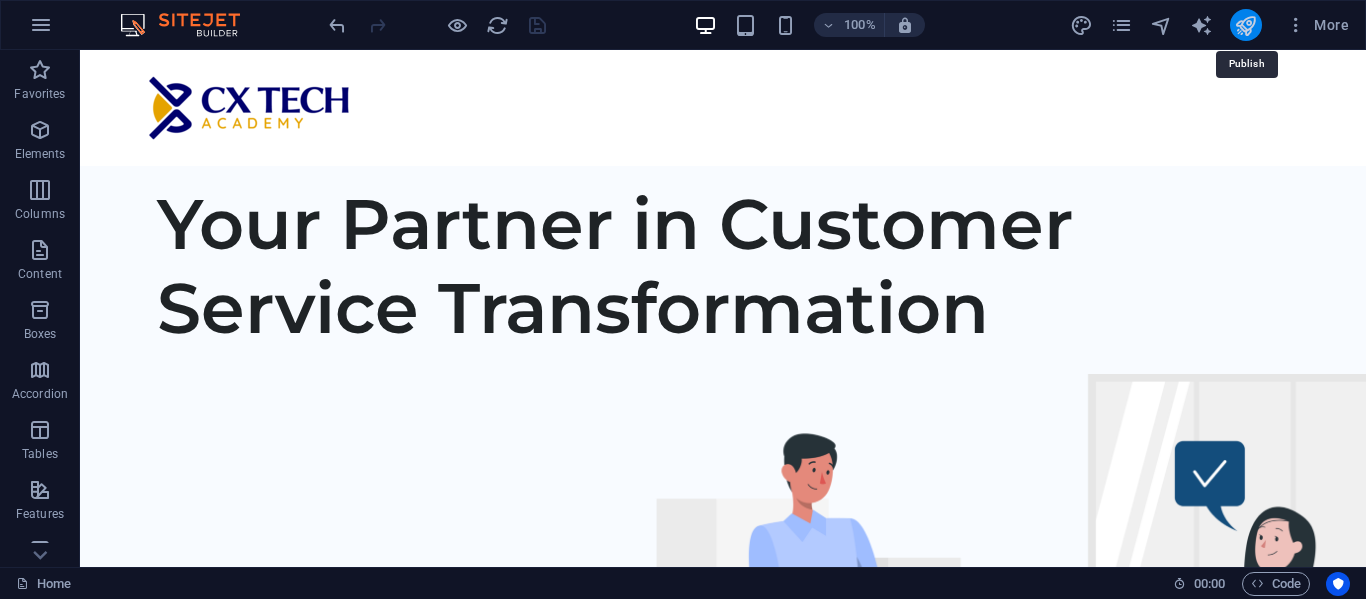 click at bounding box center (1245, 25) 